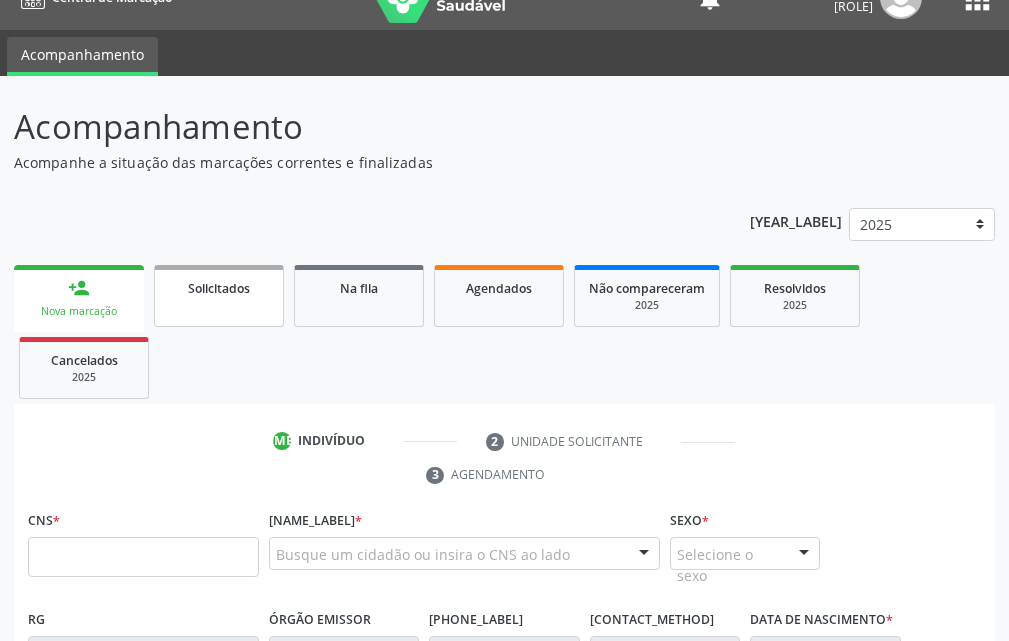 scroll, scrollTop: 34, scrollLeft: 0, axis: vertical 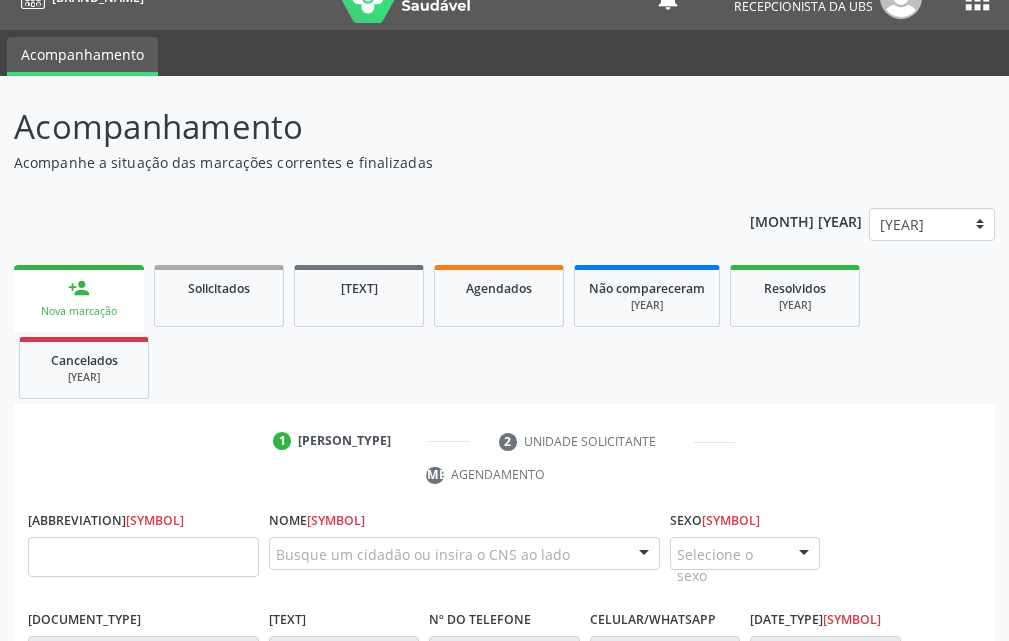 click on "person_add
Nova marcação" at bounding box center [79, 298] 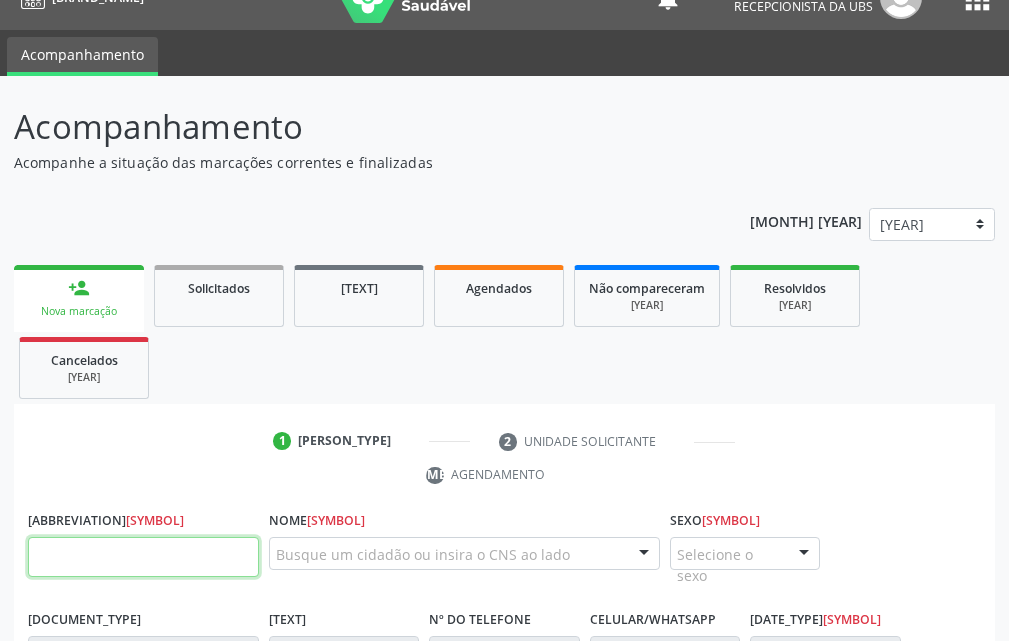 click at bounding box center (143, 557) 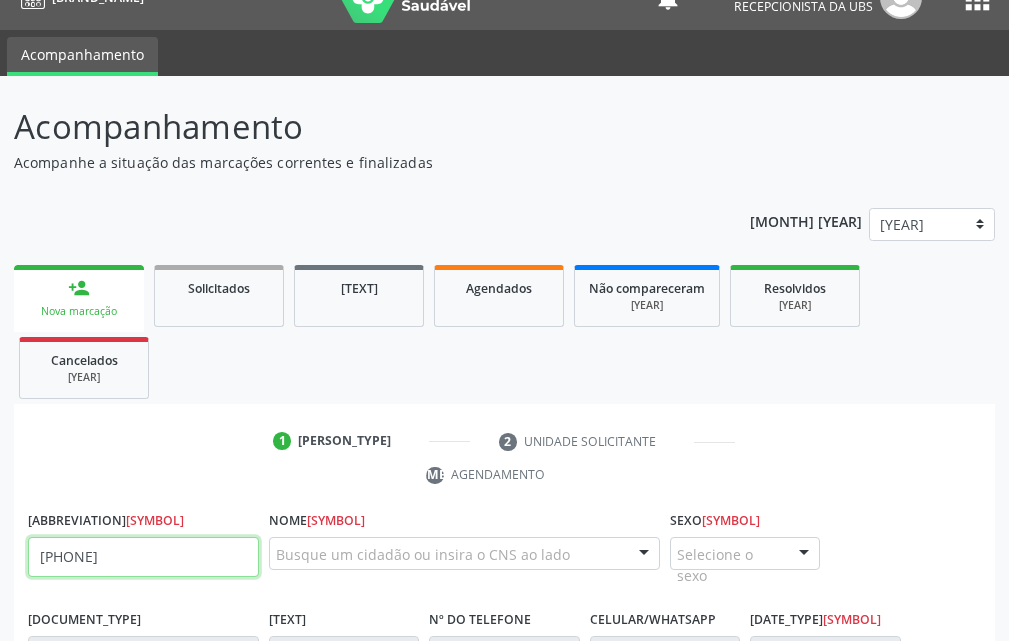 type on "209 1362 6230 0002" 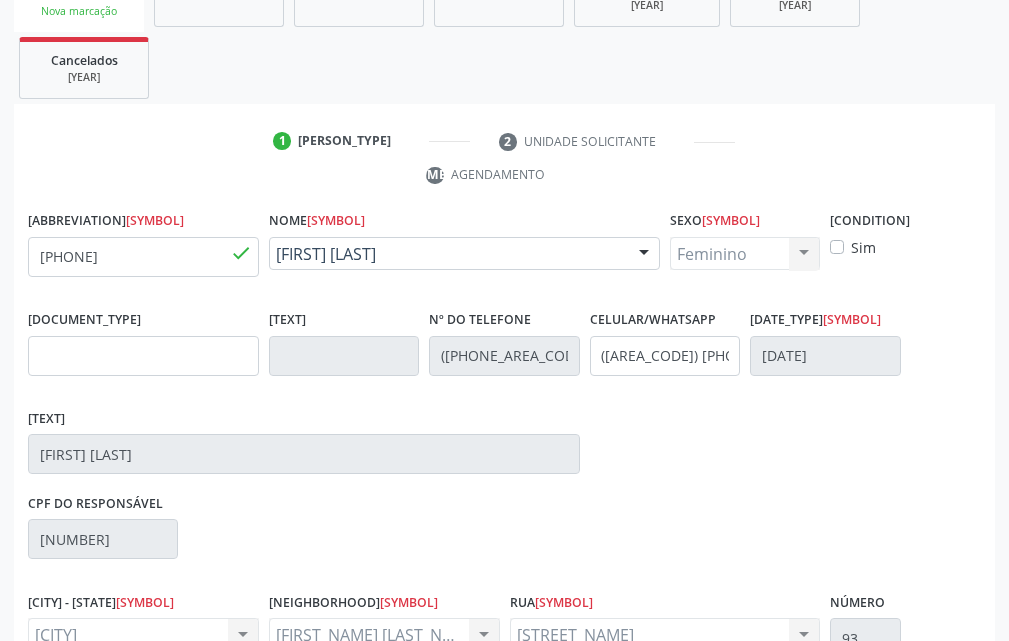scroll, scrollTop: 535, scrollLeft: 0, axis: vertical 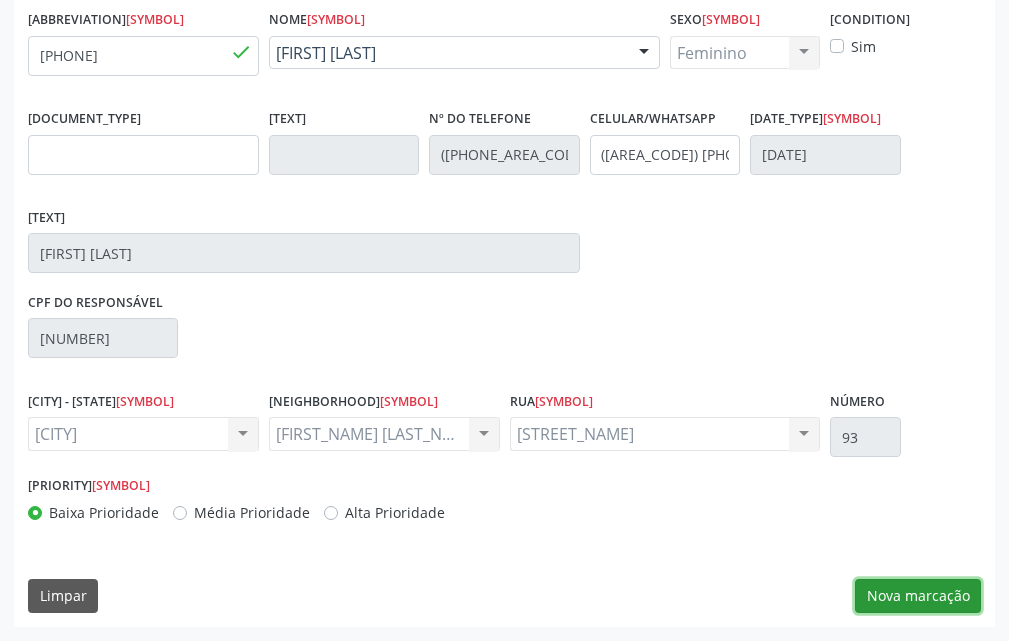 drag, startPoint x: 945, startPoint y: 604, endPoint x: 909, endPoint y: 585, distance: 40.706264 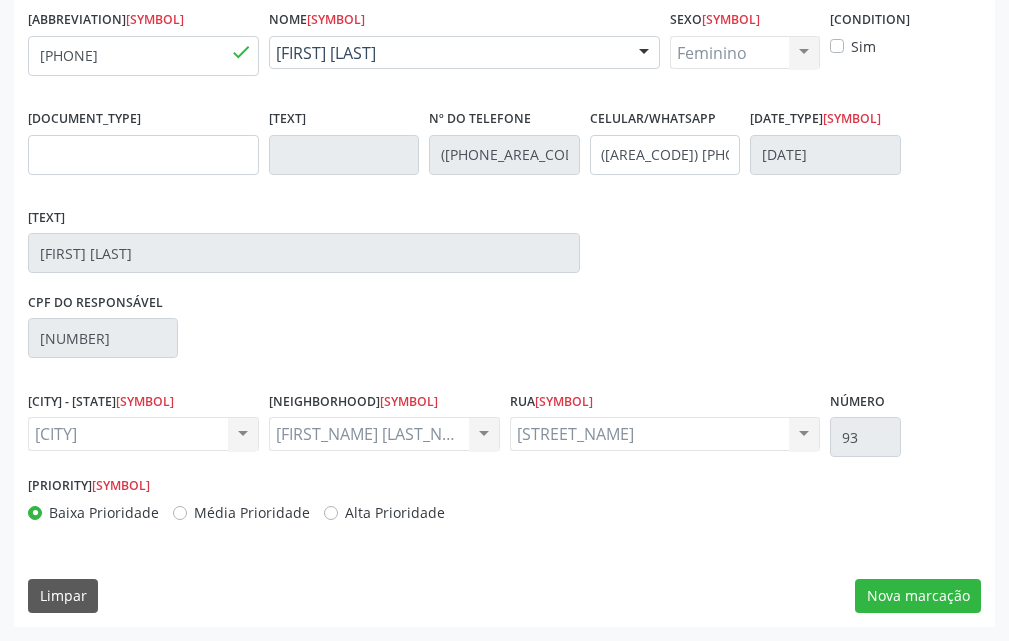 scroll, scrollTop: 370, scrollLeft: 0, axis: vertical 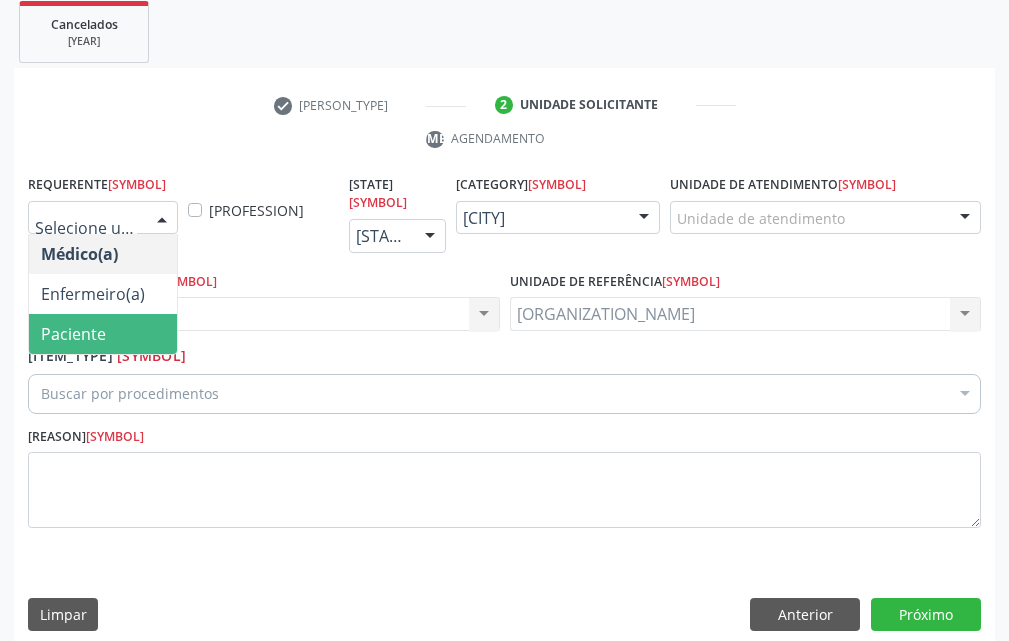 click on "[TITLE]" at bounding box center [103, 334] 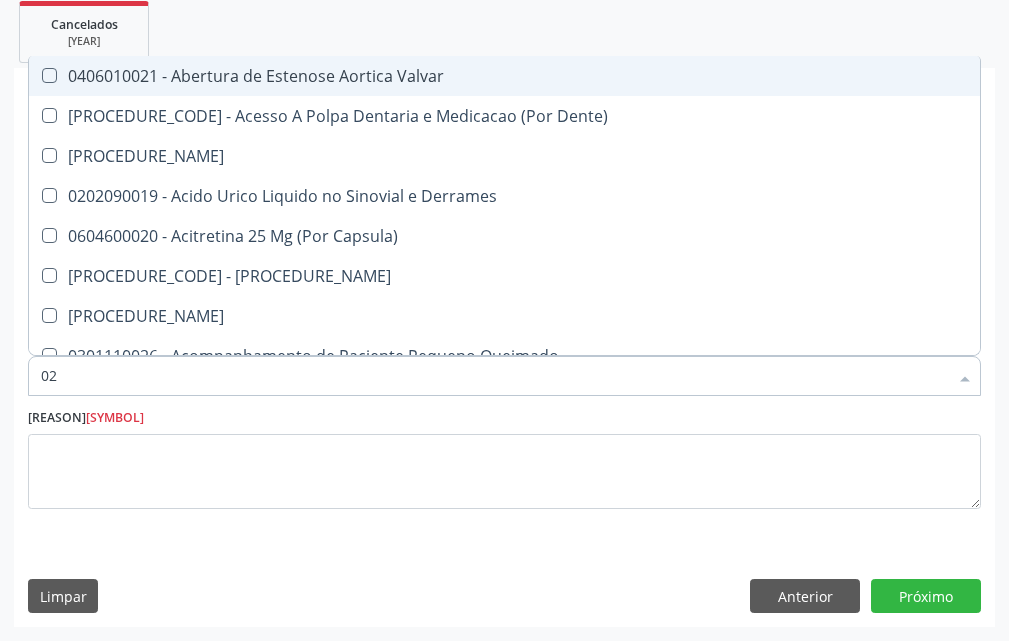 type on "[NUMBER]" 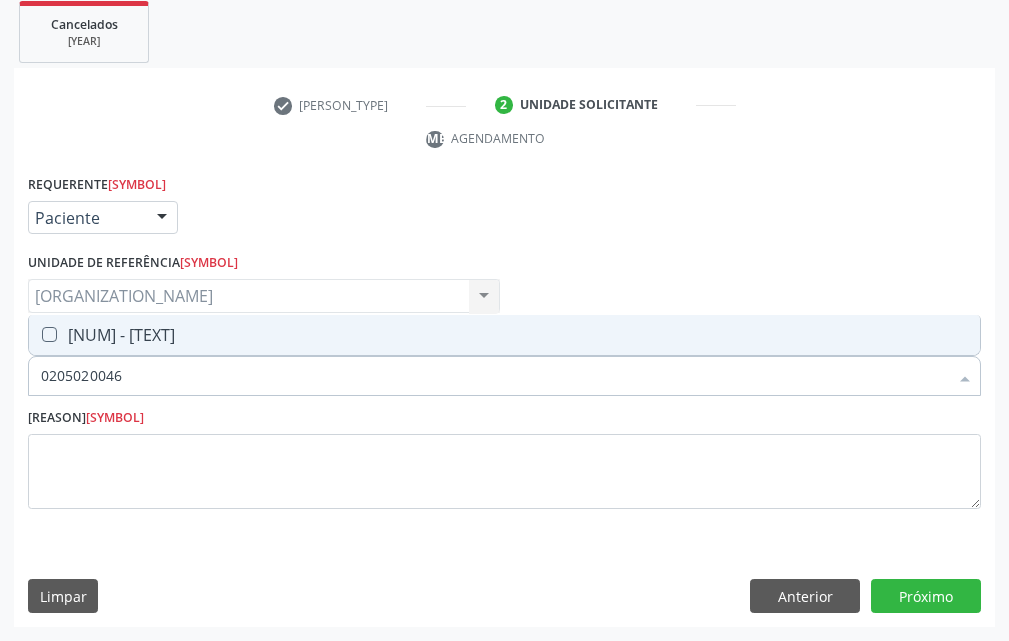 click on "0205020046 - Ultrassonografia de Abdomen Total" at bounding box center [504, 335] 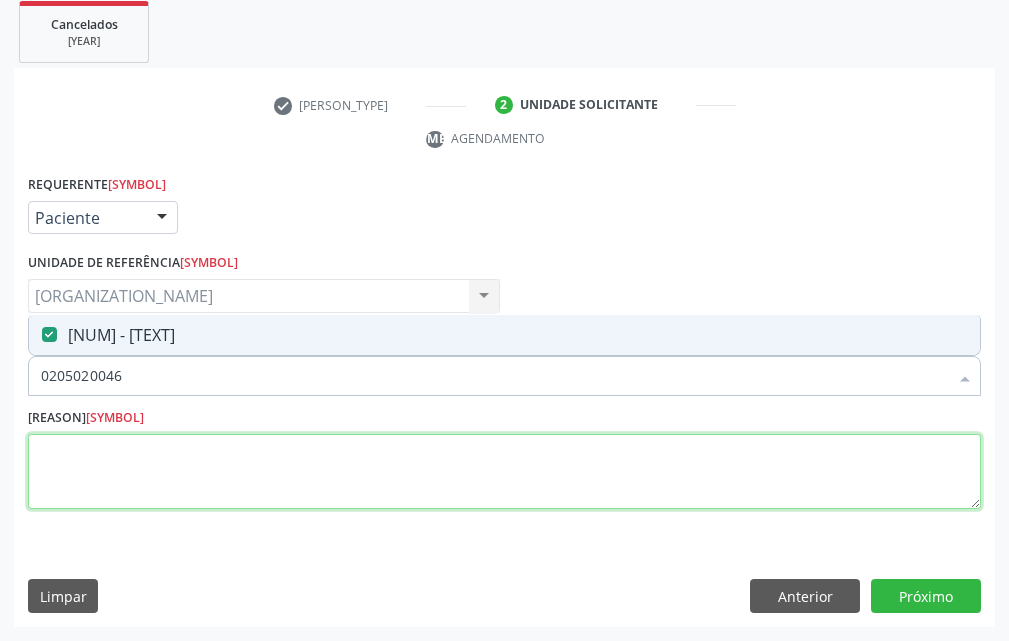 click at bounding box center [504, 472] 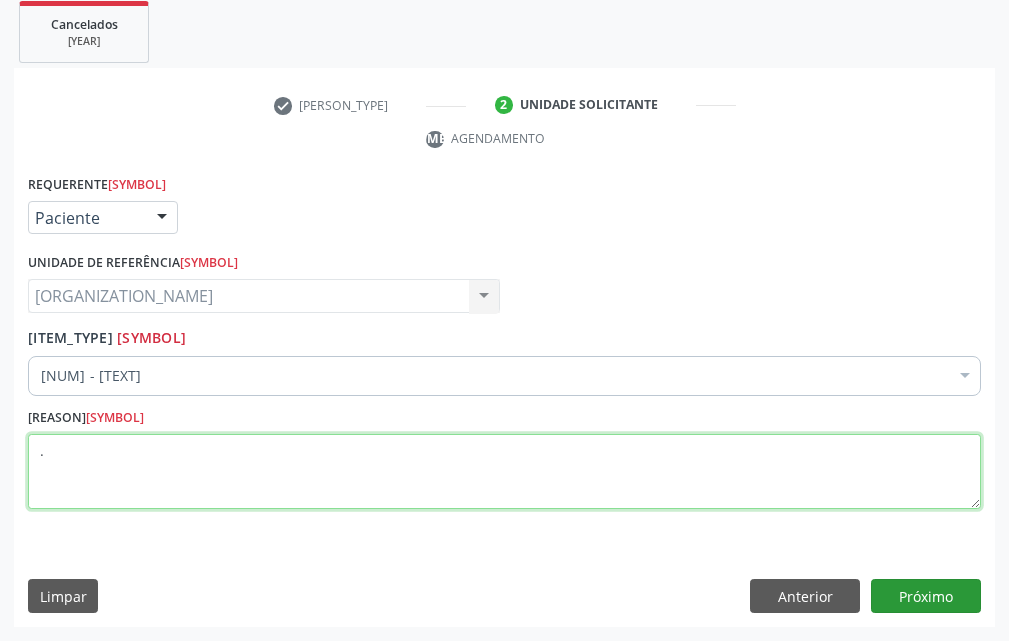 type on "." 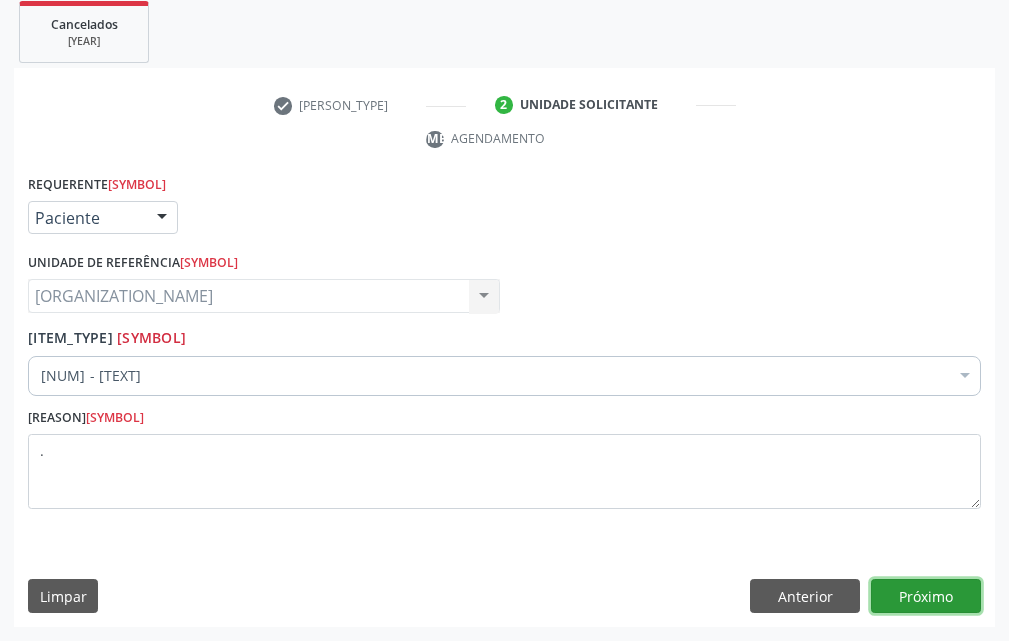 click on "Próximo" at bounding box center (926, 596) 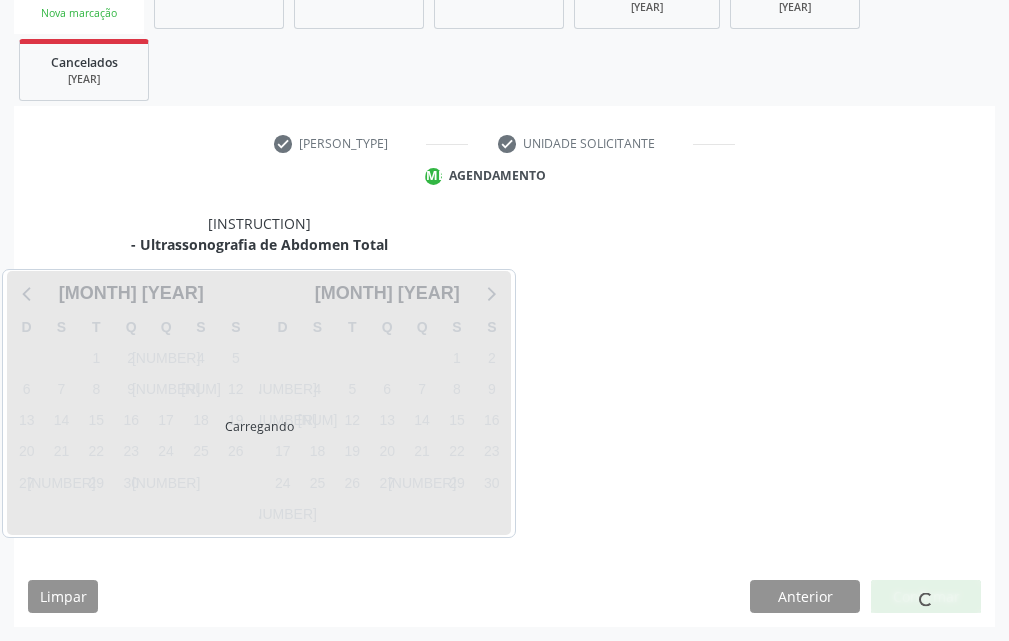 scroll, scrollTop: 332, scrollLeft: 0, axis: vertical 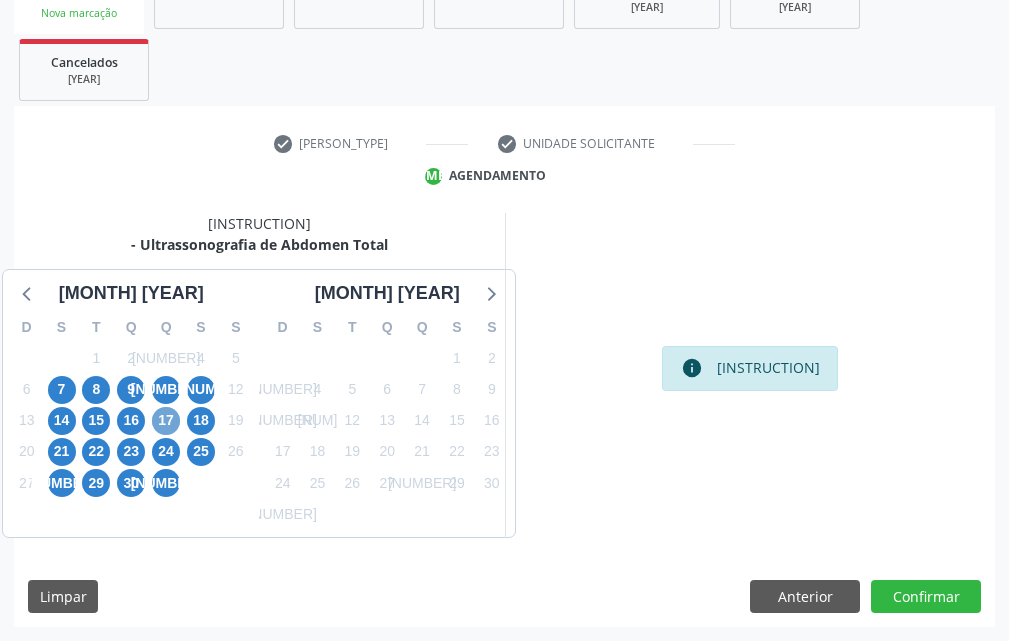 click on "17" at bounding box center [166, 421] 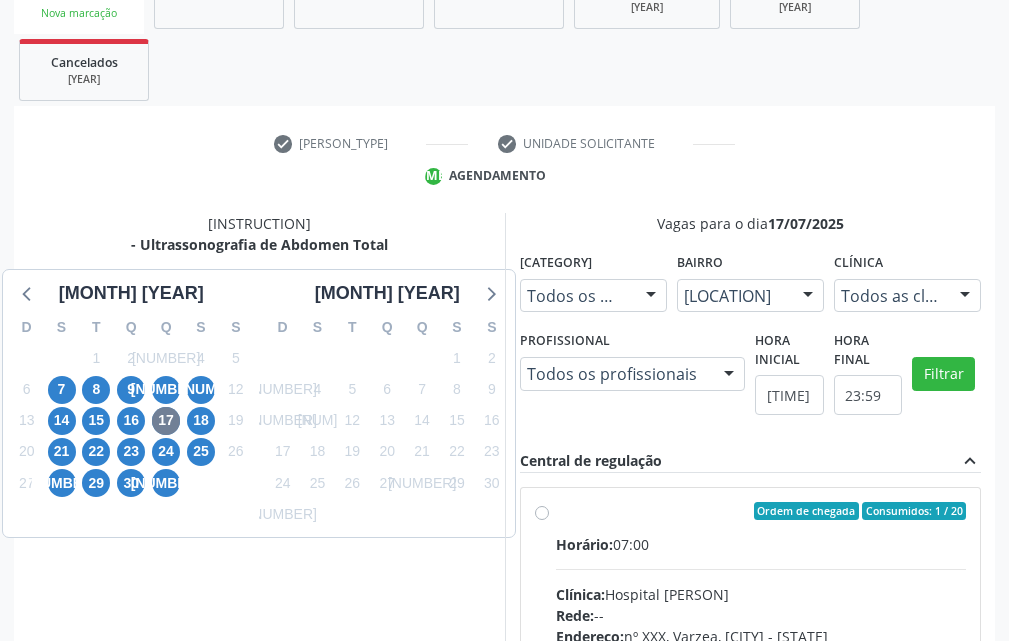 click on "Ordem de chegada
Consumidos: 1 / 20
Horário:   07:00
Clínica:  Hospital Sao Francisco
Rede:
--
Endereço:   nº 384, Varzea, Serra Talhada - PE
Telefone:   (81) 38312142
Profissional:
Yuri Araujo Magalhaes
Informações adicionais sobre o atendimento
Idade de atendimento:
de 0 a 120 anos
Gênero(s) atendido(s):
Masculino e Feminino
Informações adicionais:
--" at bounding box center [751, 655] 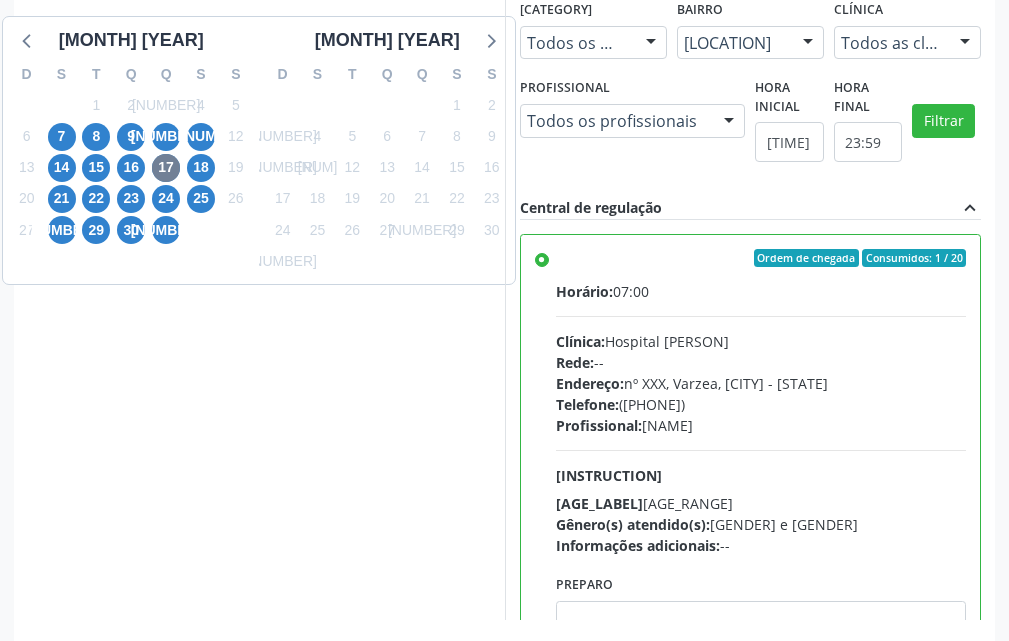 scroll, scrollTop: 668, scrollLeft: 0, axis: vertical 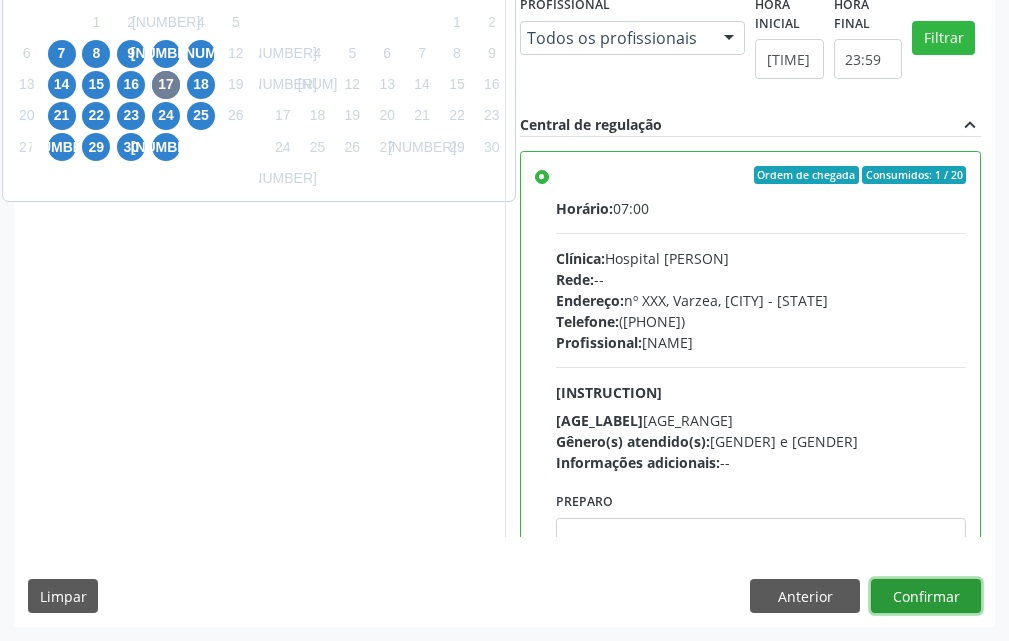 click on "Confirmar" at bounding box center [926, 596] 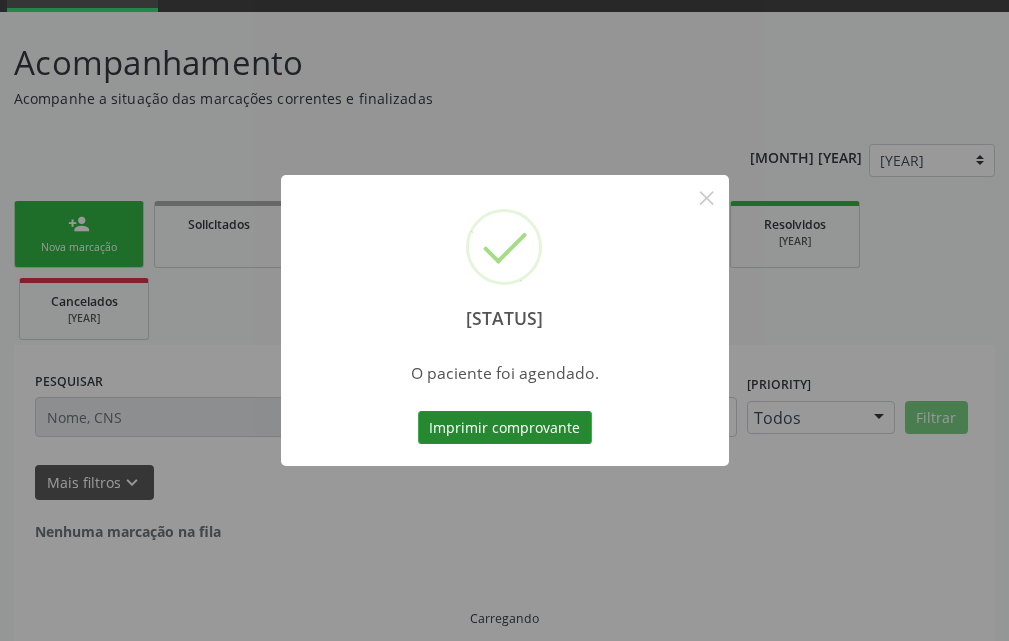 scroll, scrollTop: 34, scrollLeft: 0, axis: vertical 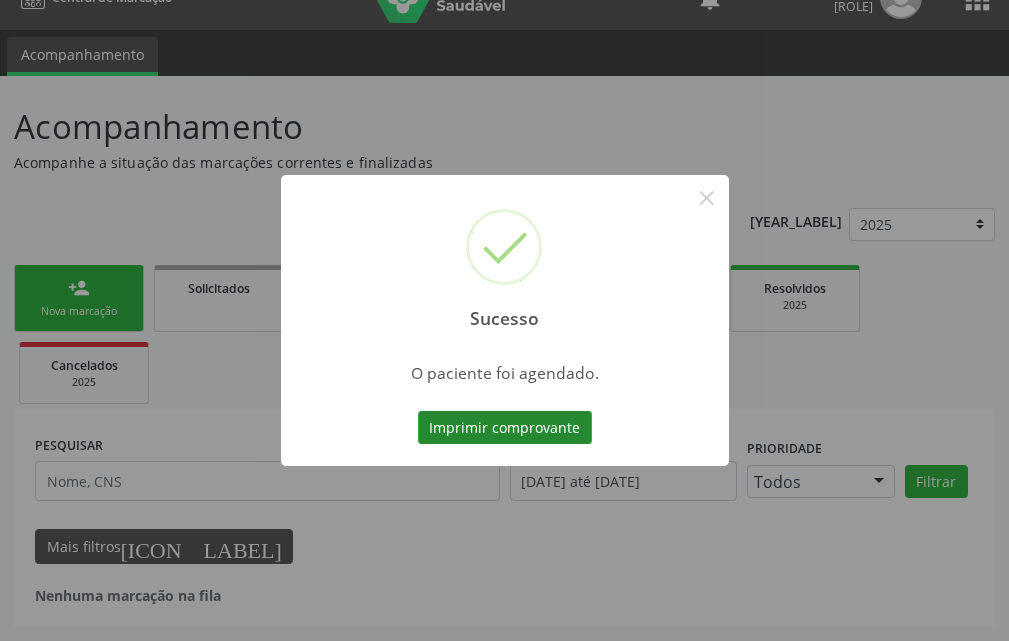 click on "Imprimir comprovante" at bounding box center (505, 428) 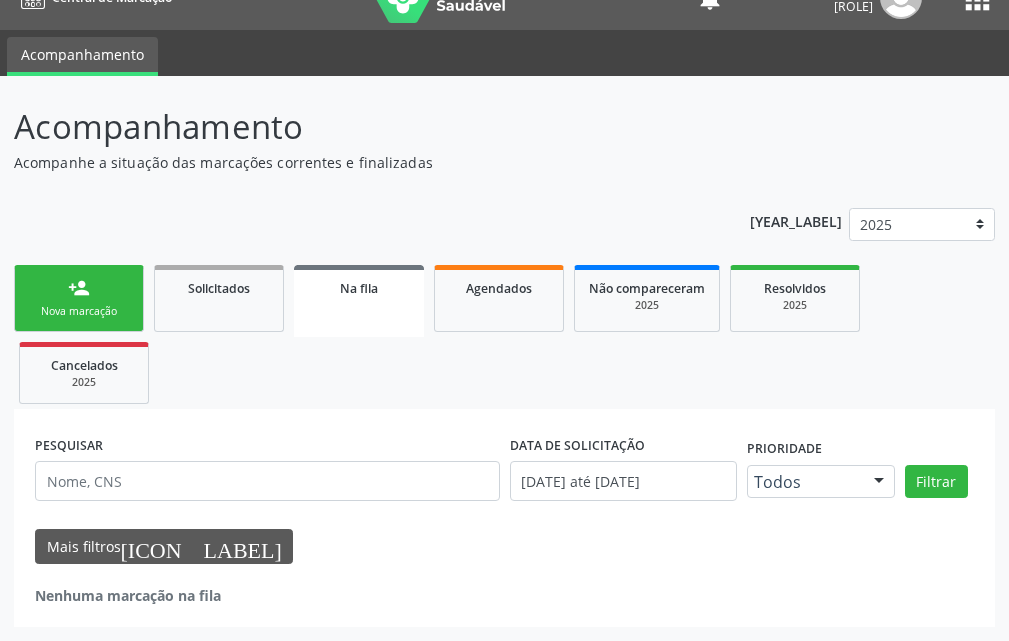 click on "person_add
Nova marcação" at bounding box center (79, 298) 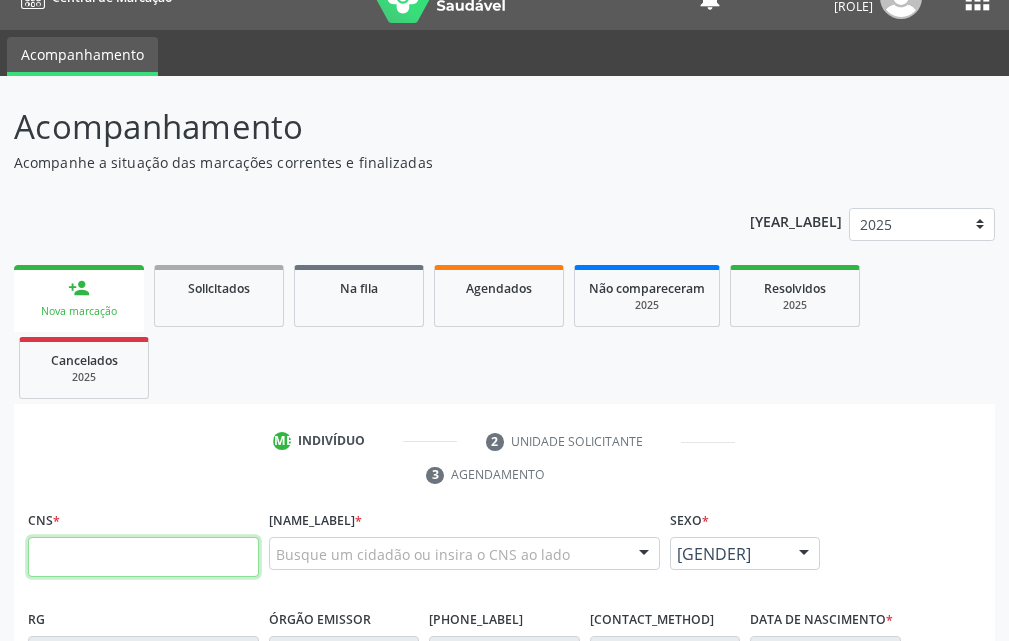 click at bounding box center (143, 557) 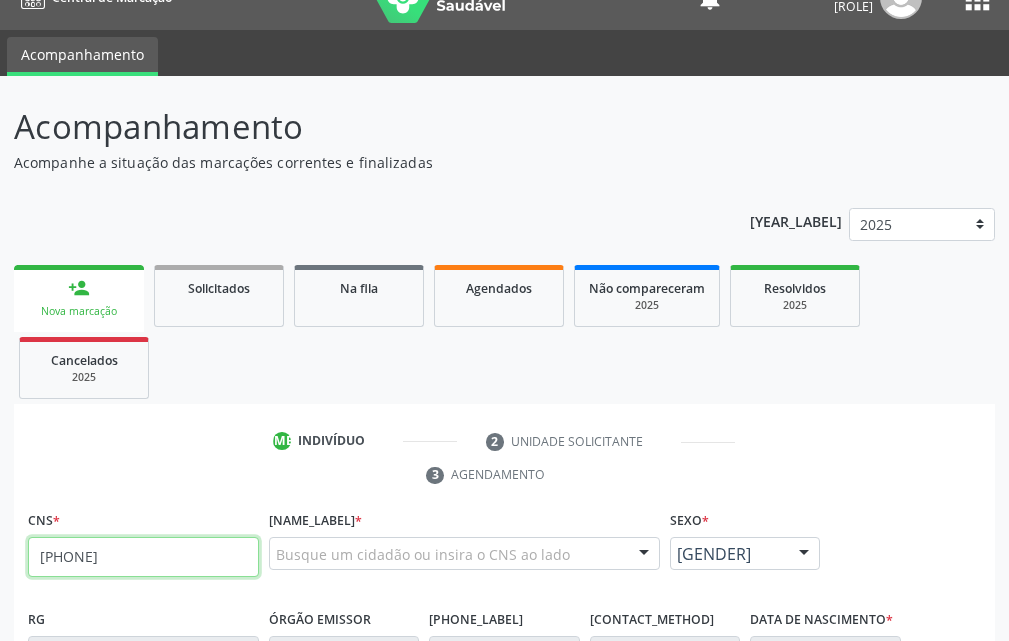 type on "162 5254 7655 0005" 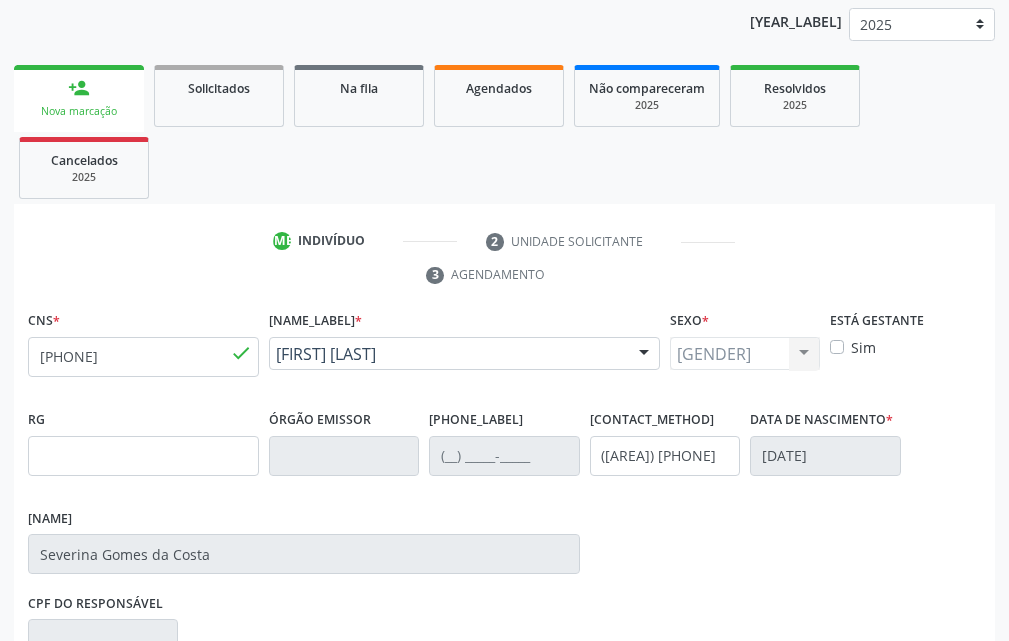scroll, scrollTop: 334, scrollLeft: 0, axis: vertical 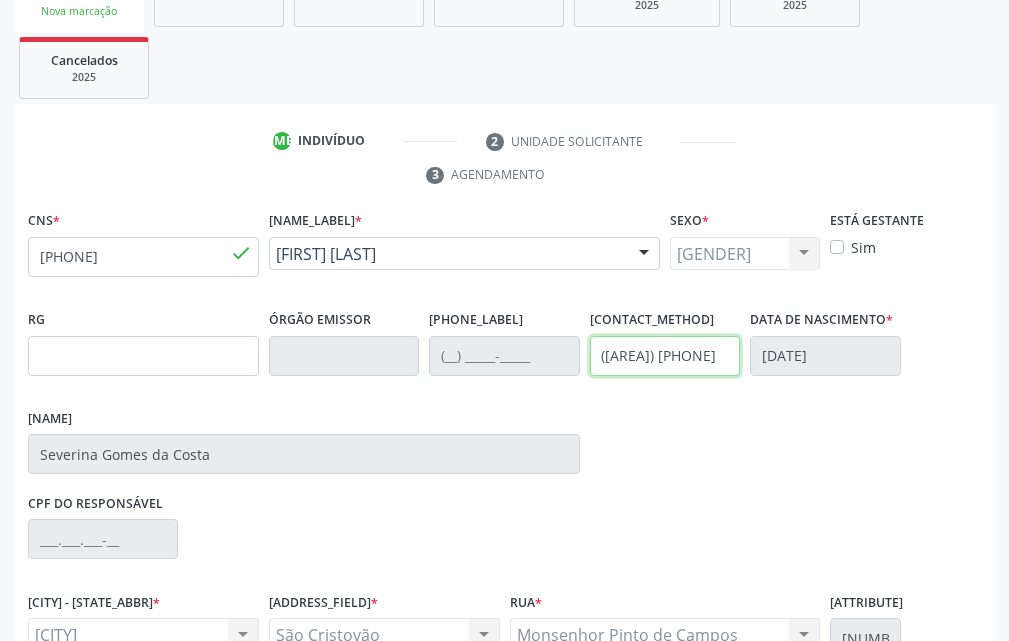 click on "RG
Órgão emissor
Nº do Telefone
Celular/WhatsApp
(87) 98843-2694
Data de nascimento
*
11/01/1960
Nome da mãe
Severina Gomes da Costa" at bounding box center (504, 397) 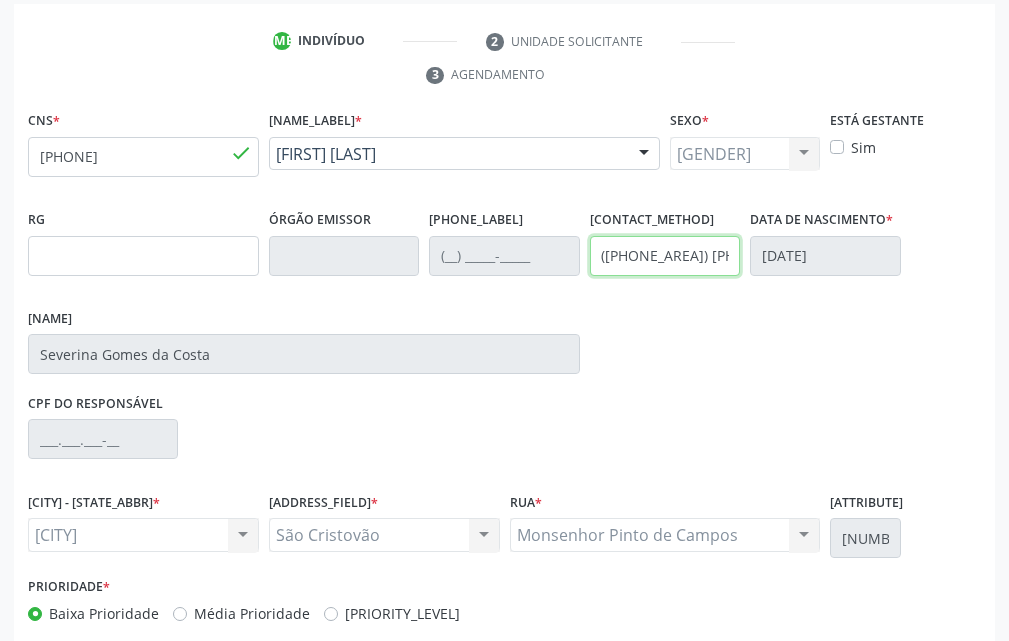 scroll, scrollTop: 535, scrollLeft: 0, axis: vertical 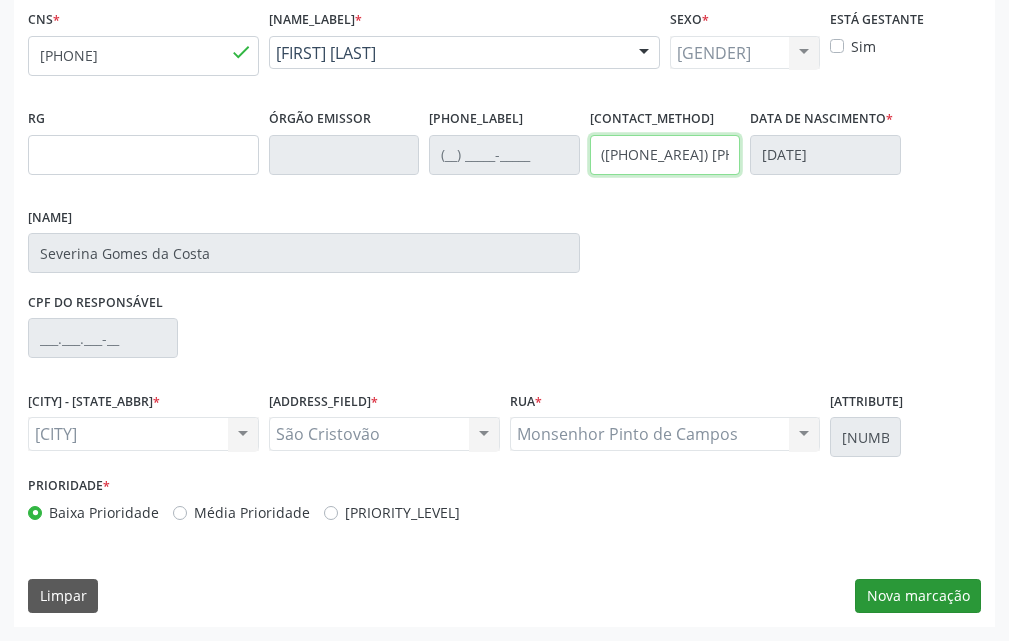 type on "(87) 9940-1165" 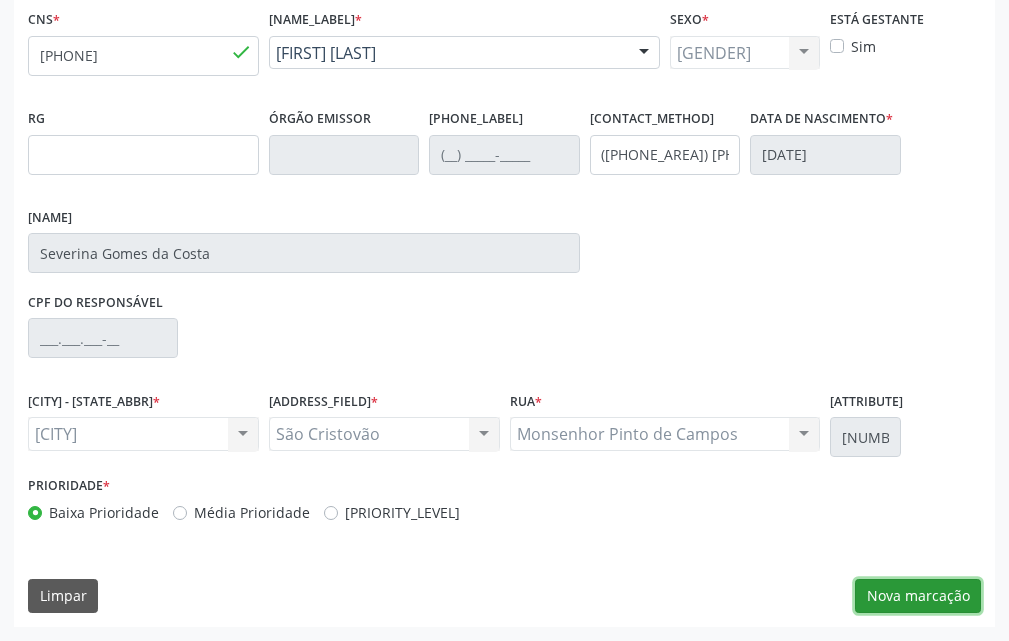 click on "[GENERAL_TERM]" at bounding box center (918, 596) 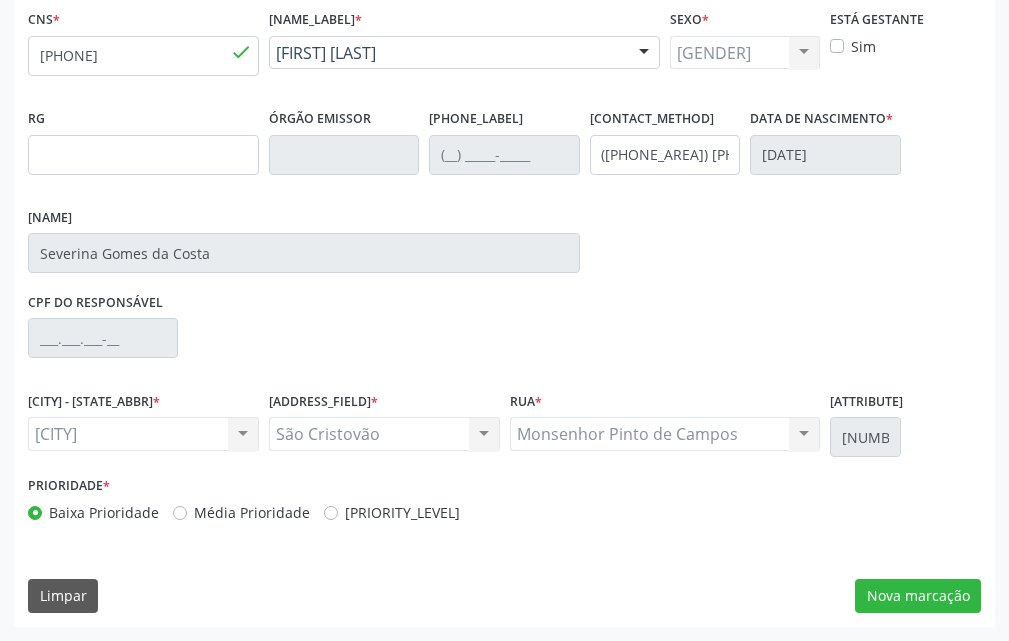 scroll, scrollTop: 370, scrollLeft: 0, axis: vertical 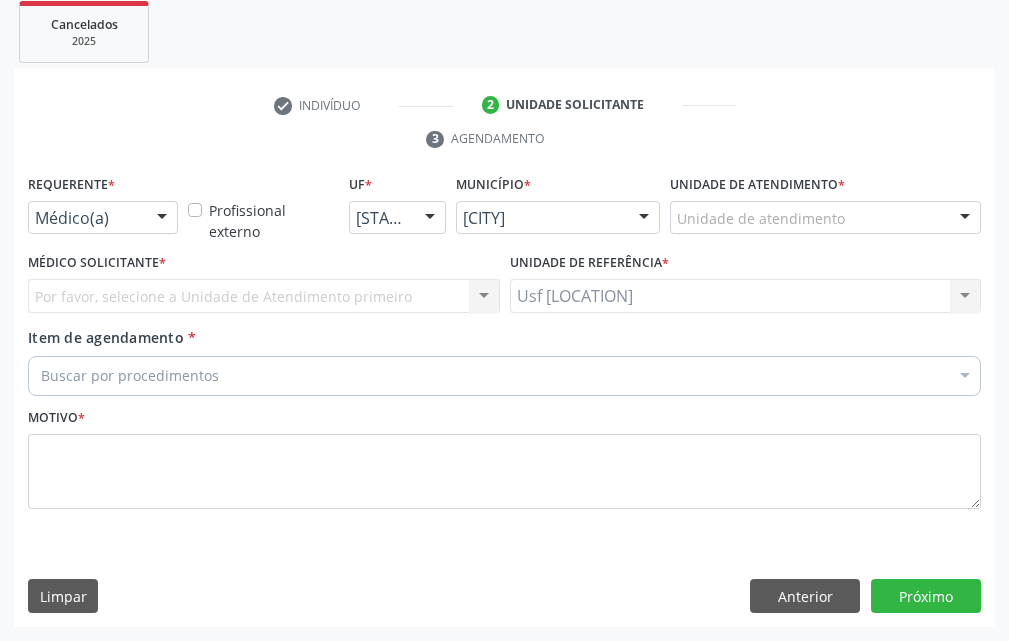click on "Por favor, selecione a Unidade de Atendimento primeiro
Nenhum resultado encontrado para: "   "
Não há nenhuma opção para ser exibida." at bounding box center [264, 296] 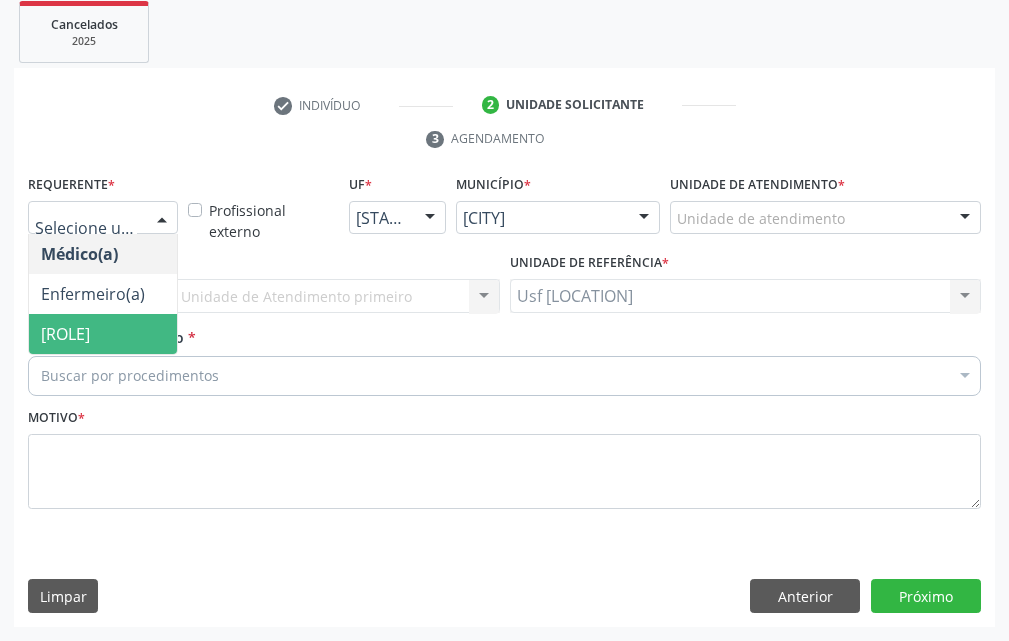 drag, startPoint x: 131, startPoint y: 358, endPoint x: 127, endPoint y: 341, distance: 17.464249 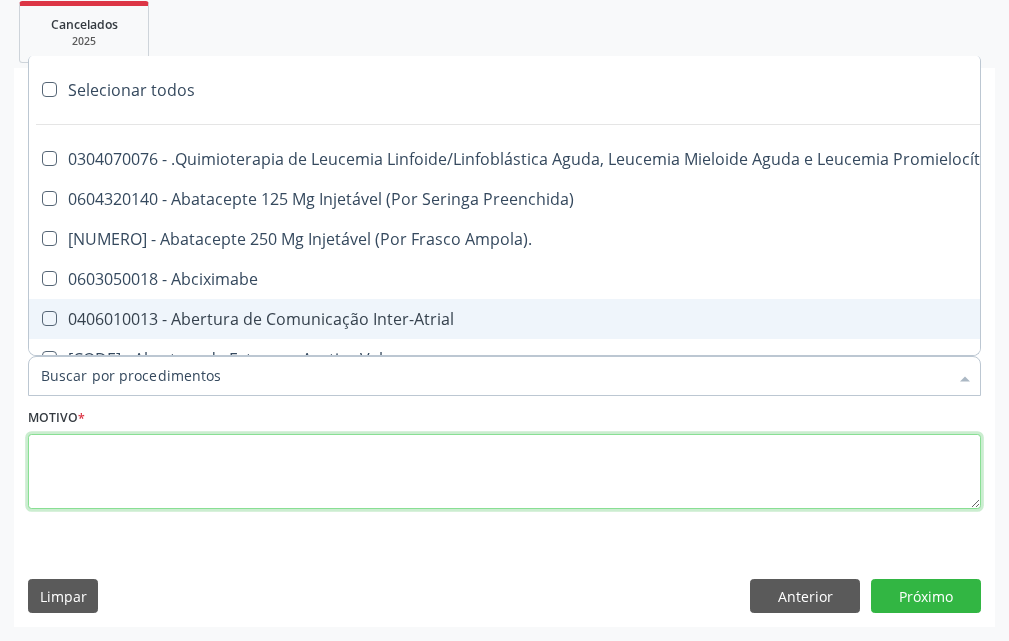 click at bounding box center [504, 472] 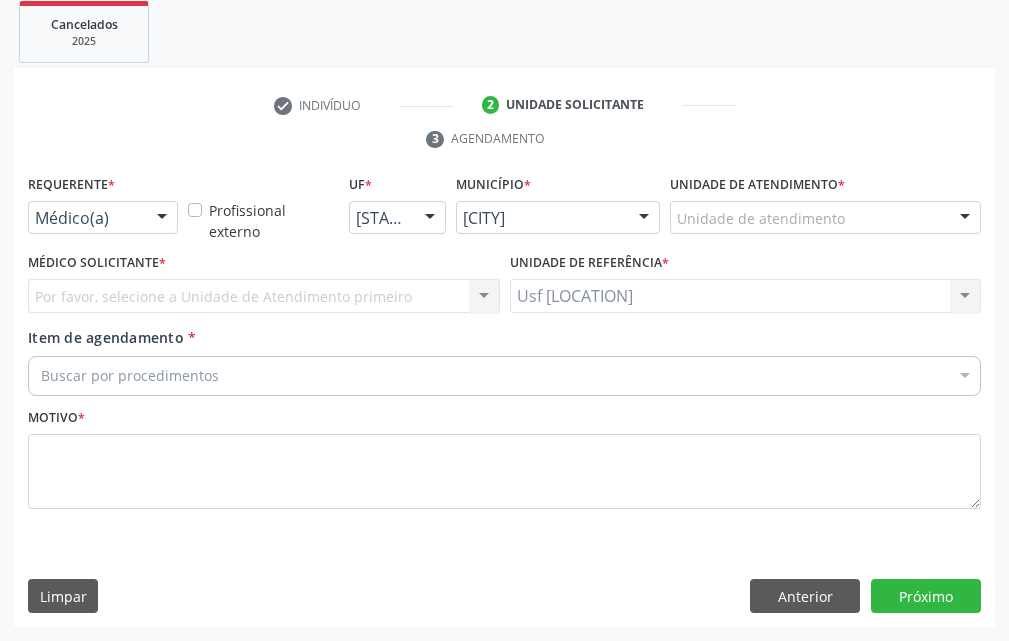 click at bounding box center (162, 219) 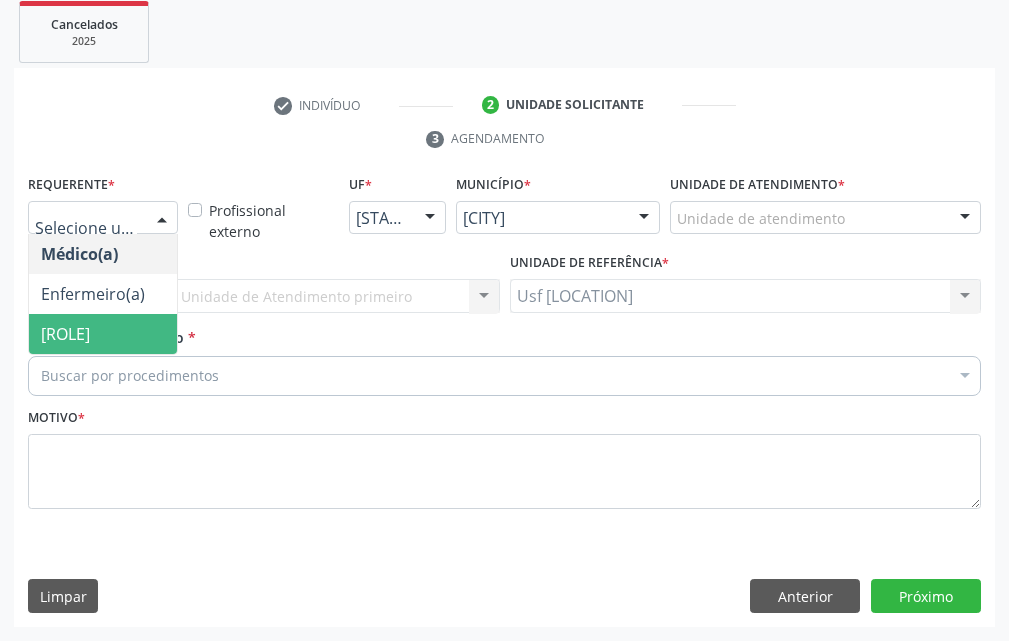 click on "[TITLE]" at bounding box center (103, 334) 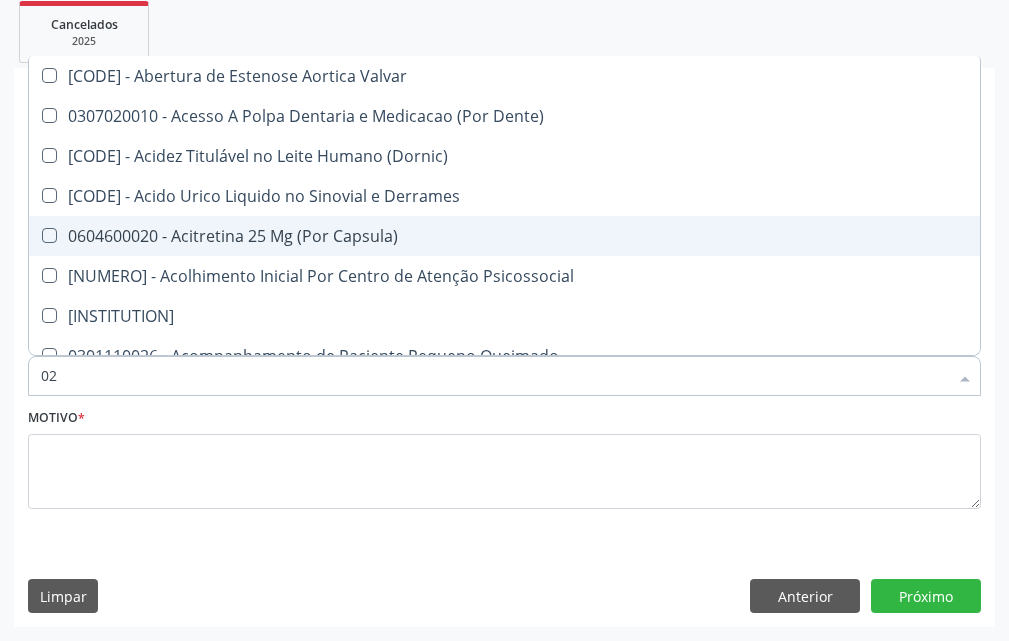 type on "[NUMBER]" 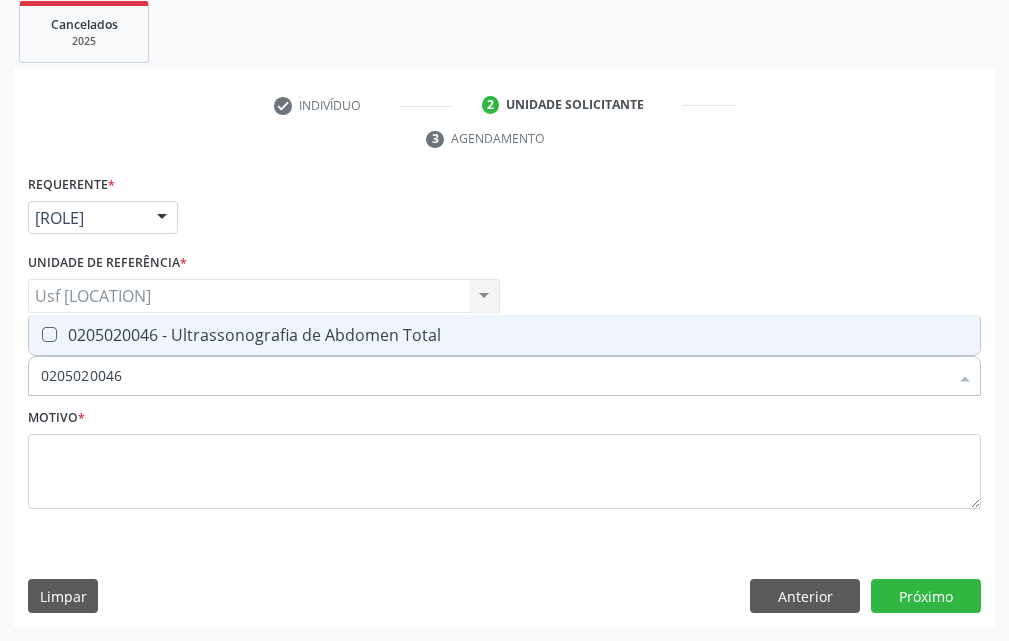 click on "0205020046 - Ultrassonografia de Abdomen Total" at bounding box center (504, 335) 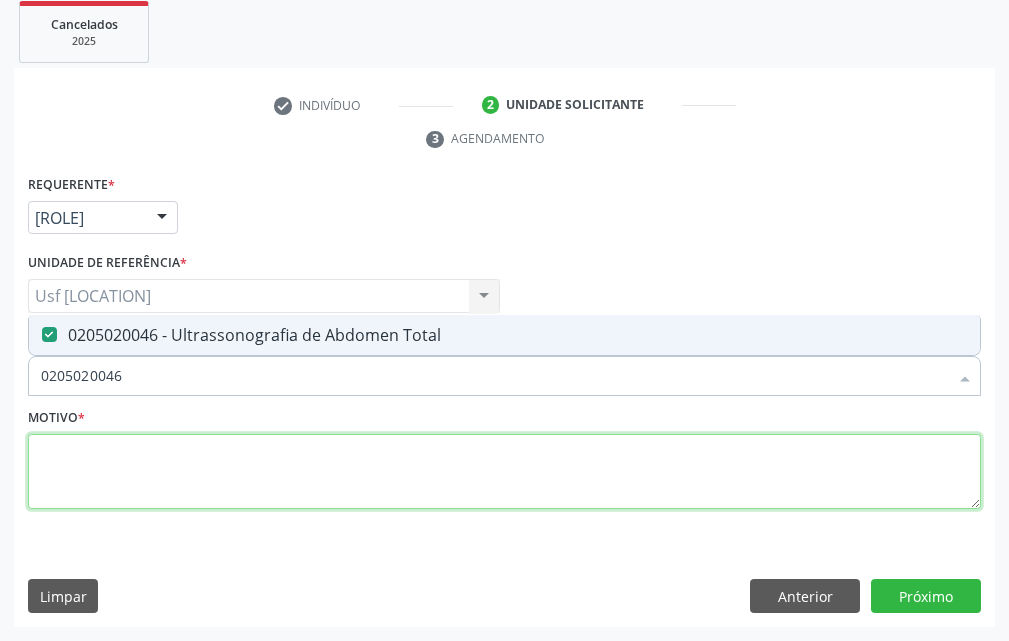 click at bounding box center (504, 472) 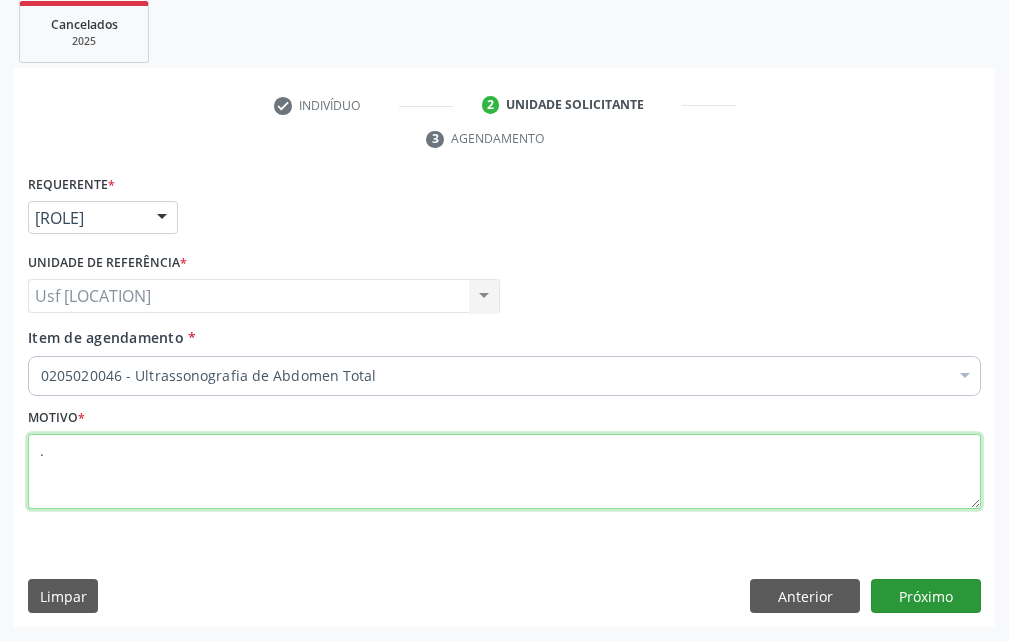 type on "." 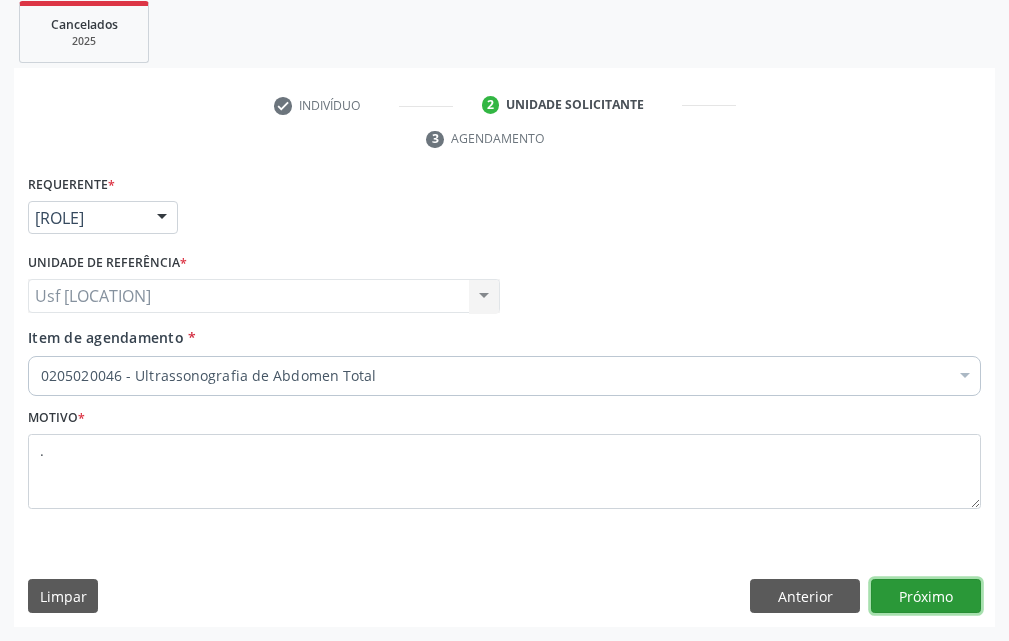click on "Próximo" at bounding box center (926, 596) 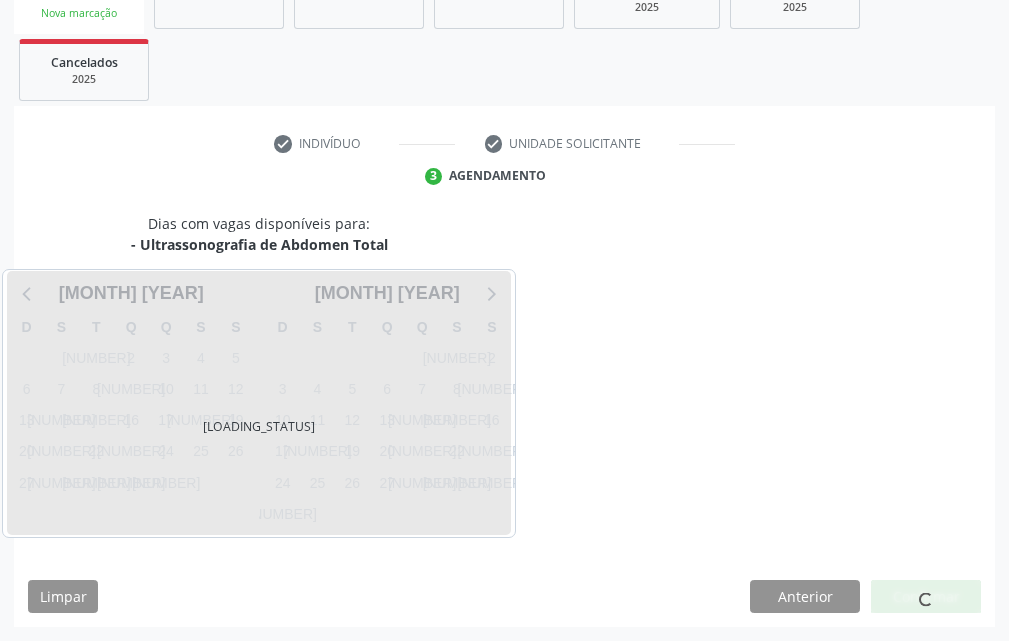 scroll, scrollTop: 332, scrollLeft: 0, axis: vertical 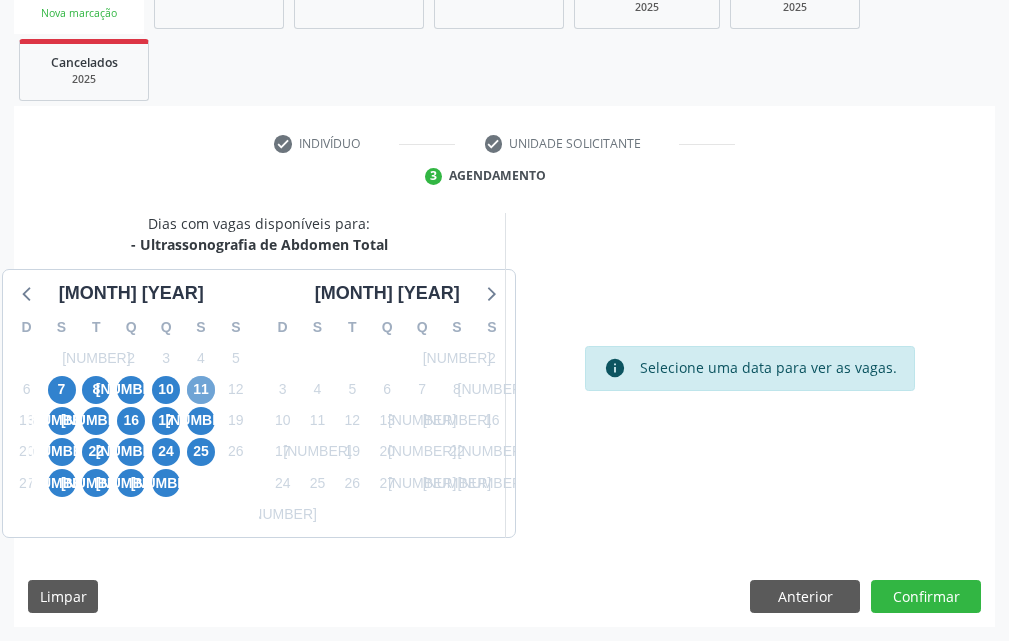 click on "11" at bounding box center [201, 390] 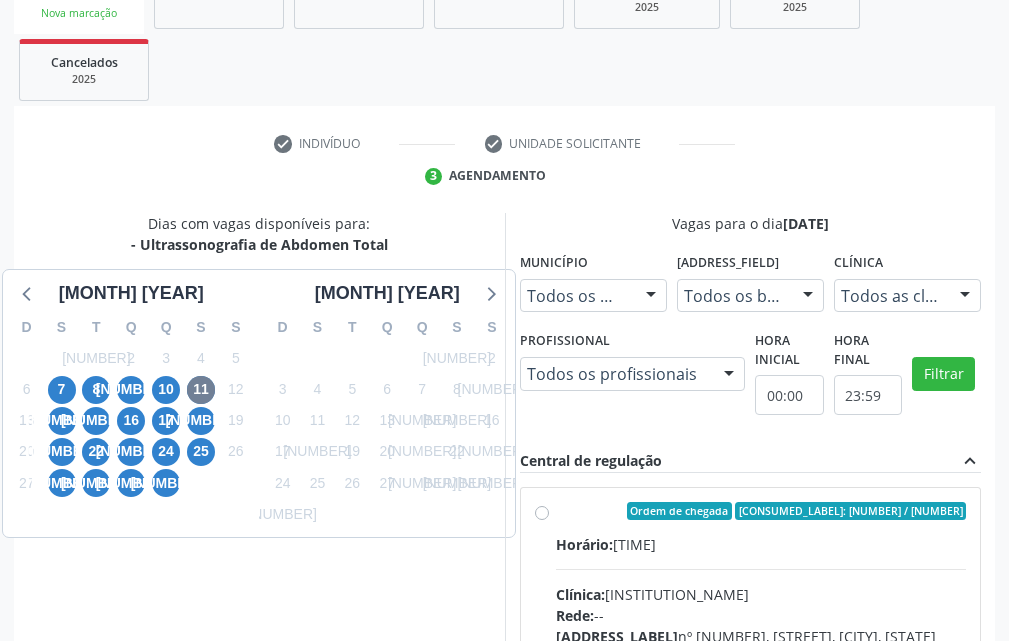 click on "Horário:" at bounding box center [584, 544] 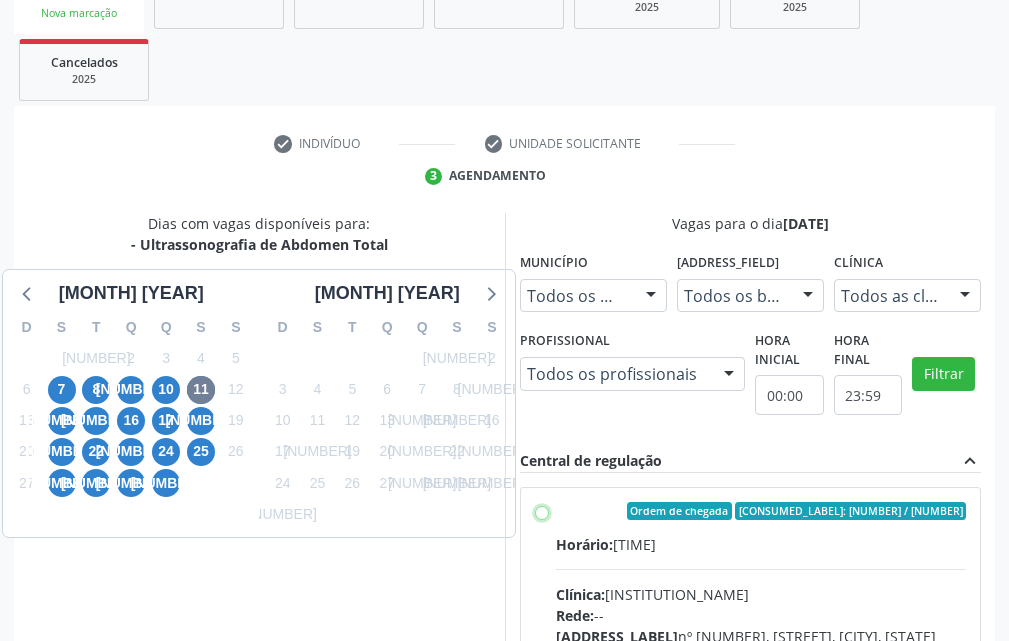 click on "Ordem de chegada
Consumidos: 2 / 20
Horário:   07:00
Clínica:  Hospital Sao Francisco
Rede:
--
Endereço:   nº 384, Varzea, Serra Talhada - PE
Telefone:   (81) 38312142
Profissional:
Yuri Araujo Magalhaes
Informações adicionais sobre o atendimento
Idade de atendimento:
de 0 a 120 anos
Gênero(s) atendido(s):
Masculino e Feminino
Informações adicionais:
--" at bounding box center (542, 511) 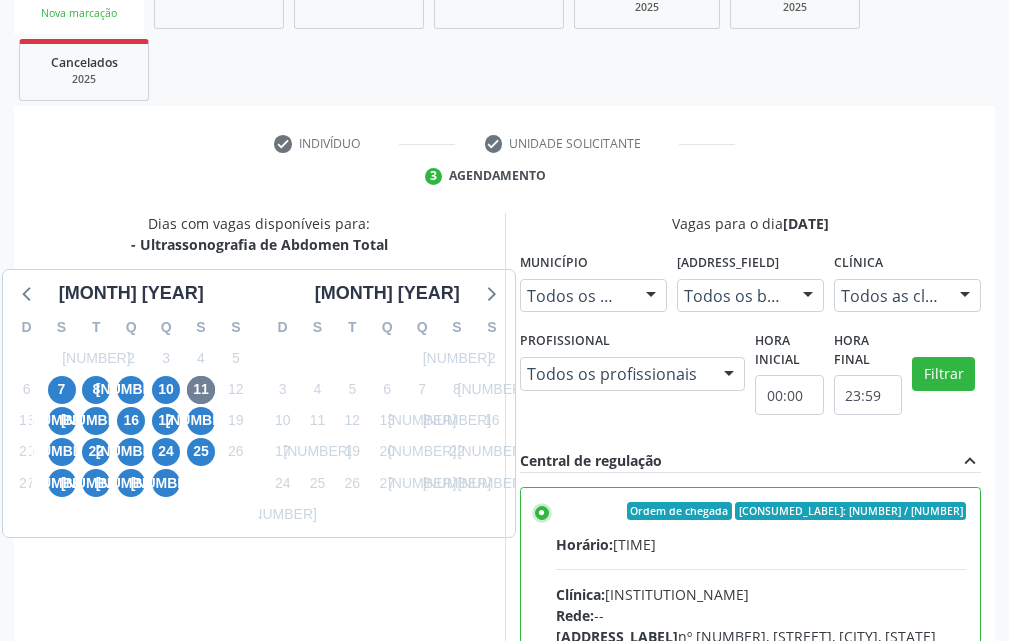scroll, scrollTop: 632, scrollLeft: 0, axis: vertical 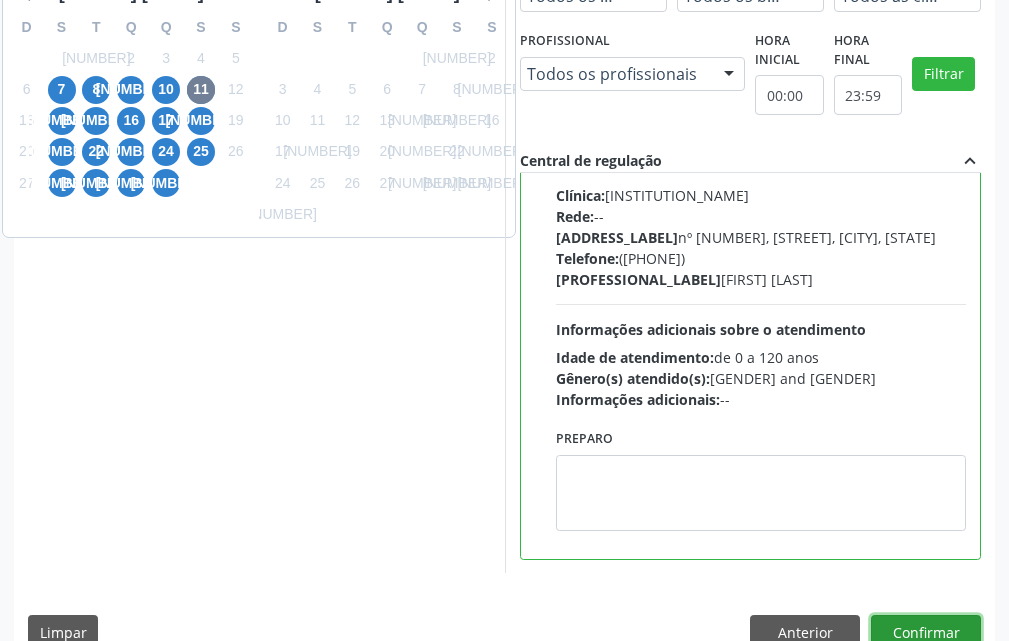 click on "Confirmar" at bounding box center (926, 632) 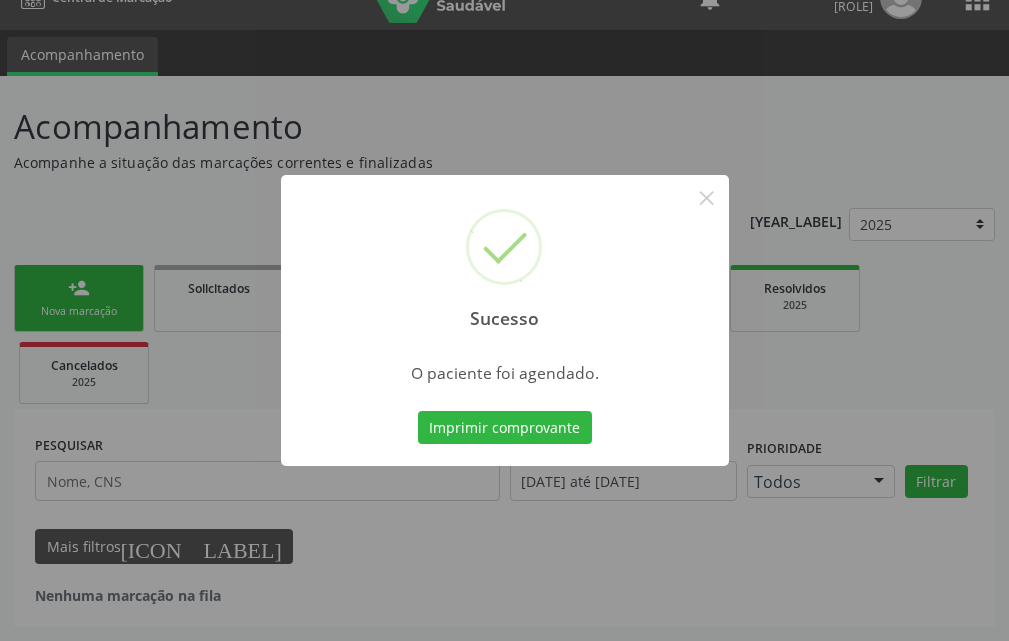 scroll, scrollTop: 34, scrollLeft: 0, axis: vertical 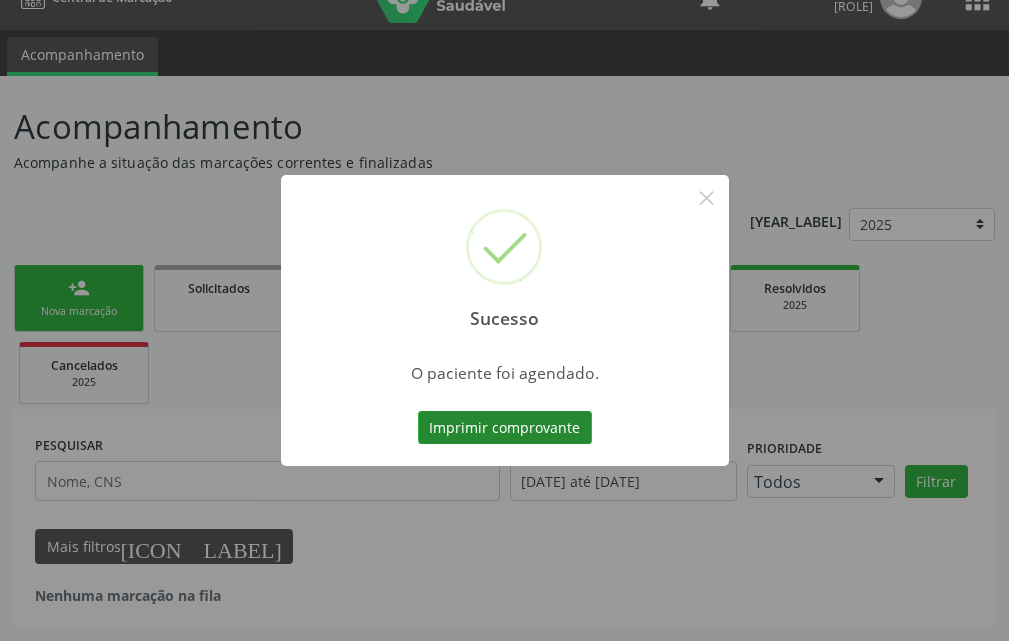 click on "Imprimir comprovante" at bounding box center [505, 428] 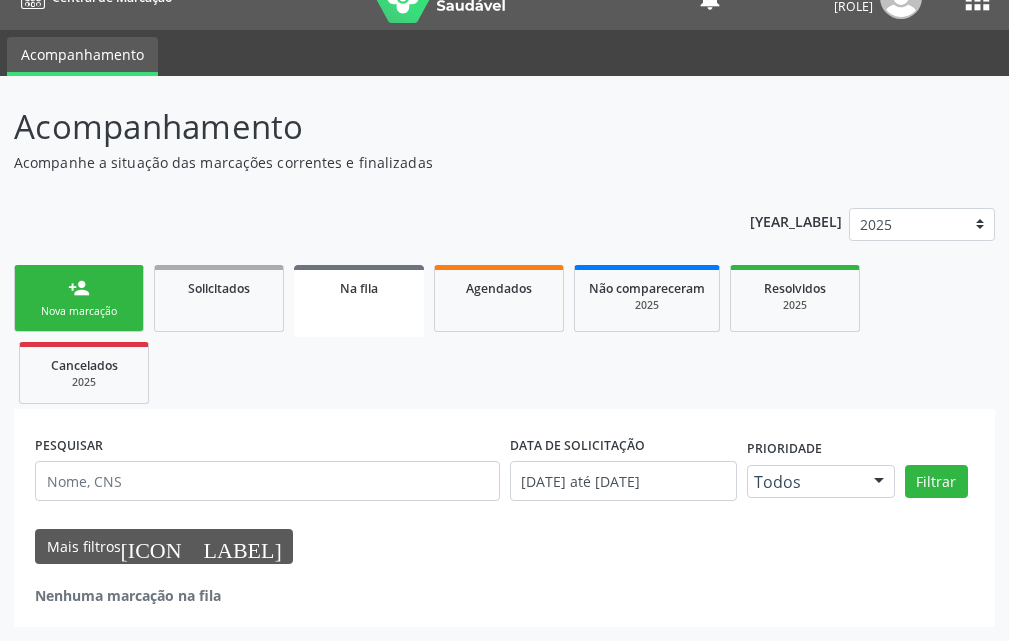 click on "[GENERAL_TERM]" at bounding box center [79, 311] 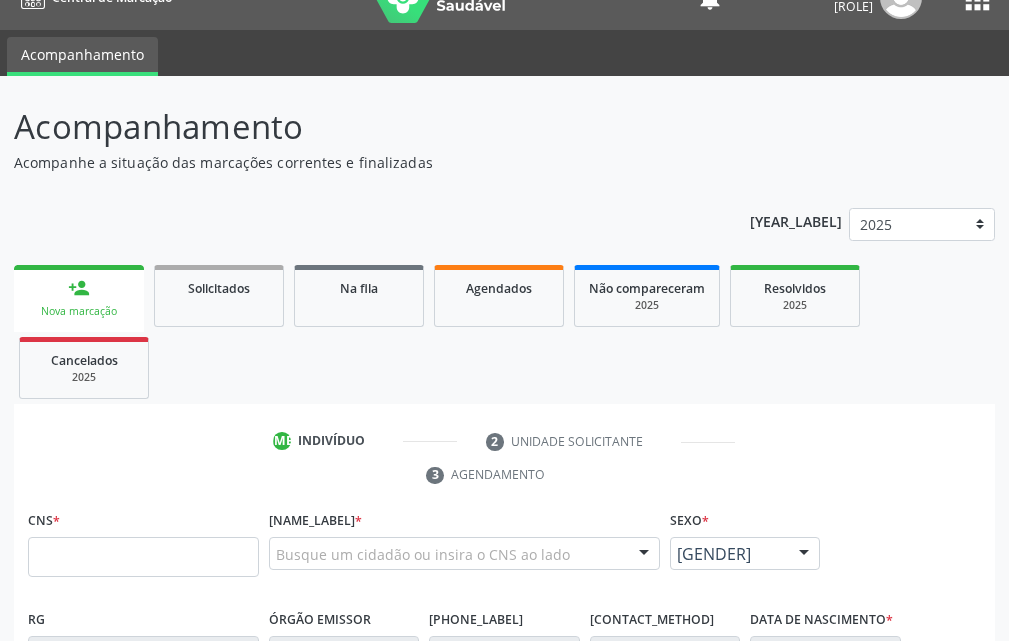click on "[GENERAL_TERM]" at bounding box center (79, 311) 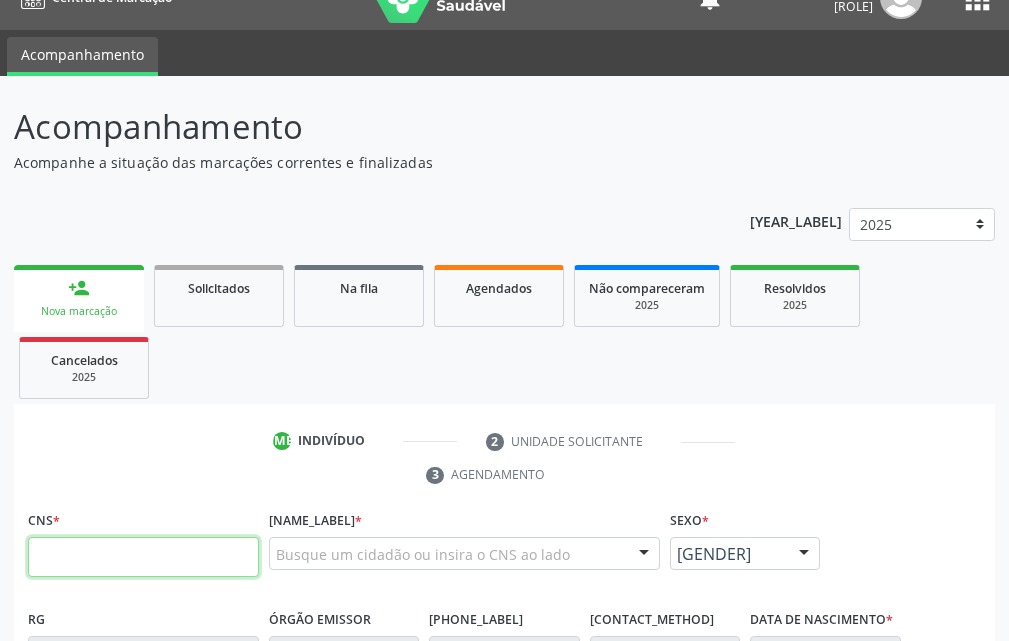 drag, startPoint x: 132, startPoint y: 561, endPoint x: 130, endPoint y: 541, distance: 20.09975 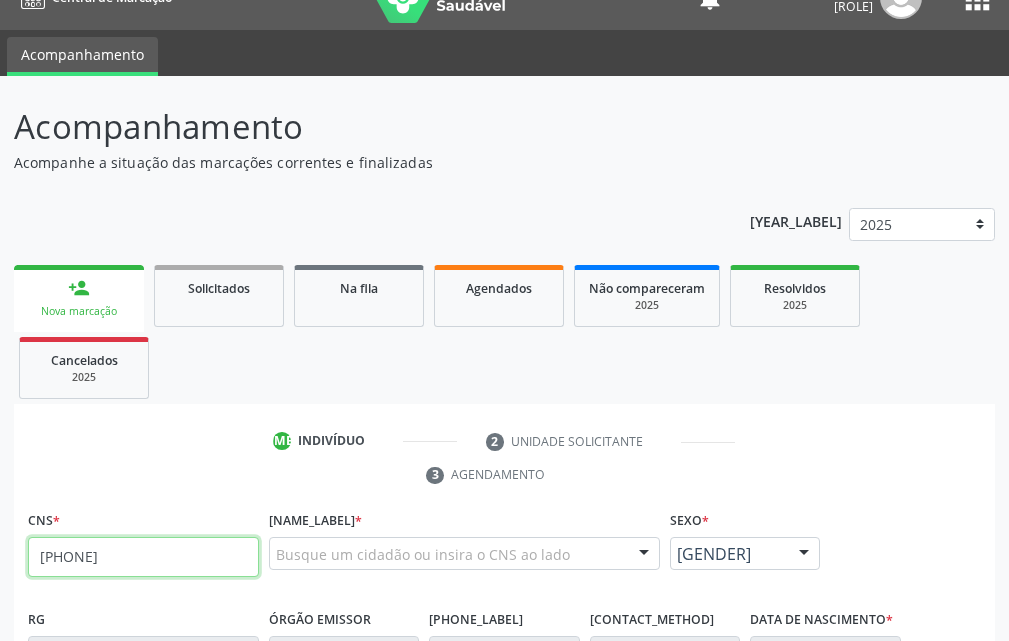 type on "898 0500 6191 7275" 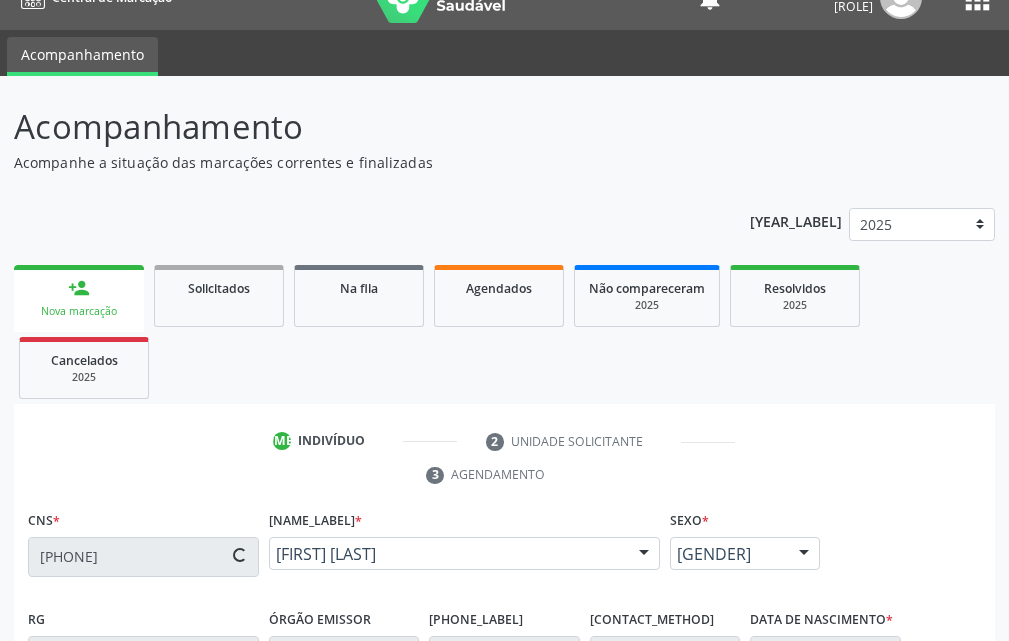 scroll, scrollTop: 334, scrollLeft: 0, axis: vertical 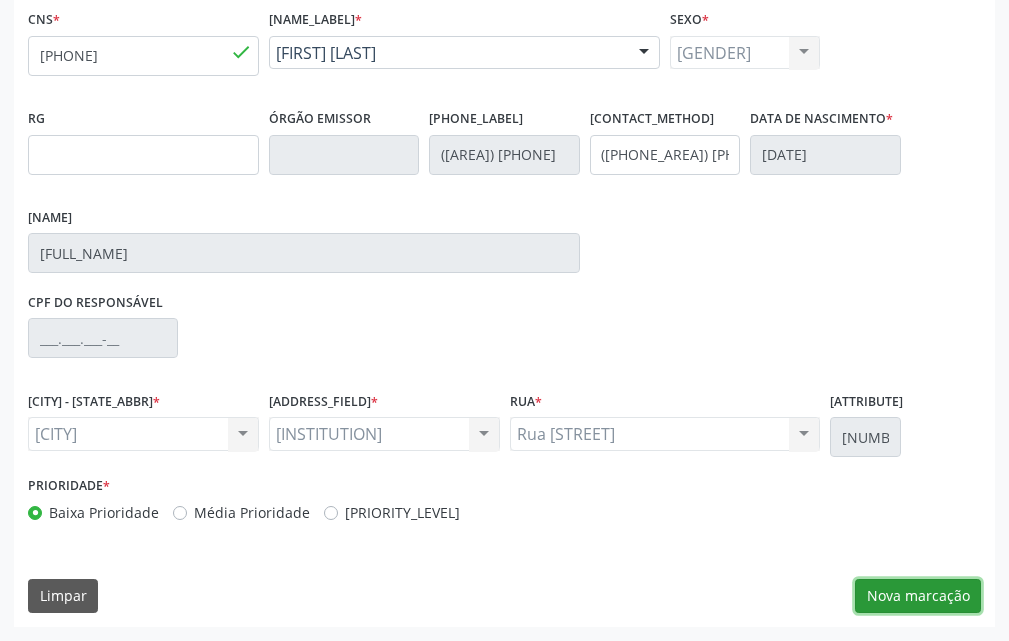 click on "[GENERAL_TERM]" at bounding box center (918, 596) 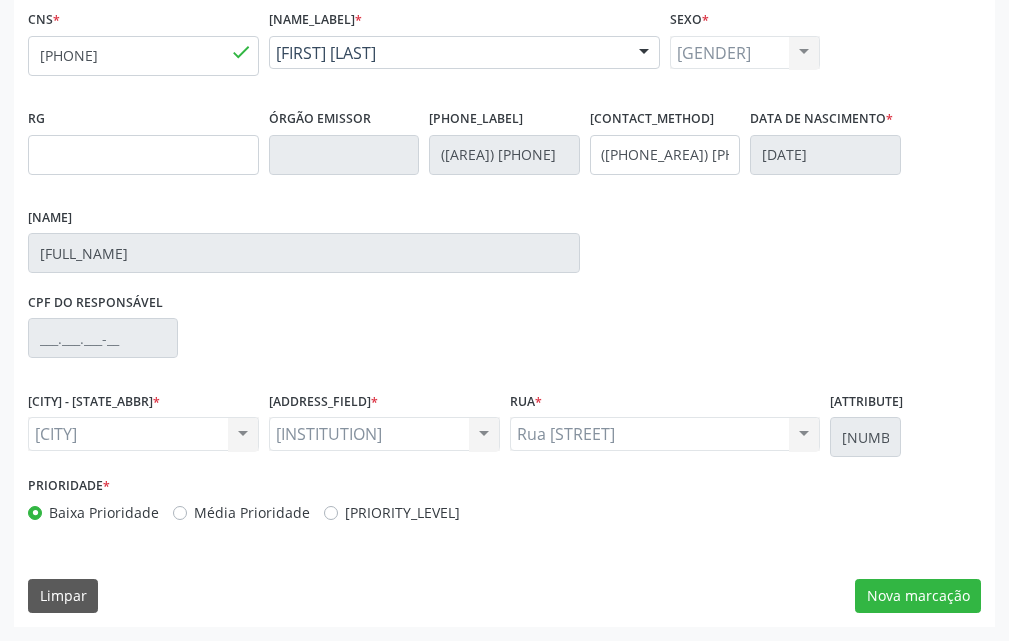 scroll, scrollTop: 370, scrollLeft: 0, axis: vertical 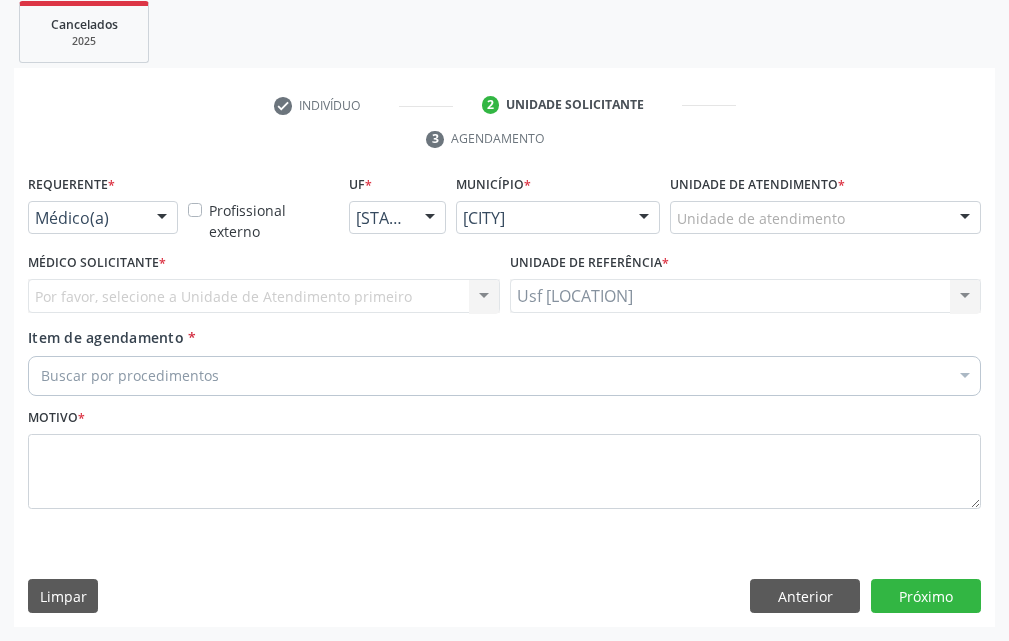 click at bounding box center [162, 219] 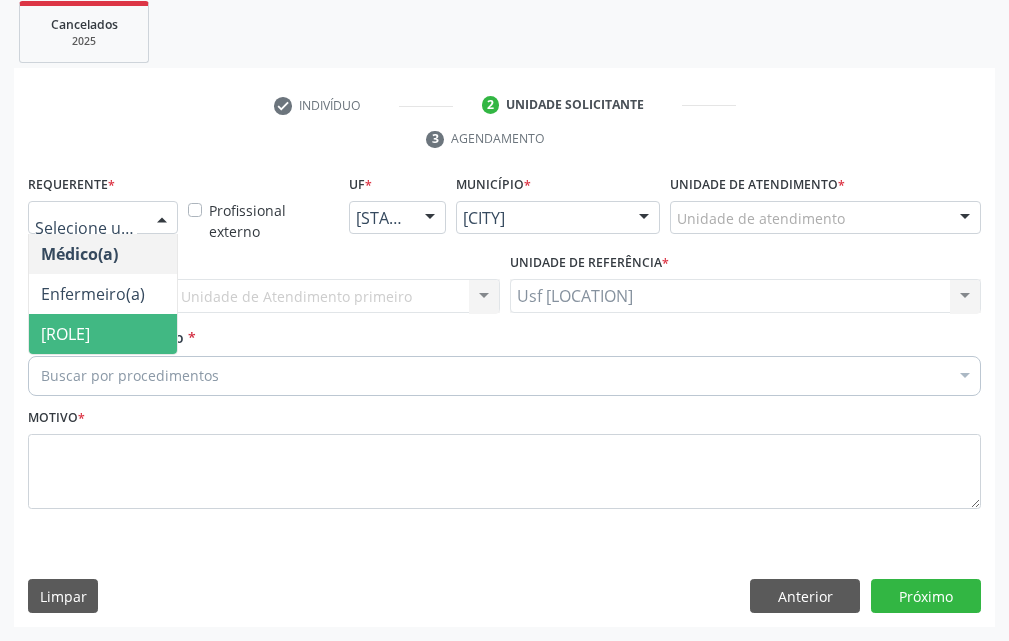 click on "[TITLE]" at bounding box center [103, 334] 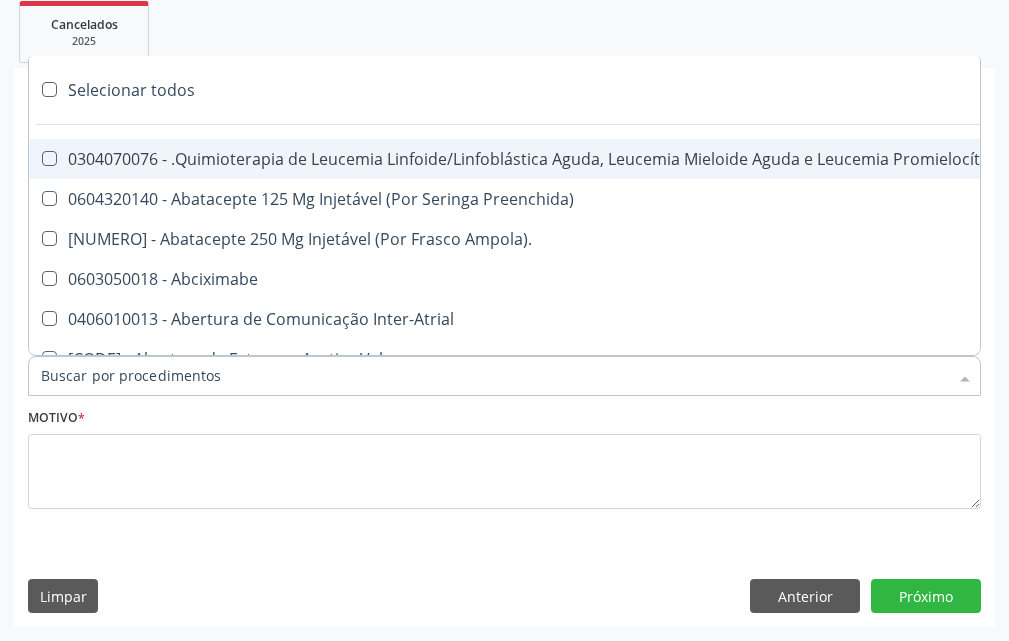 click on "Item de agendamento
*" at bounding box center (494, 376) 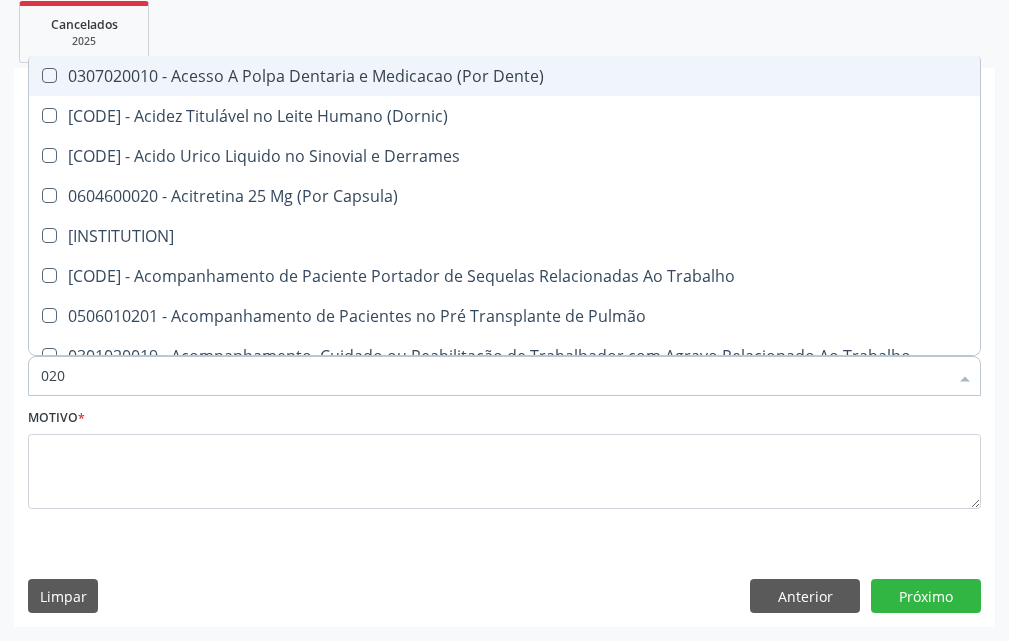 type on "[CODE]" 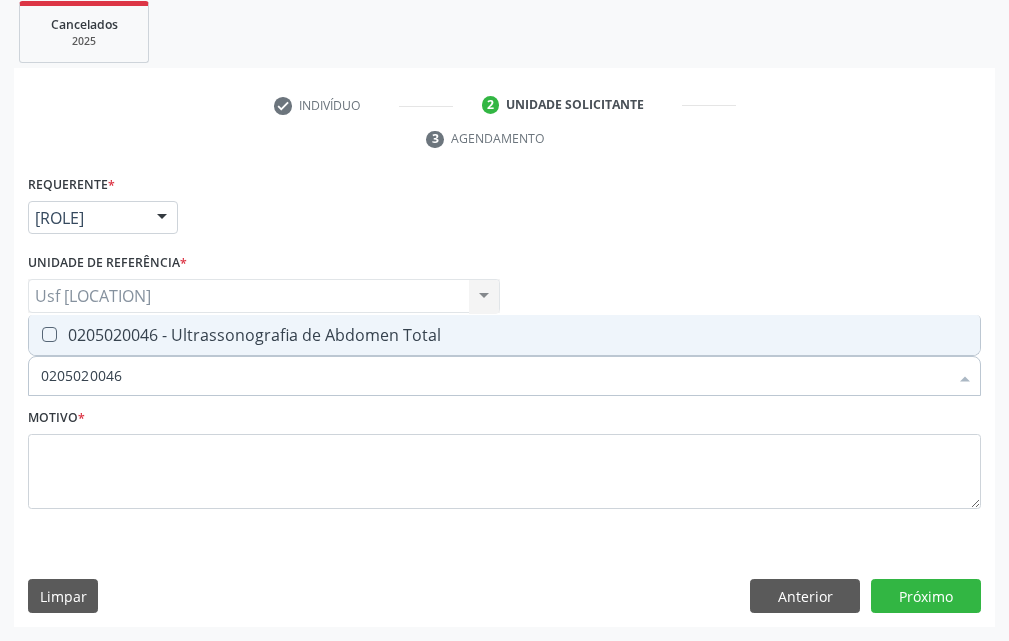 click on "0205020046 - Ultrassonografia de Abdomen Total" at bounding box center (504, 335) 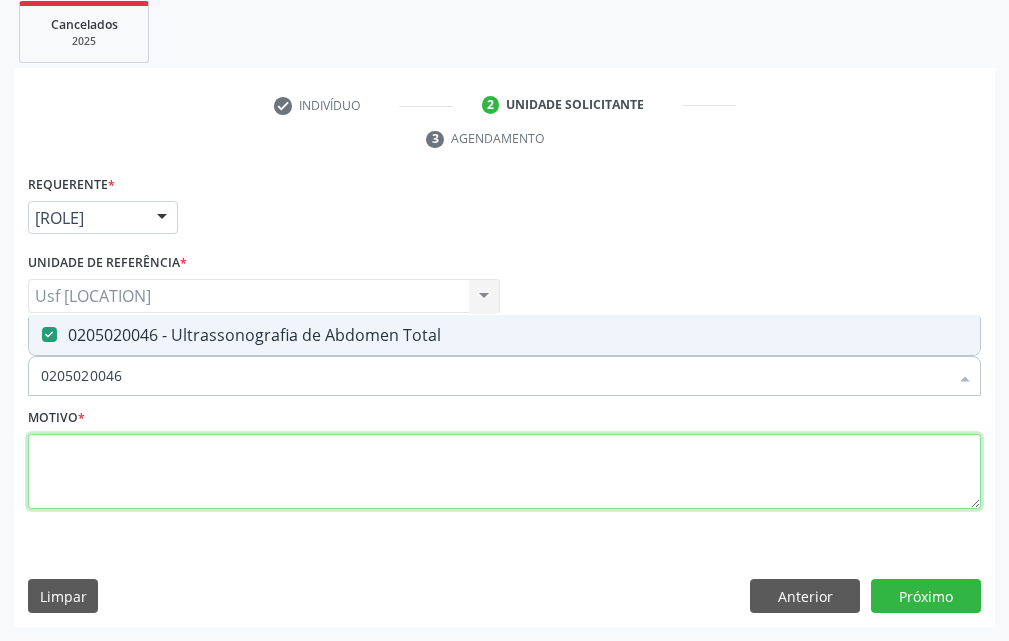 click at bounding box center (504, 472) 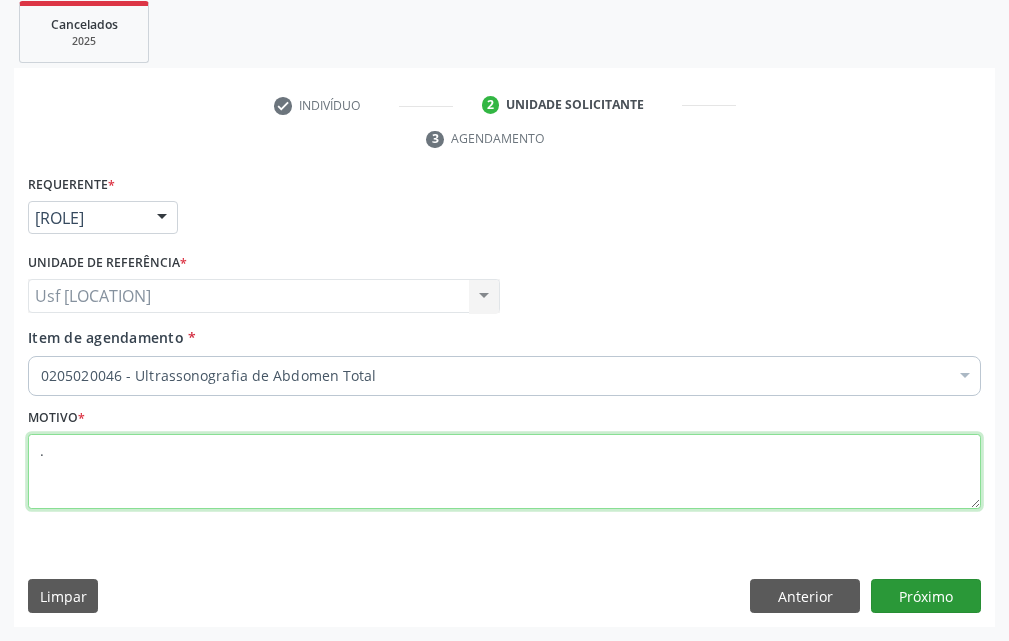 type on "." 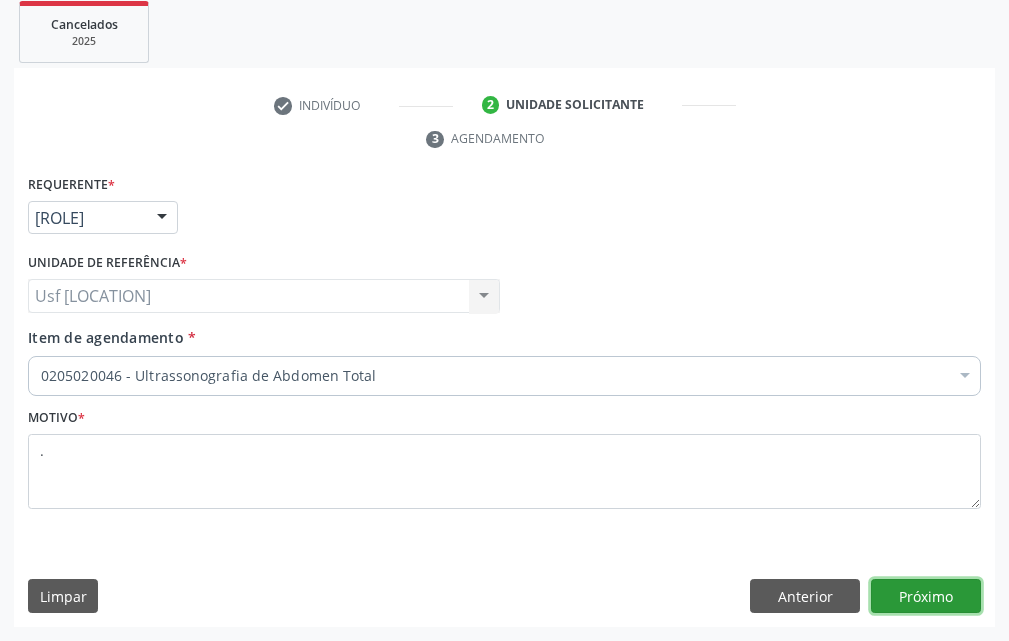 click on "Próximo" at bounding box center (926, 596) 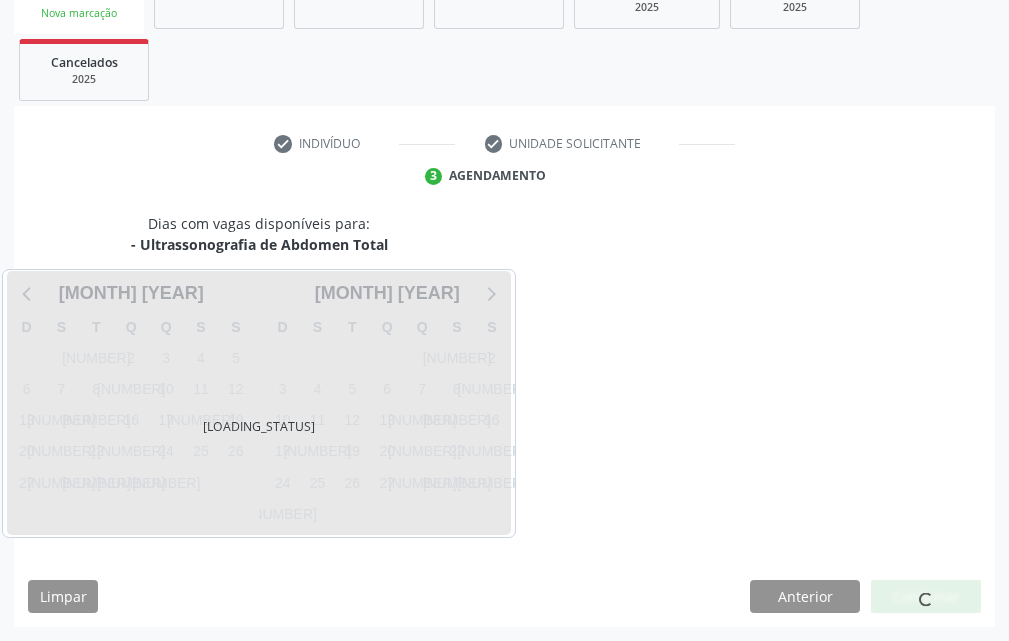 scroll, scrollTop: 332, scrollLeft: 0, axis: vertical 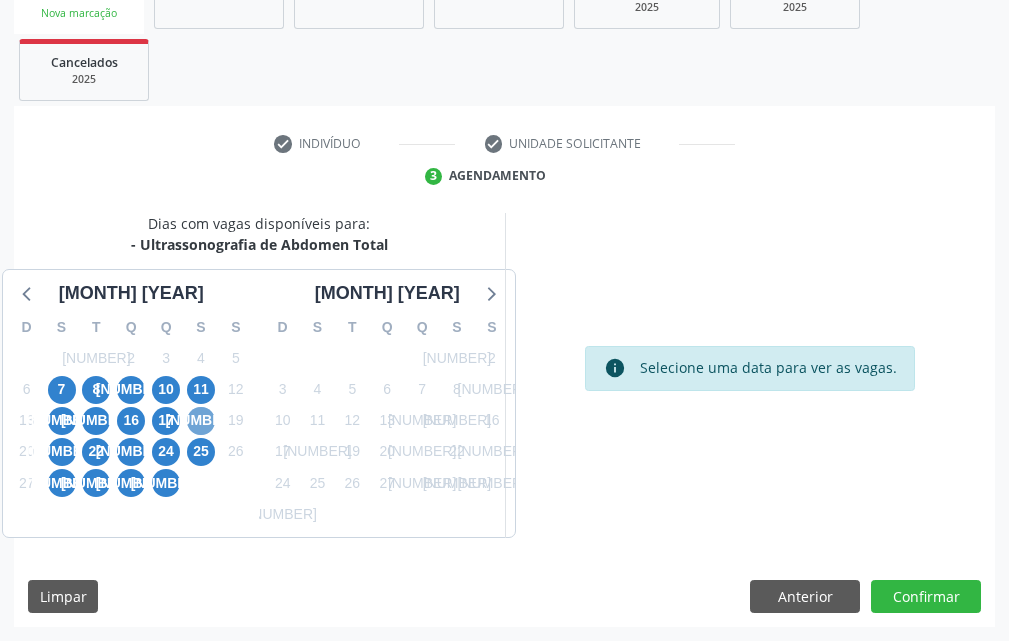 click on "18" at bounding box center [201, 421] 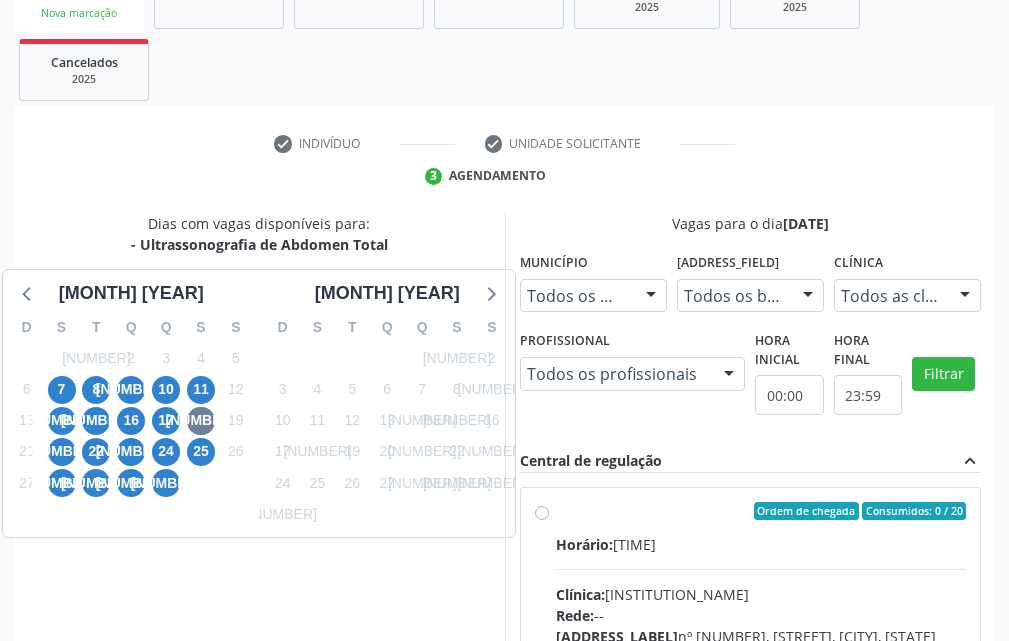 click on "Ordem de chegada
Consumidos: 0 / 20
Horário:   07:00
Clínica:  [CLINIC]
Rede:
--
Endereço:   nº 384, [NEIGHBORHOOD], [CITY] - [STATE]
Telefone:   [PHONE]
Profissional:
[FIRST] [LAST]
Informações adicionais sobre o atendimento
Idade de atendimento:
de 0 a 120 anos
Gênero(s) atendido(s):
Masculino e Feminino
Informações adicionais:
--" at bounding box center (761, 655) 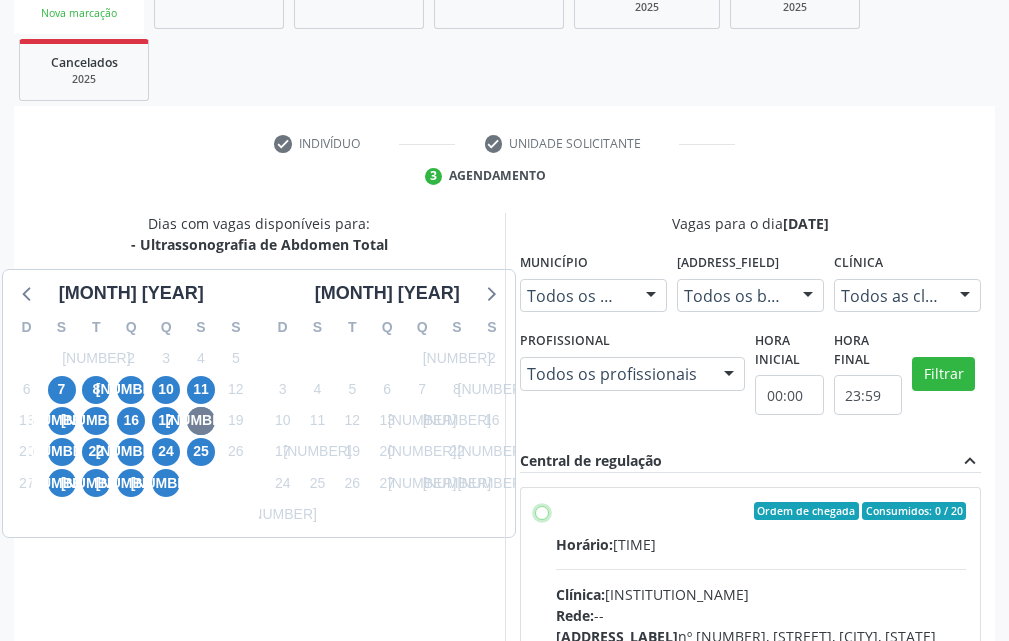 click on "Ordem de chegada
Consumidos: 0 / 20
Horário:   07:00
Clínica:  [CLINIC]
Rede:
--
Endereço:   nº 384, [NEIGHBORHOOD], [CITY] - [STATE]
Telefone:   [PHONE]
Profissional:
[FIRST] [LAST]
Informações adicionais sobre o atendimento
Idade de atendimento:
de 0 a 120 anos
Gênero(s) atendido(s):
Masculino e Feminino
Informações adicionais:
--" at bounding box center (542, 511) 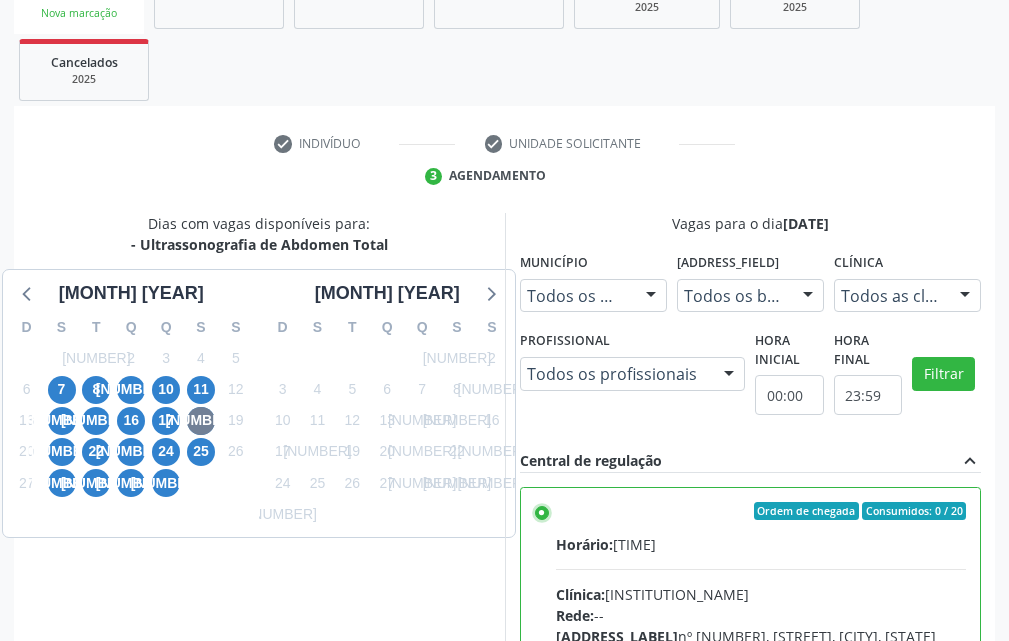 scroll, scrollTop: 668, scrollLeft: 0, axis: vertical 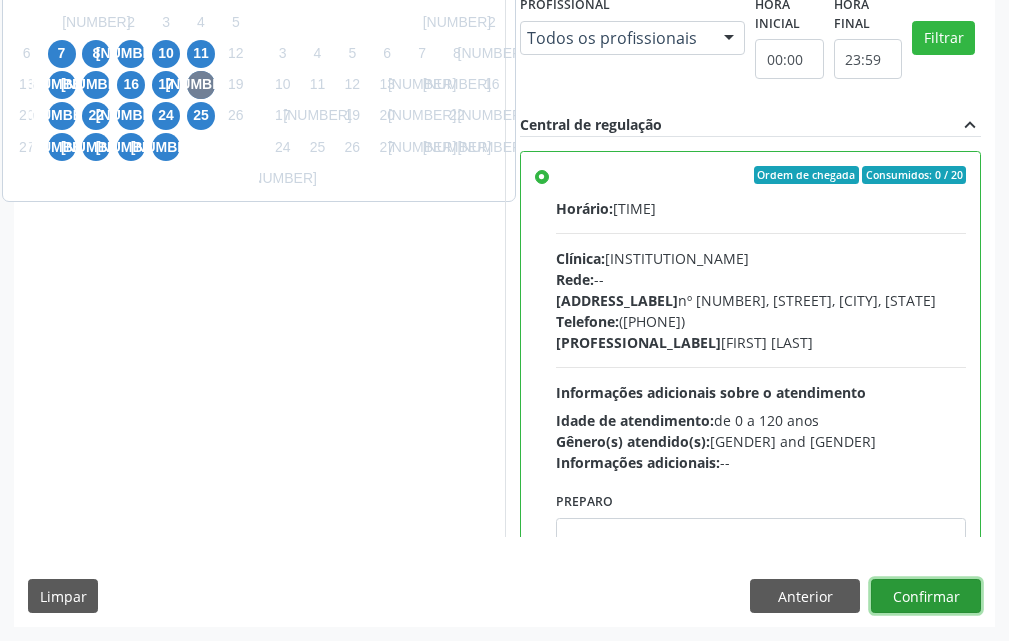 click on "Confirmar" at bounding box center (926, 596) 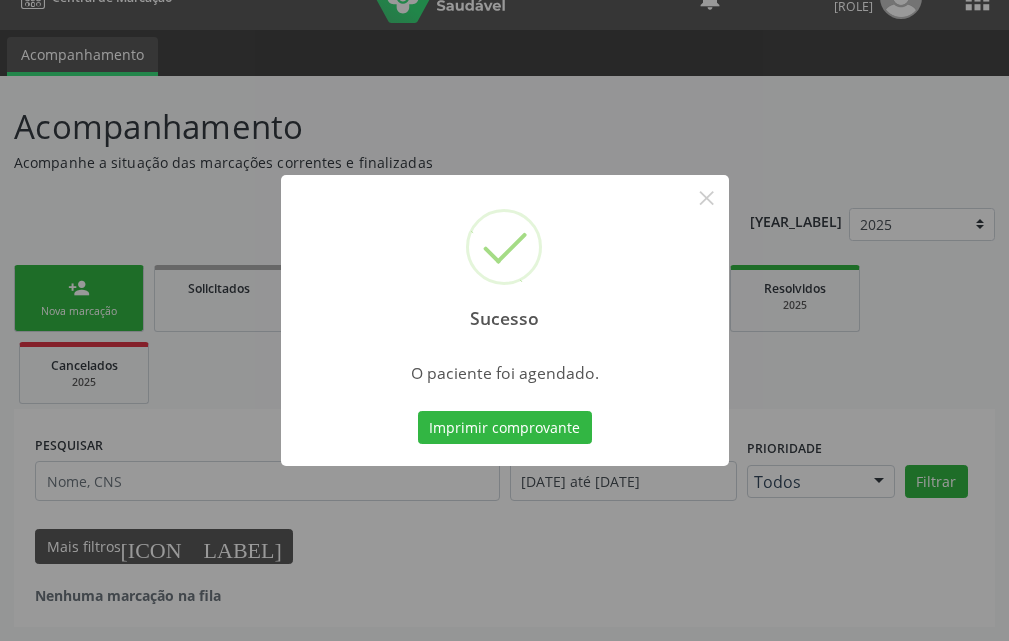 scroll, scrollTop: 34, scrollLeft: 0, axis: vertical 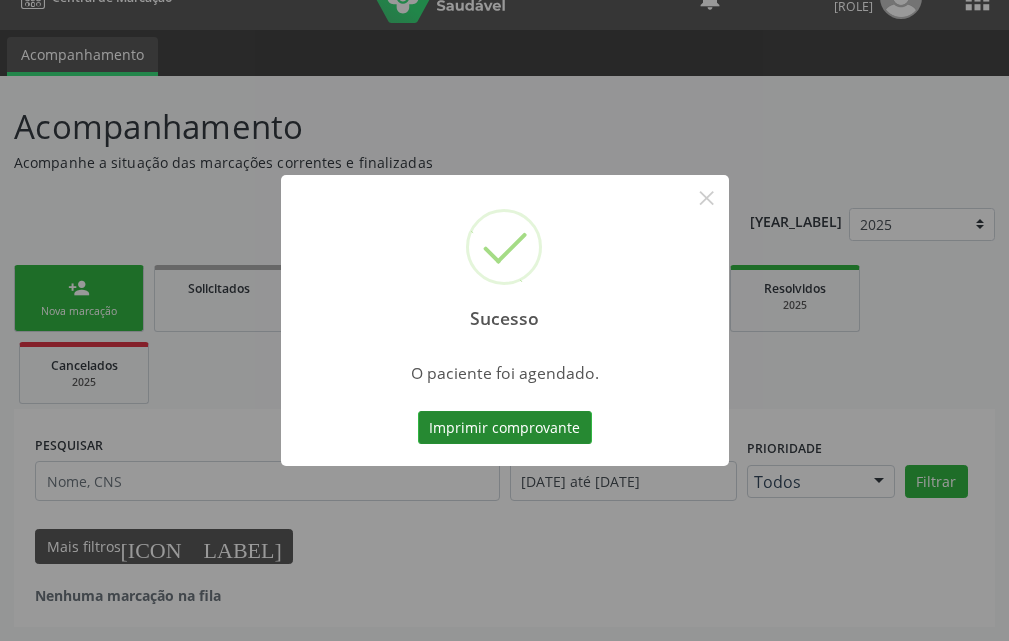 click on "Imprimir comprovante" at bounding box center [505, 428] 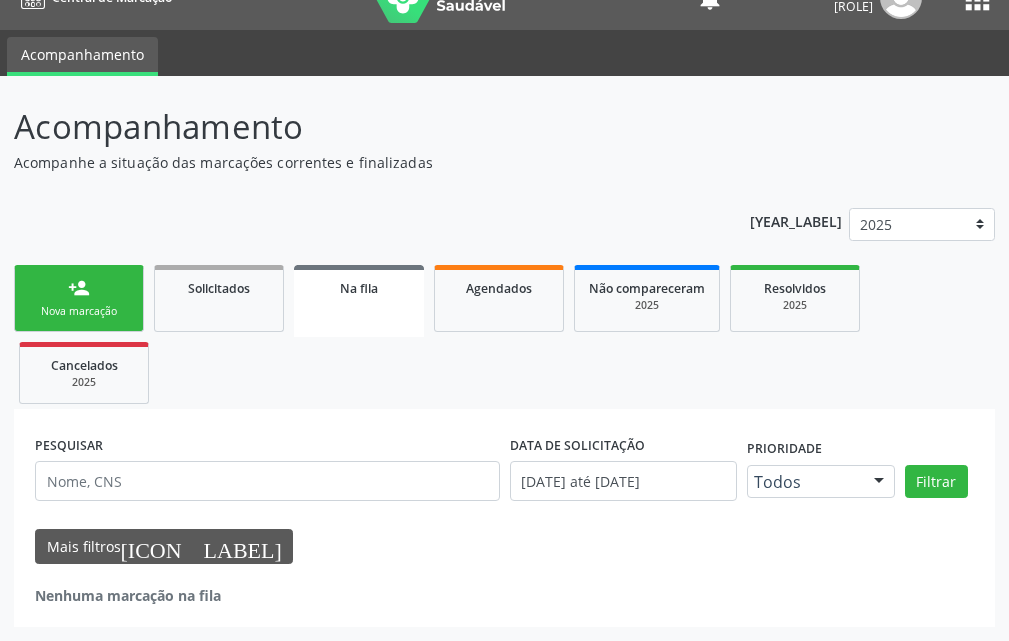 click on "person_add
Nova marcação" at bounding box center [79, 298] 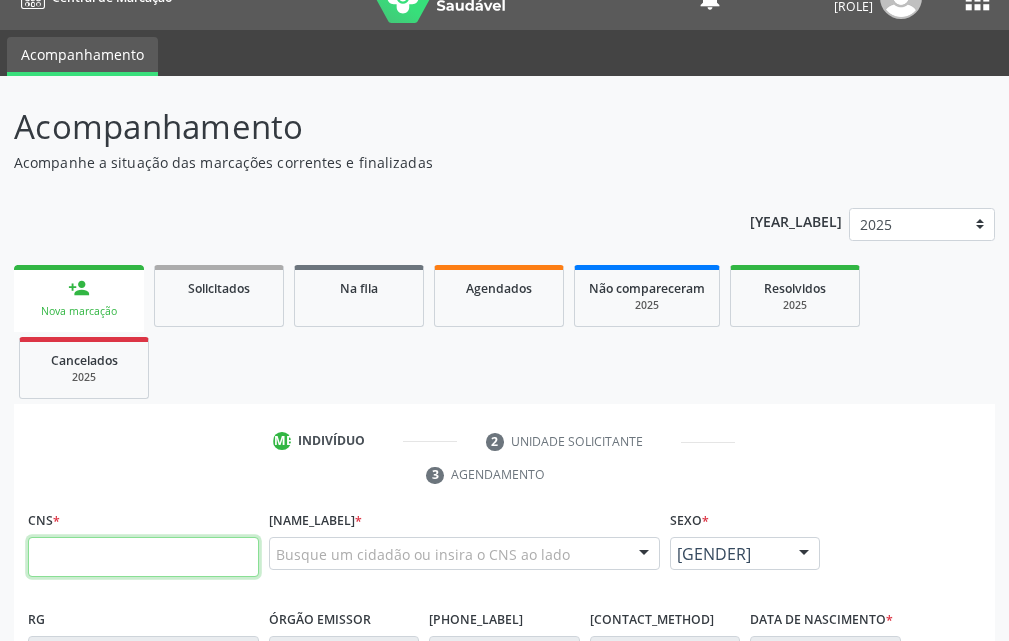click at bounding box center [143, 557] 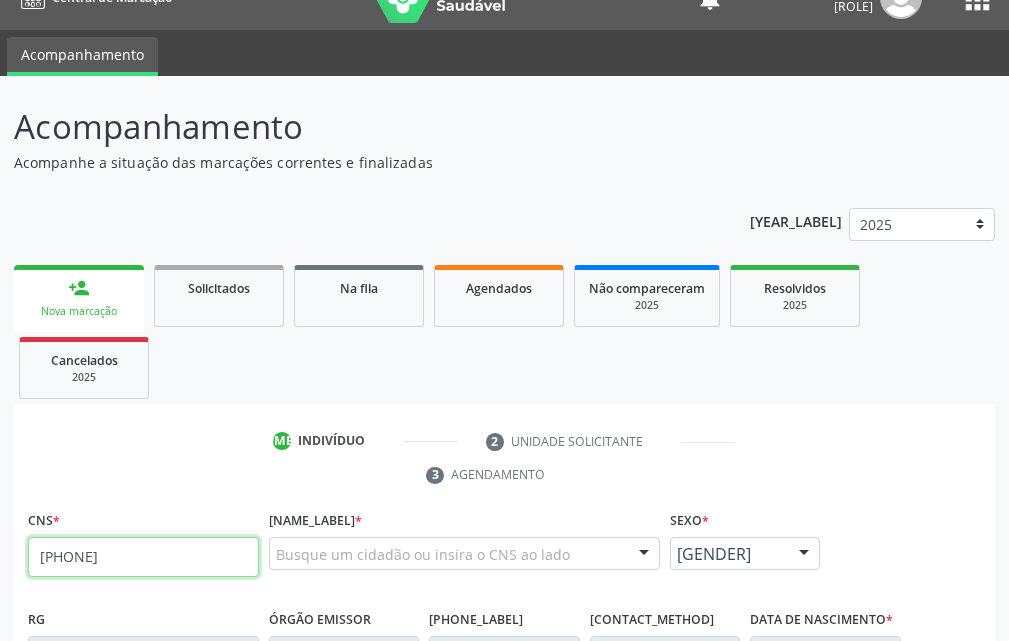 type on "209 2784 9334 0000" 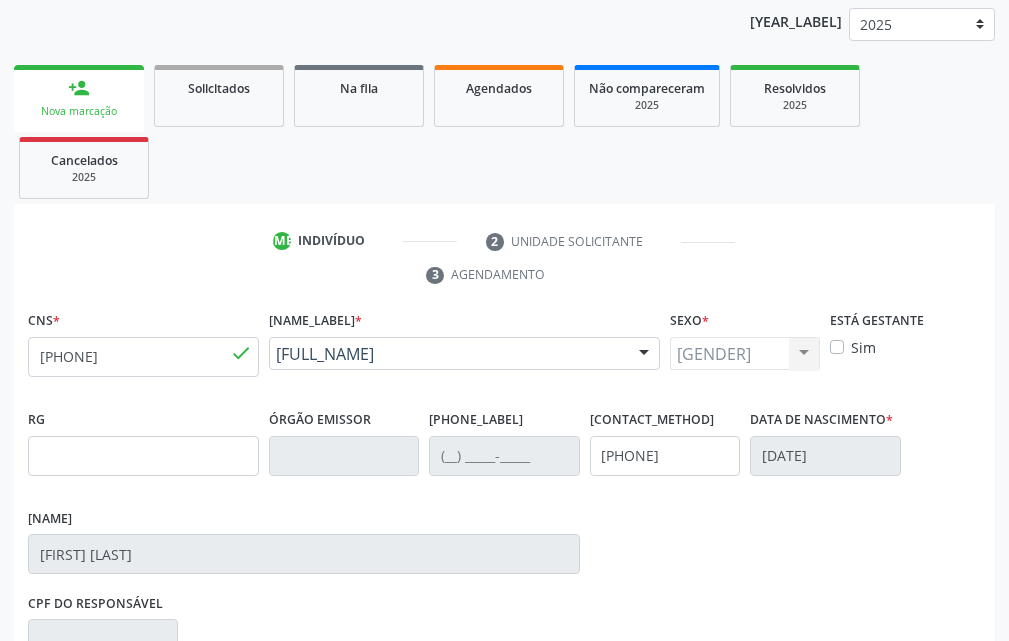scroll, scrollTop: 334, scrollLeft: 0, axis: vertical 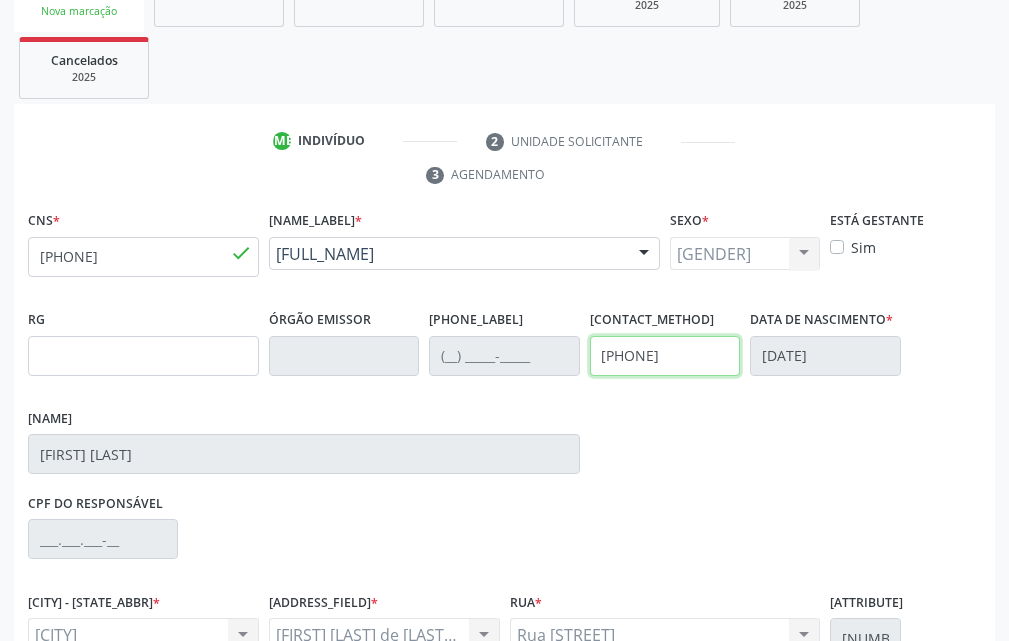 click on "RG
Órgão emissor
Nº do Telefone
Celular/WhatsApp
(87) 99928-9544
Data de nascimento
*
02/11/1968
Nome da mãe
Maria Antonia da Conceicão" at bounding box center (504, 397) 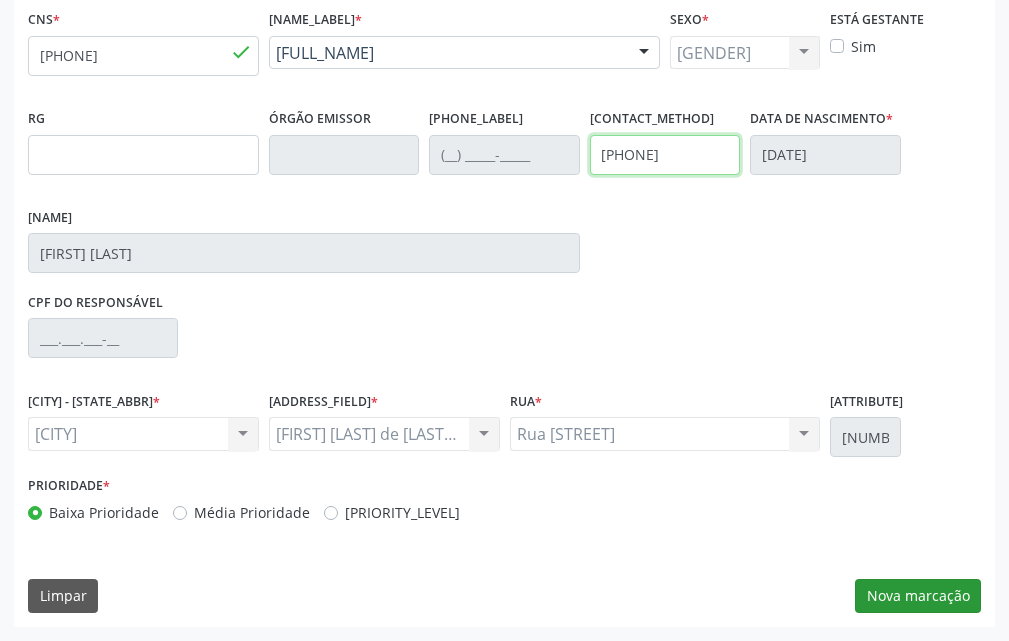 type on "(87) 99617-9879" 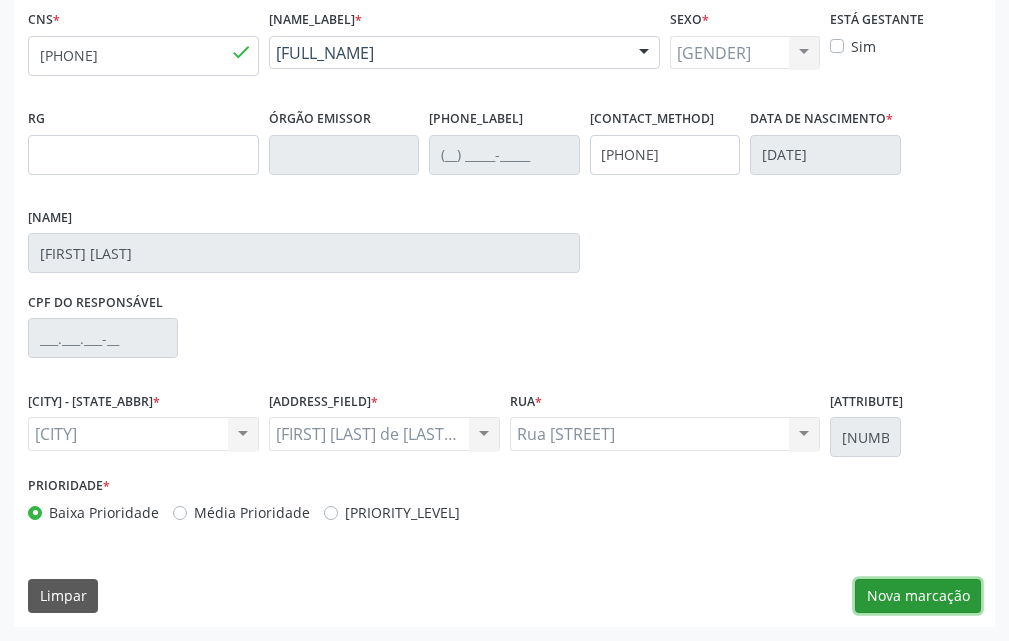 click on "[GENERAL_TERM]" at bounding box center [918, 596] 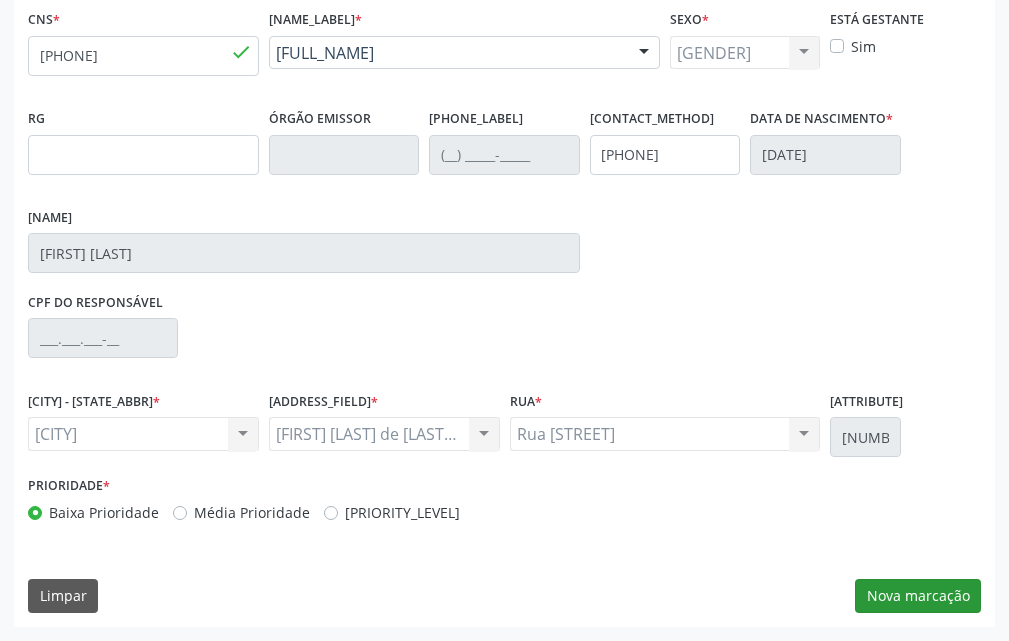 scroll, scrollTop: 370, scrollLeft: 0, axis: vertical 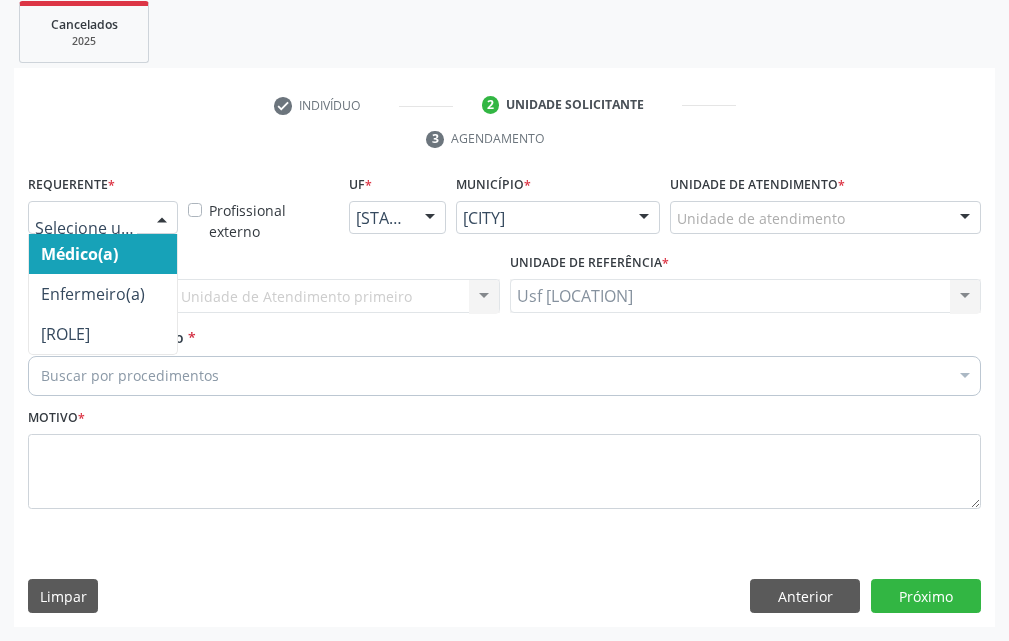 drag, startPoint x: 169, startPoint y: 227, endPoint x: 158, endPoint y: 253, distance: 28.231188 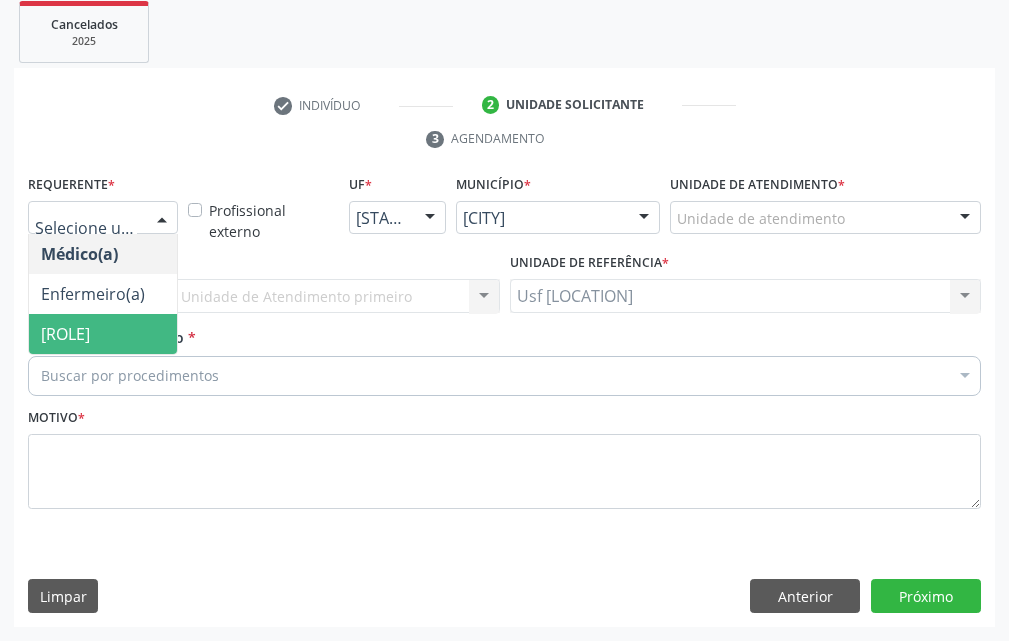 click on "[TITLE]" at bounding box center [103, 334] 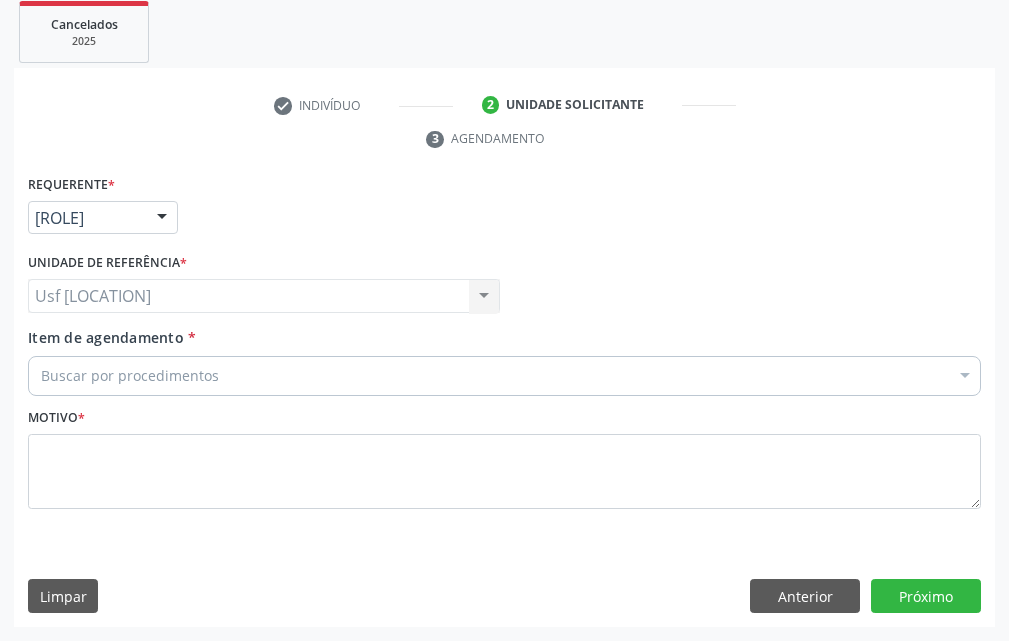 click on "Buscar por procedimentos" at bounding box center (504, 376) 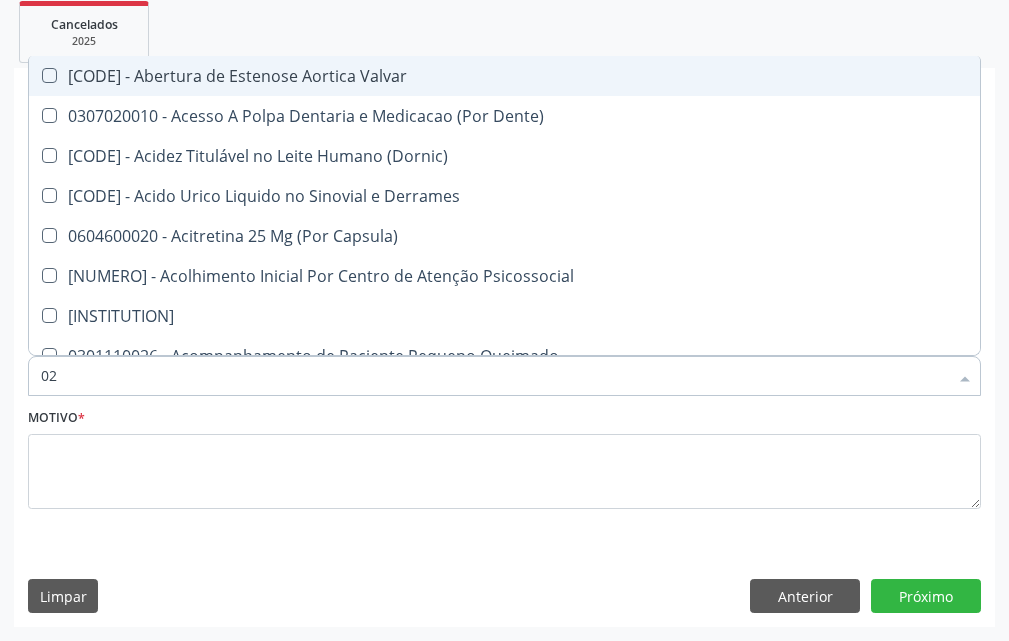 type on "[NUMBER]" 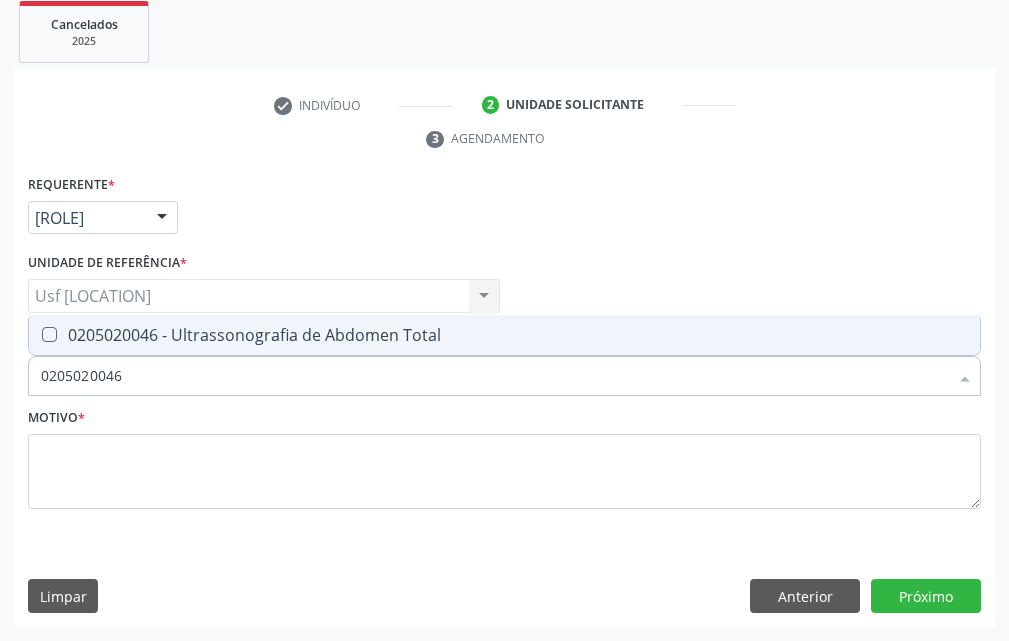 click on "0205020046 - Ultrassonografia de Abdomen Total" at bounding box center [504, 335] 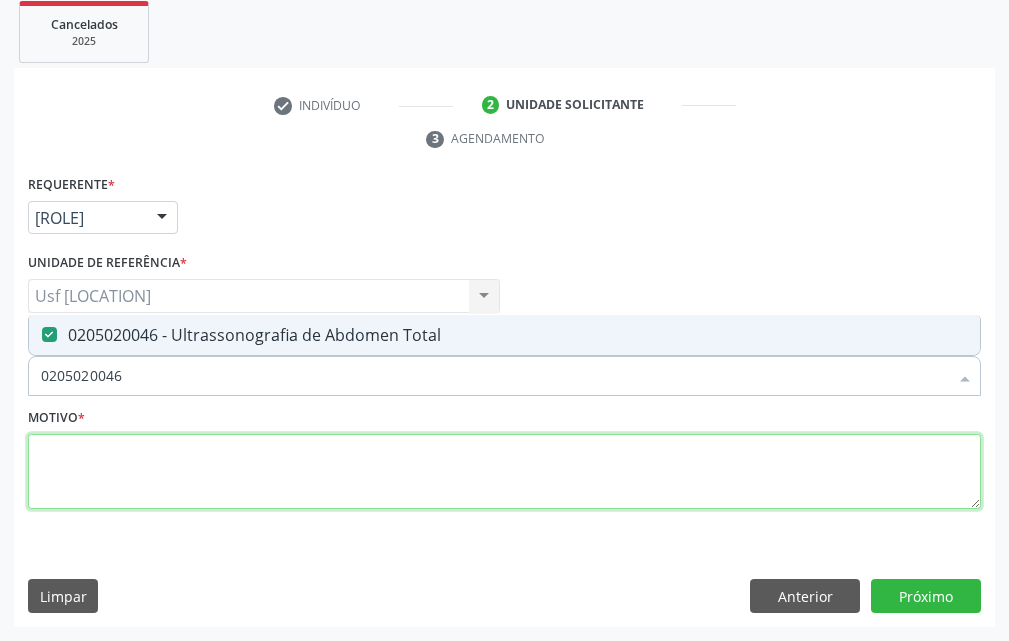 click at bounding box center [504, 472] 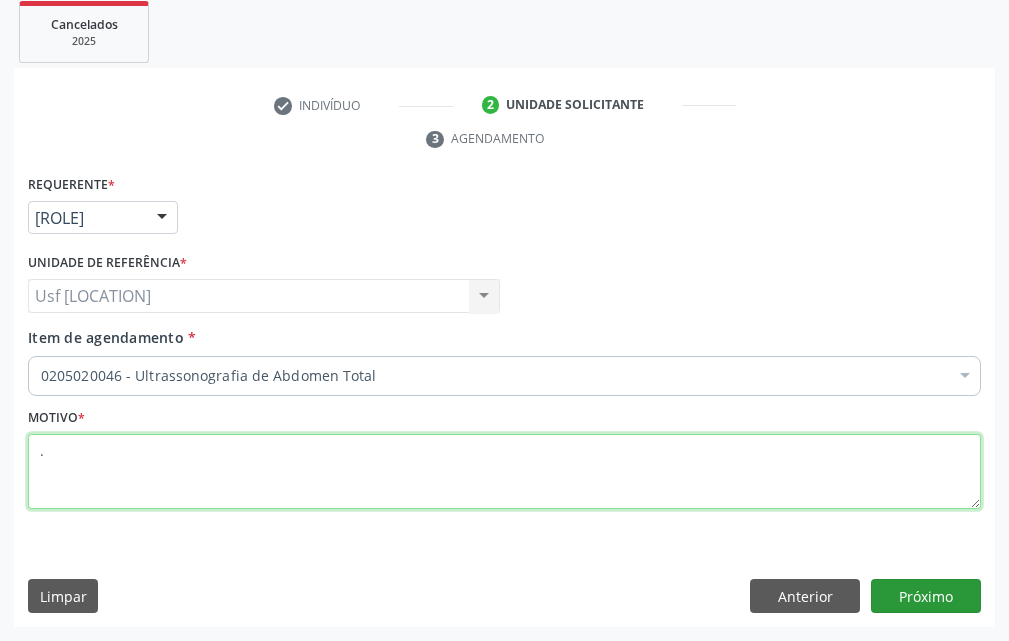 type on "." 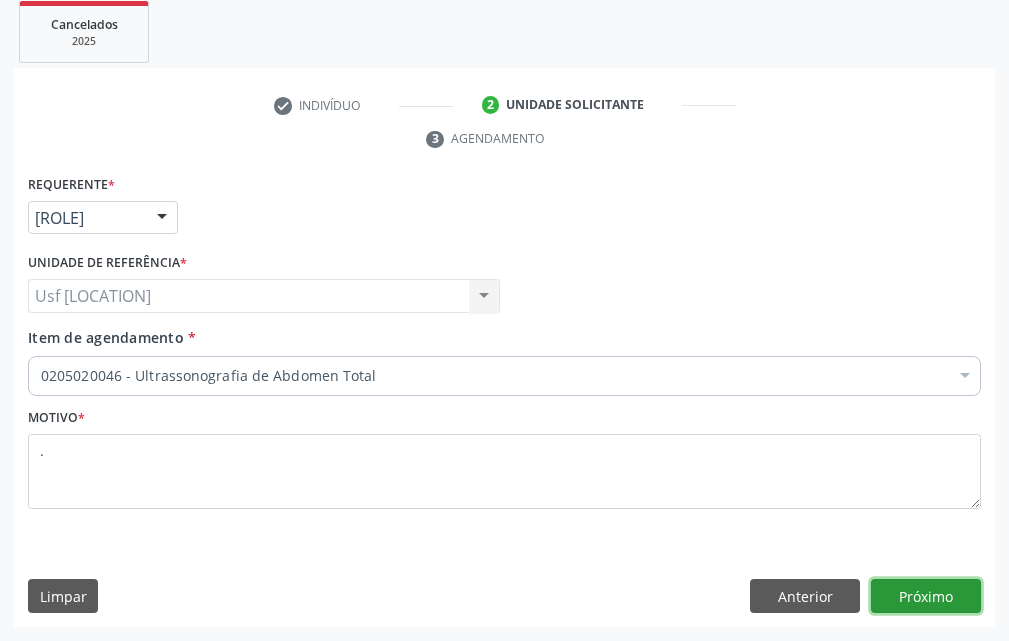 click on "Próximo" at bounding box center (926, 596) 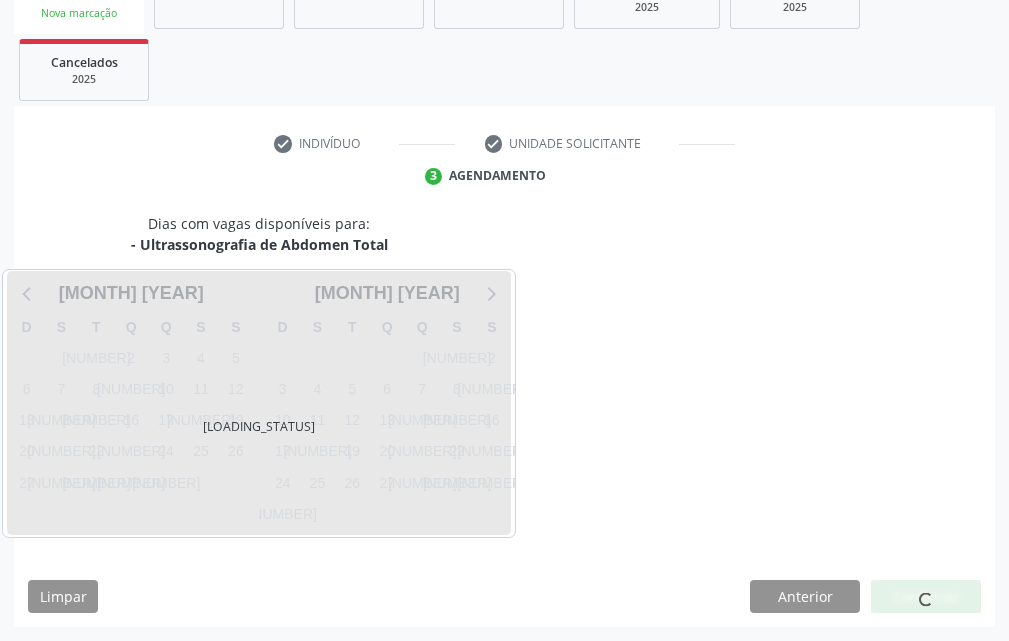 scroll, scrollTop: 332, scrollLeft: 0, axis: vertical 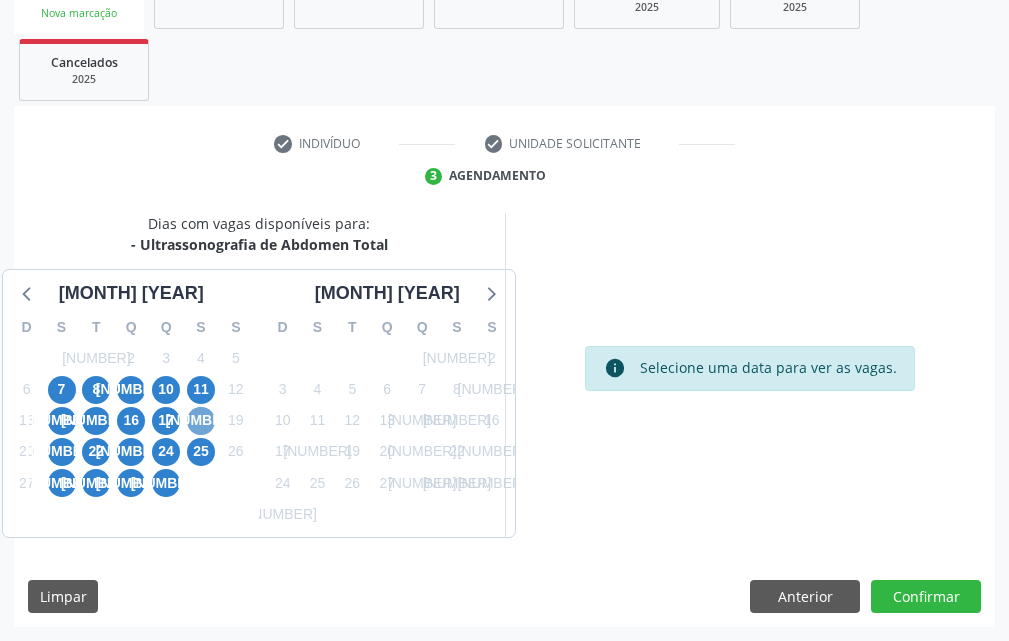 click on "18" at bounding box center (201, 421) 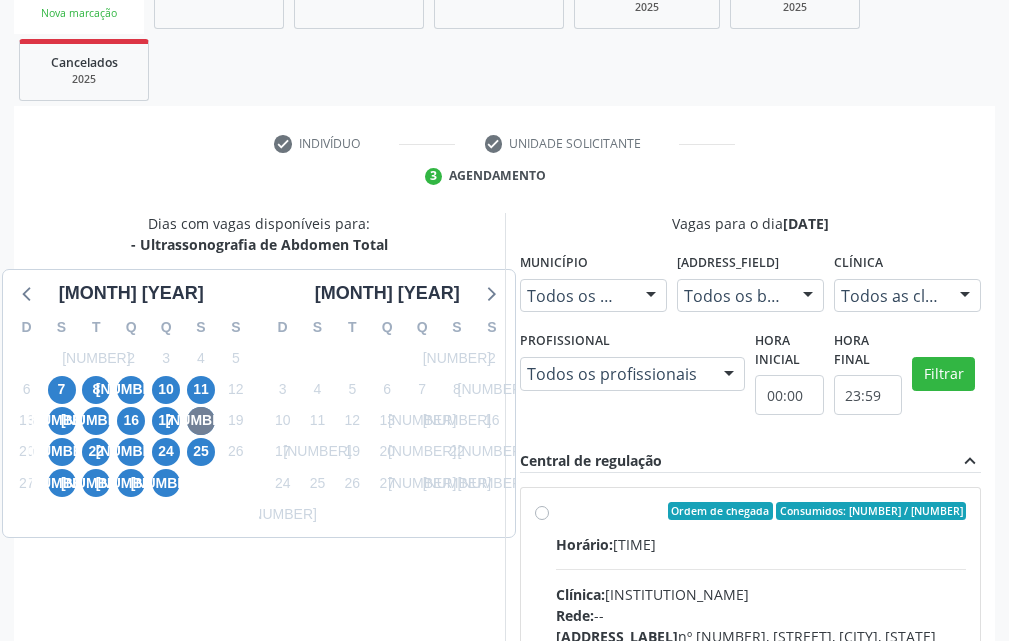 click on "Horário:   07:00
Clínica:  Hospital Sao Francisco
Rede:
--
Endereço:   nº 384, Varzea, Serra Talhada - PE
Telefone:   (81) 38312142
Profissional:
Yuri Araujo Magalhaes
Informações adicionais sobre o atendimento
Idade de atendimento:
de 0 a 120 anos
Gênero(s) atendido(s):
Masculino e Feminino
Informações adicionais:
--" at bounding box center [761, 671] 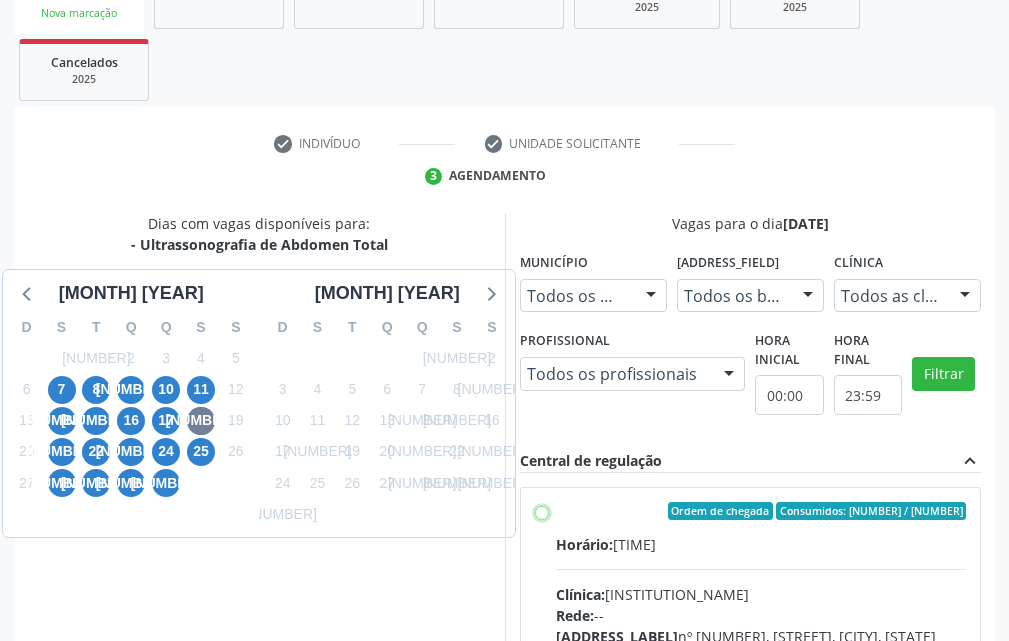 click on "Ordem de chegada
Consumidos: 1 / 20
Horário:   07:00
Clínica:  Hospital Sao Francisco
Rede:
--
Endereço:   nº 384, Varzea, Serra Talhada - PE
Telefone:   (81) 38312142
Profissional:
Yuri Araujo Magalhaes
Informações adicionais sobre o atendimento
Idade de atendimento:
de 0 a 120 anos
Gênero(s) atendido(s):
Masculino e Feminino
Informações adicionais:
--" at bounding box center [542, 511] 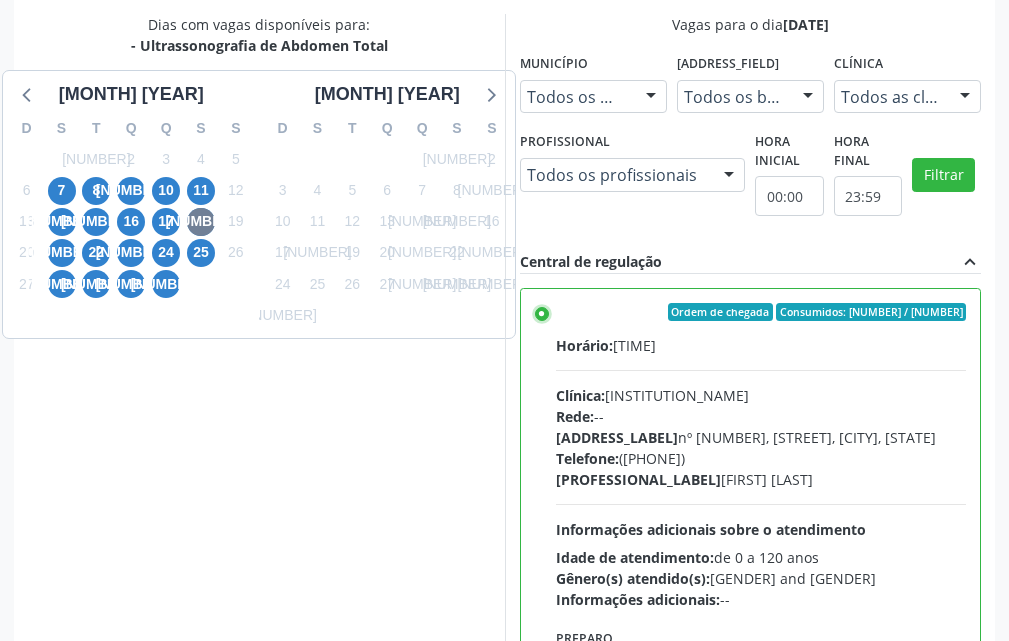 scroll, scrollTop: 668, scrollLeft: 0, axis: vertical 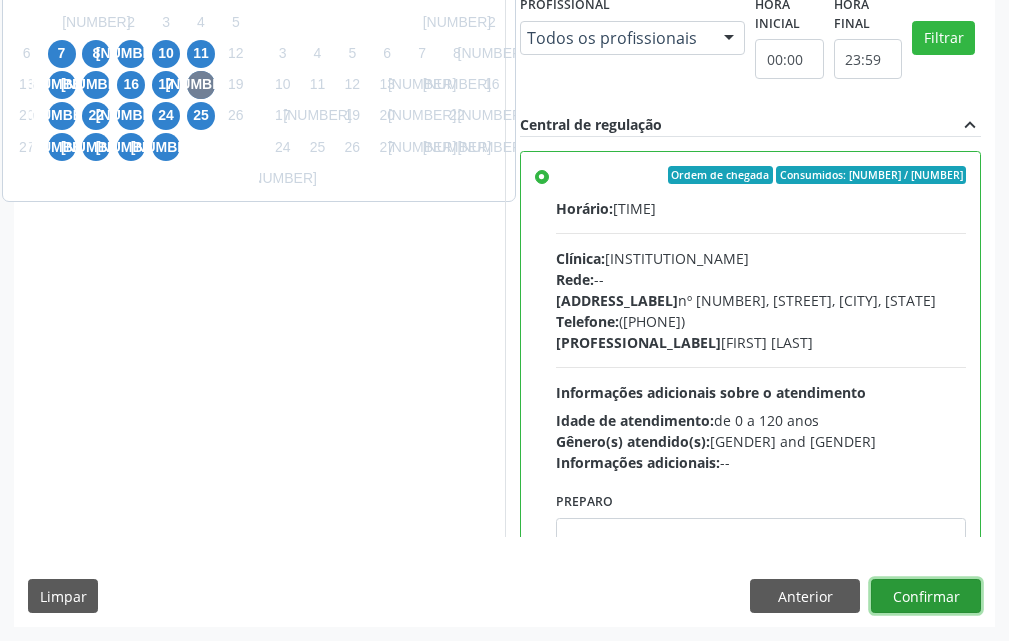 click on "Confirmar" at bounding box center [926, 596] 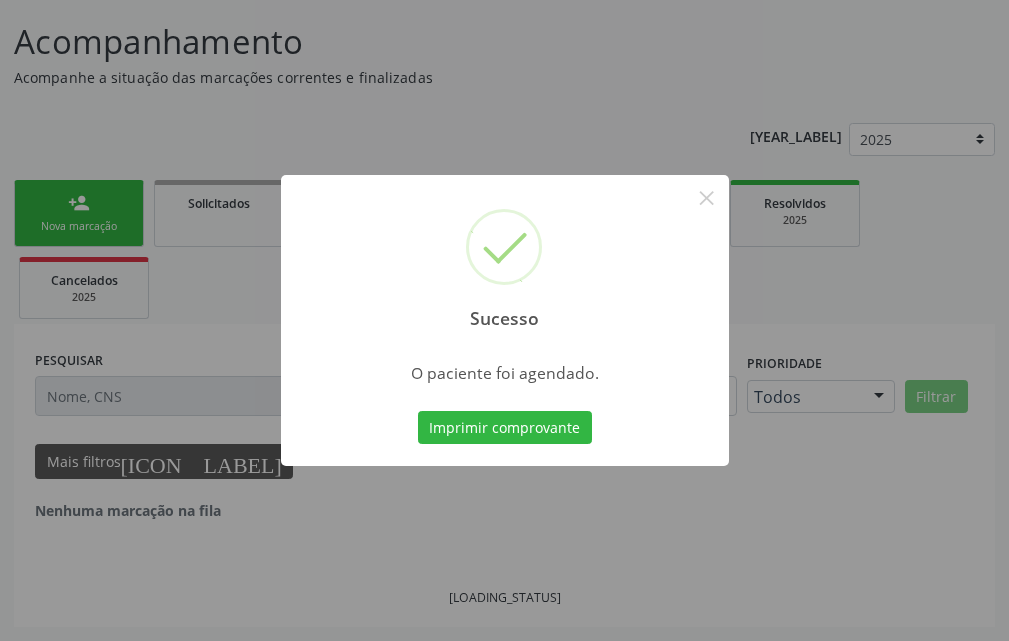 scroll, scrollTop: 34, scrollLeft: 0, axis: vertical 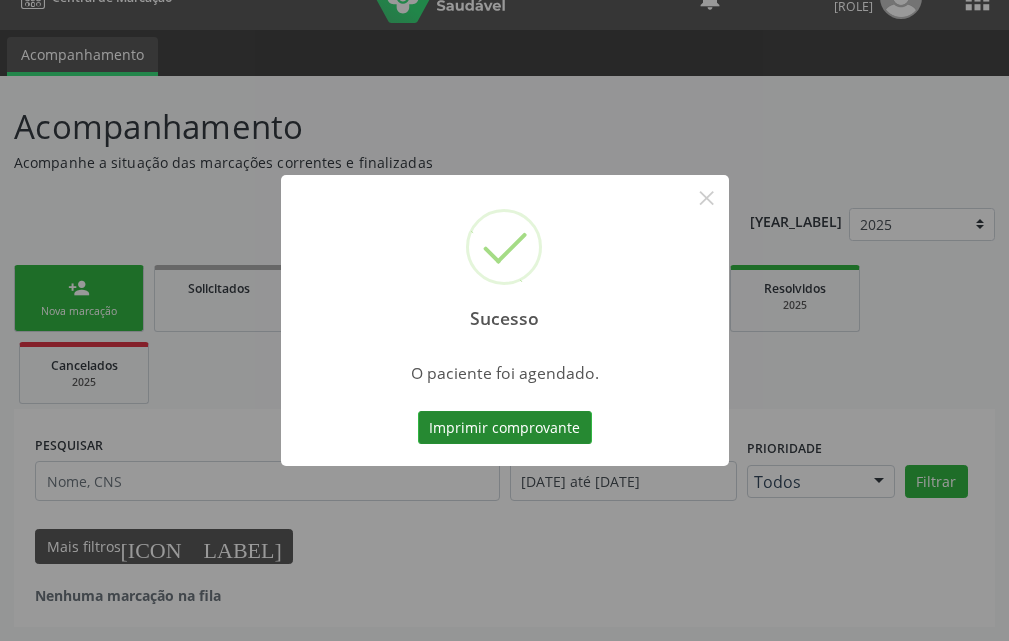 click on "Imprimir comprovante" at bounding box center [505, 428] 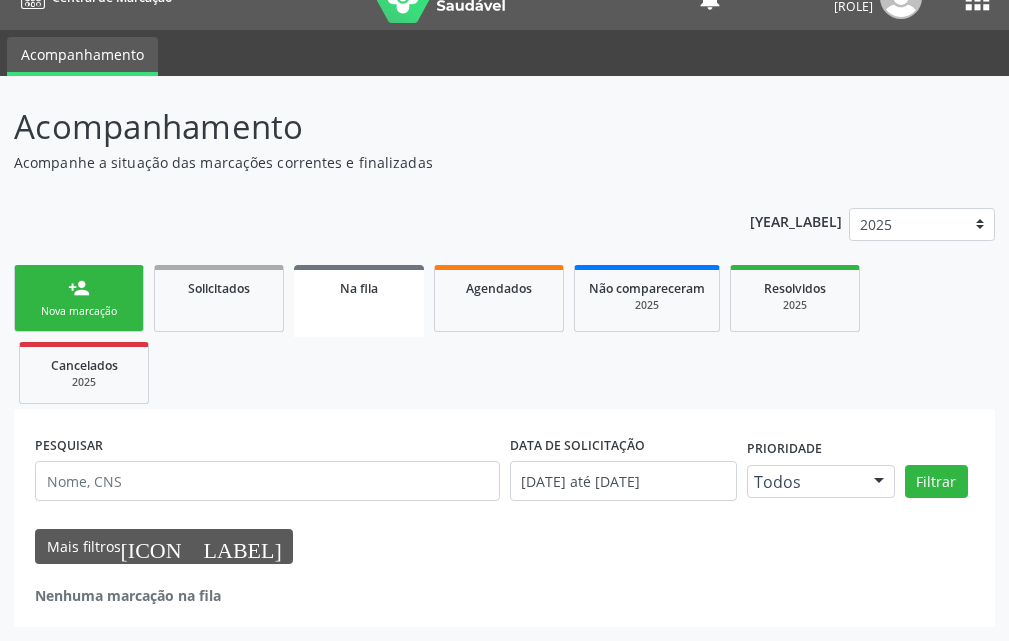 click on "[GENERAL_TERM]" at bounding box center [79, 311] 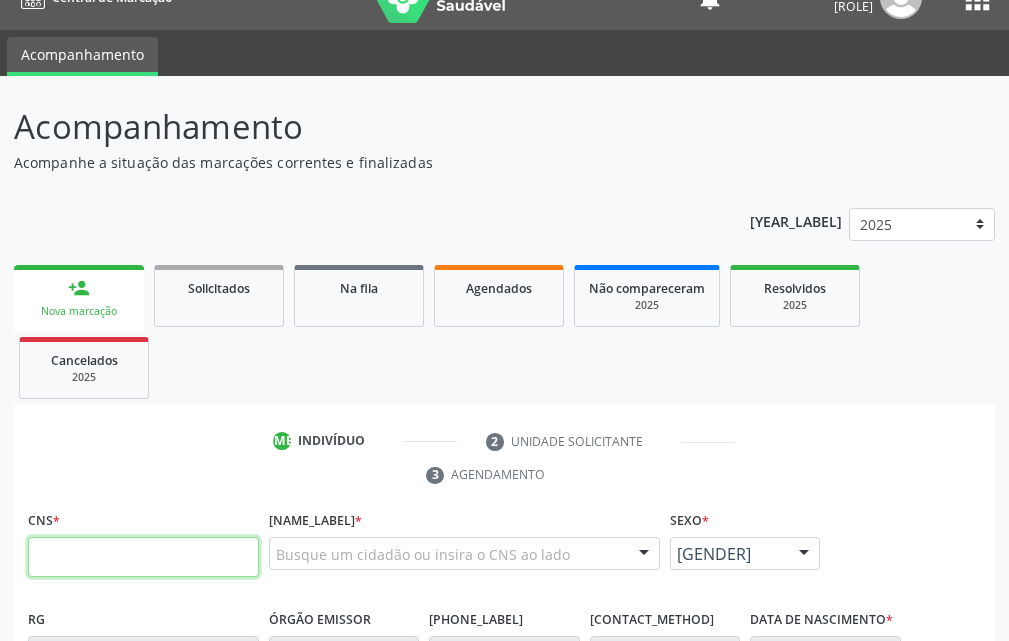 click at bounding box center (143, 557) 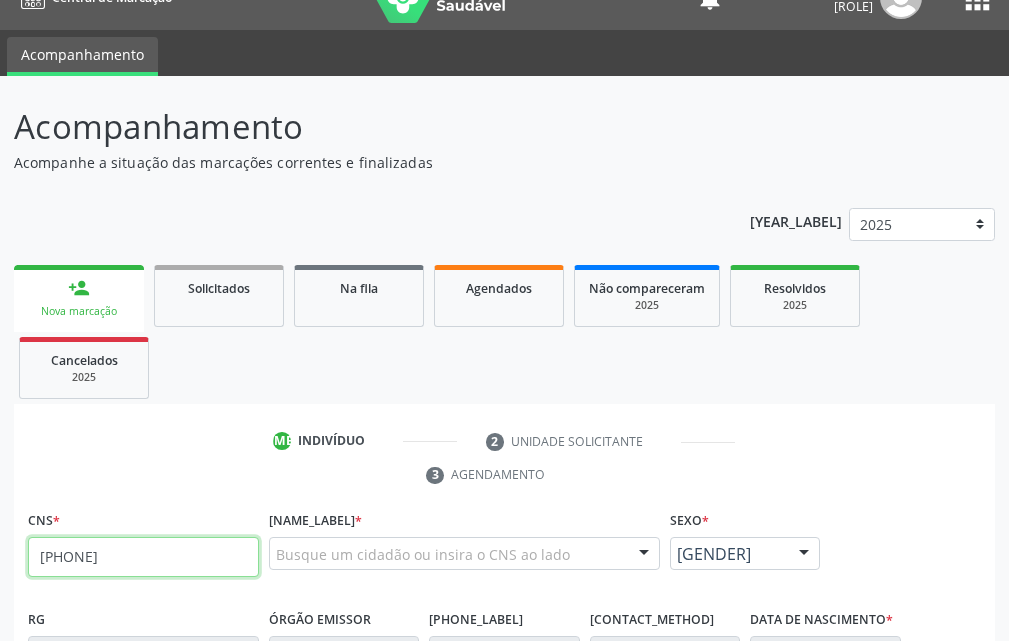 type on "[NUMBER] [NUMBER] [NUMBER] [NUMBER]" 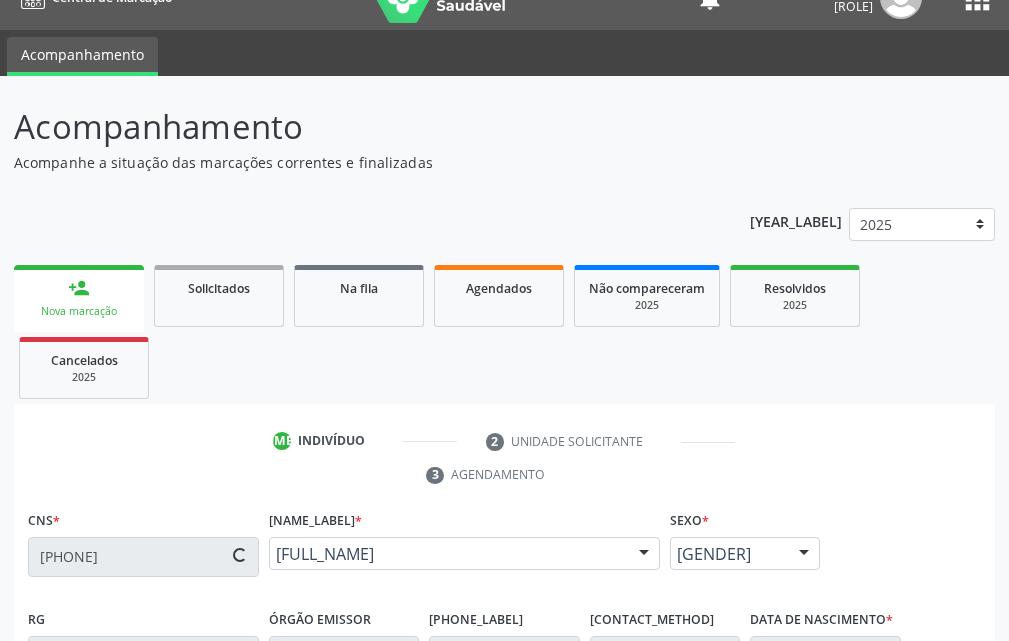 scroll, scrollTop: 434, scrollLeft: 0, axis: vertical 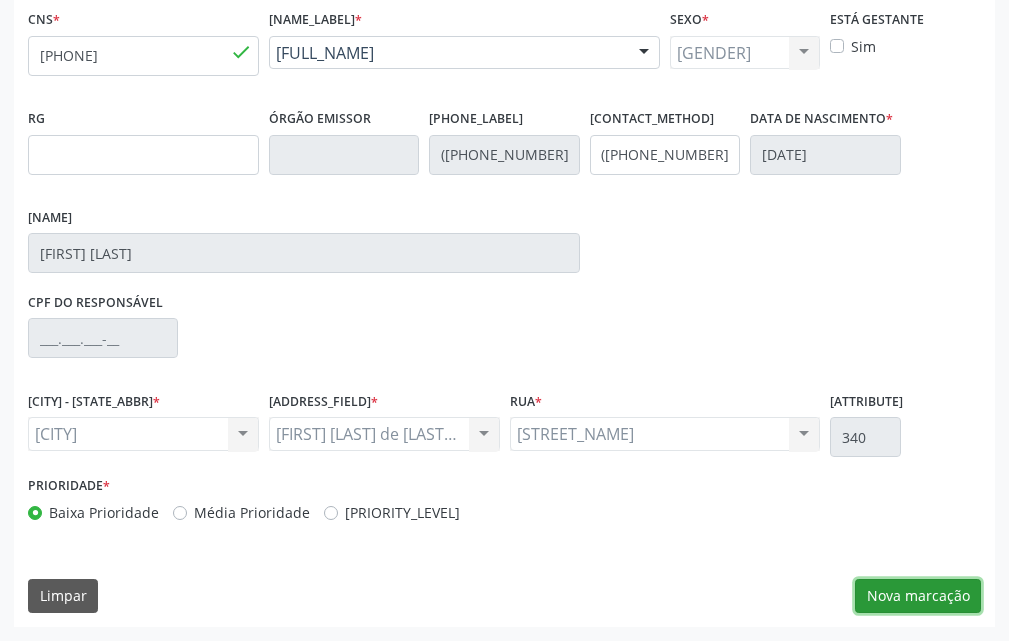 drag, startPoint x: 930, startPoint y: 591, endPoint x: 886, endPoint y: 550, distance: 60.1415 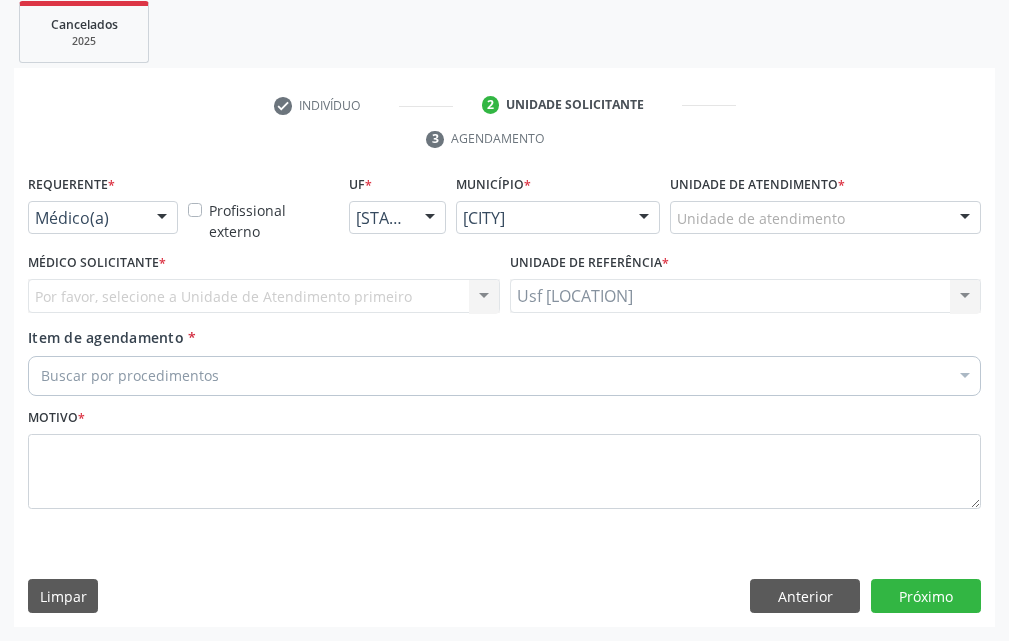 scroll, scrollTop: 370, scrollLeft: 0, axis: vertical 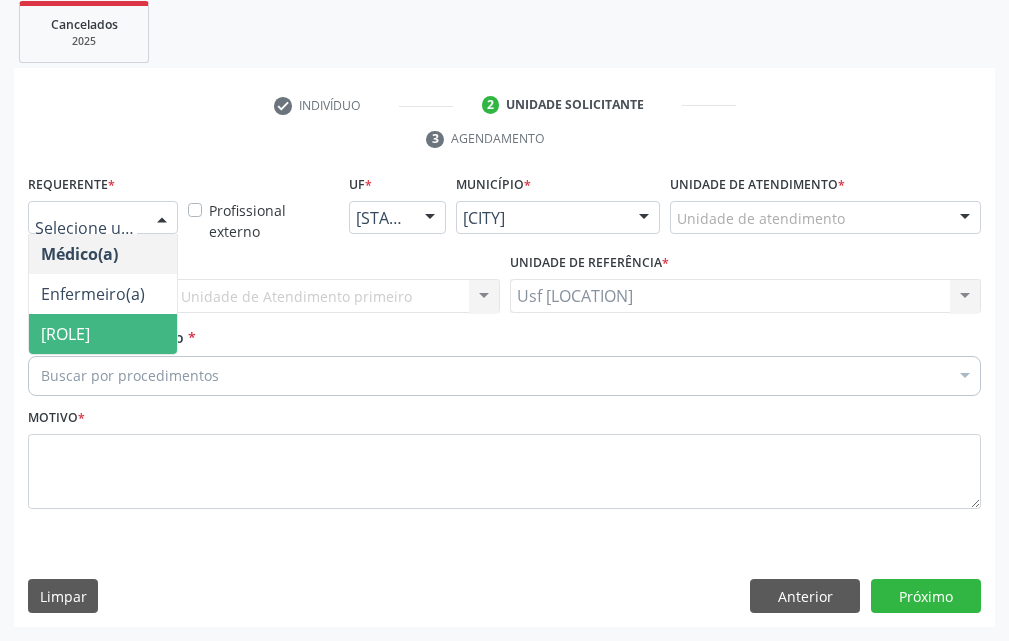 click on "[TITLE]" at bounding box center (103, 334) 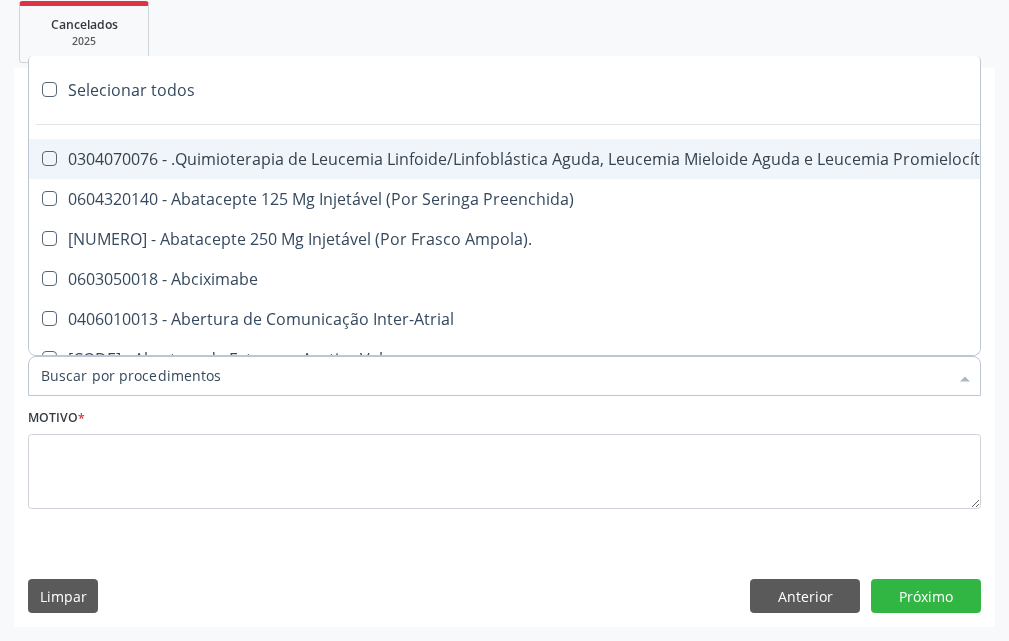 click at bounding box center [504, 376] 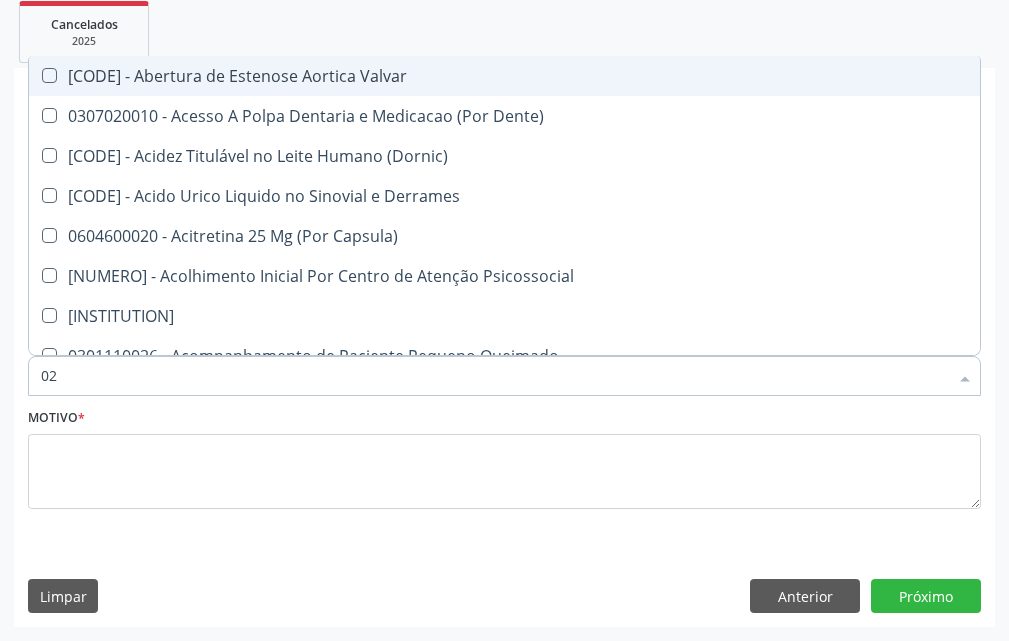 type on "[NUMBER]" 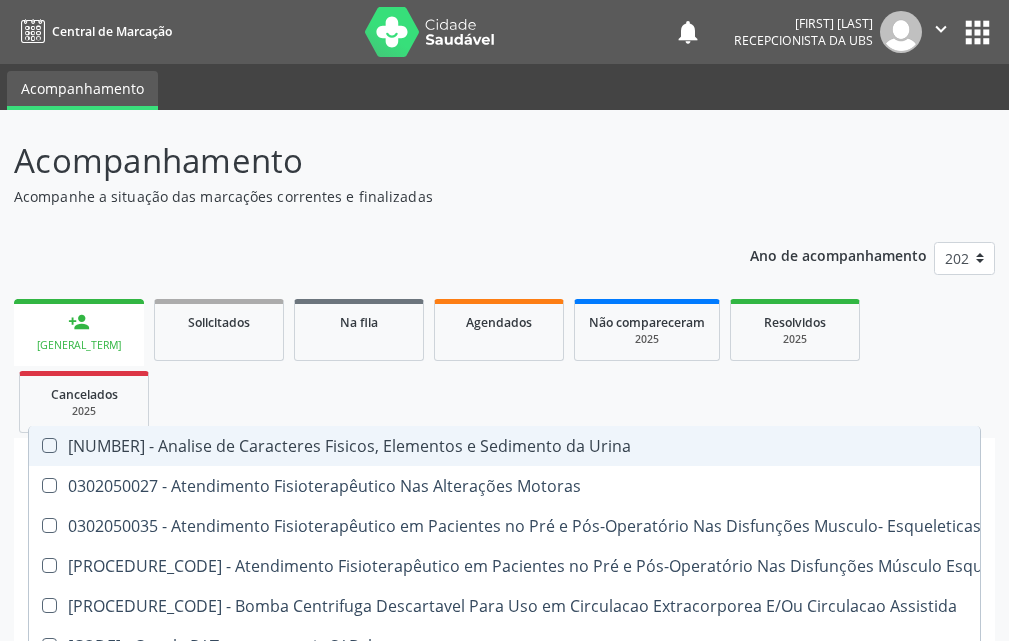 scroll, scrollTop: 370, scrollLeft: 0, axis: vertical 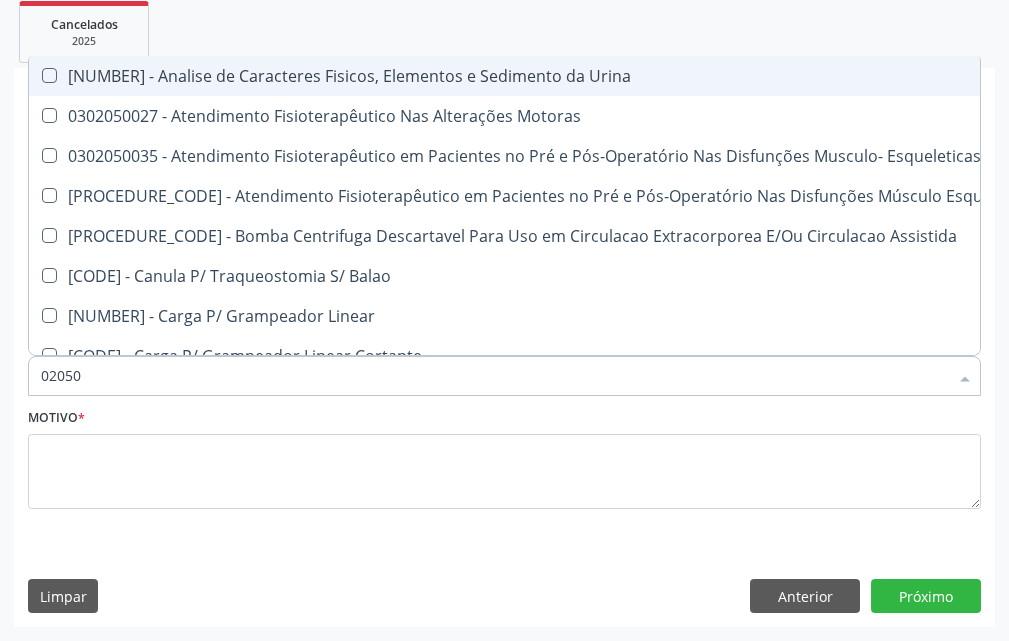 type on "020502" 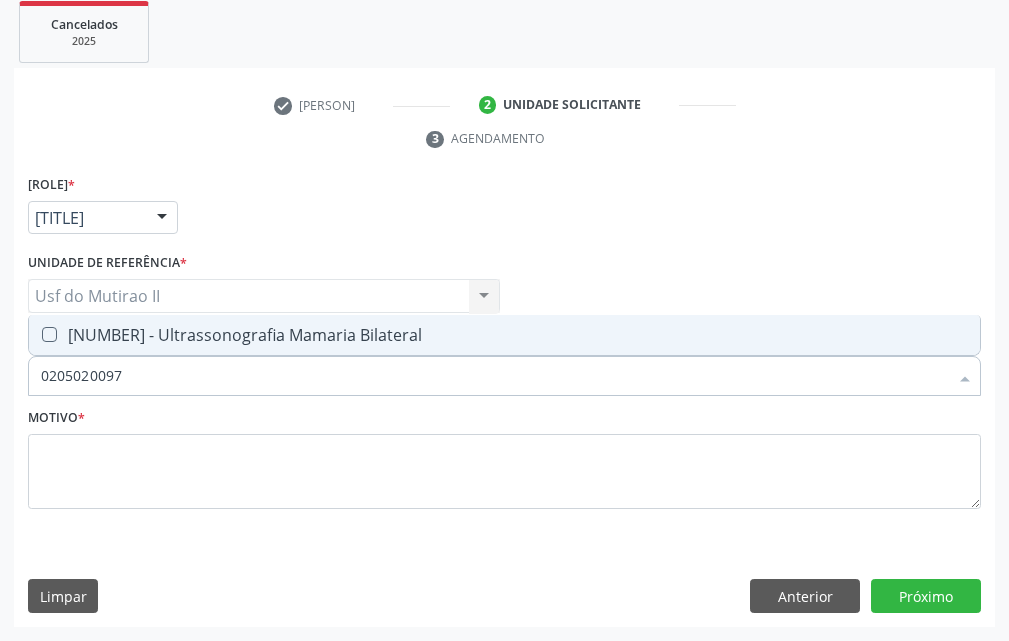 click on "[NUMBER] - Ultrassonografia Mamaria Bilateral" at bounding box center (504, 335) 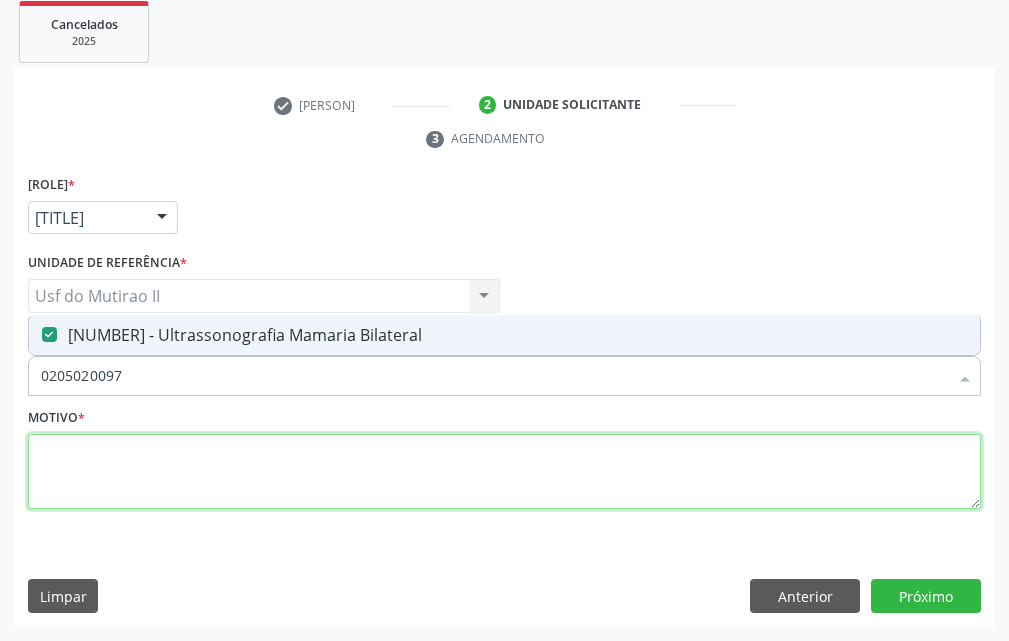 click at bounding box center [504, 472] 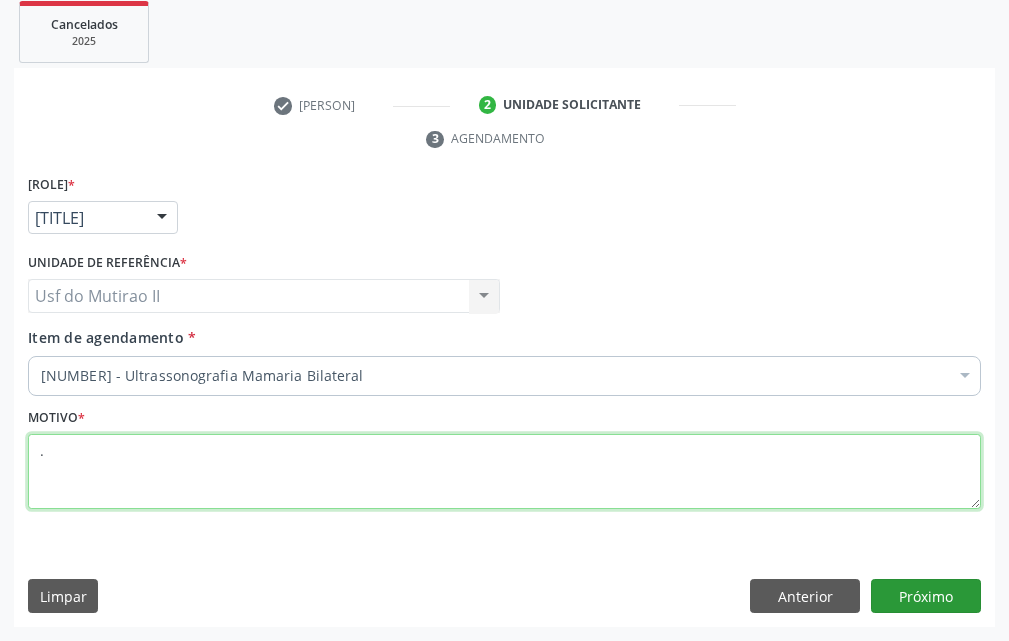 type on "." 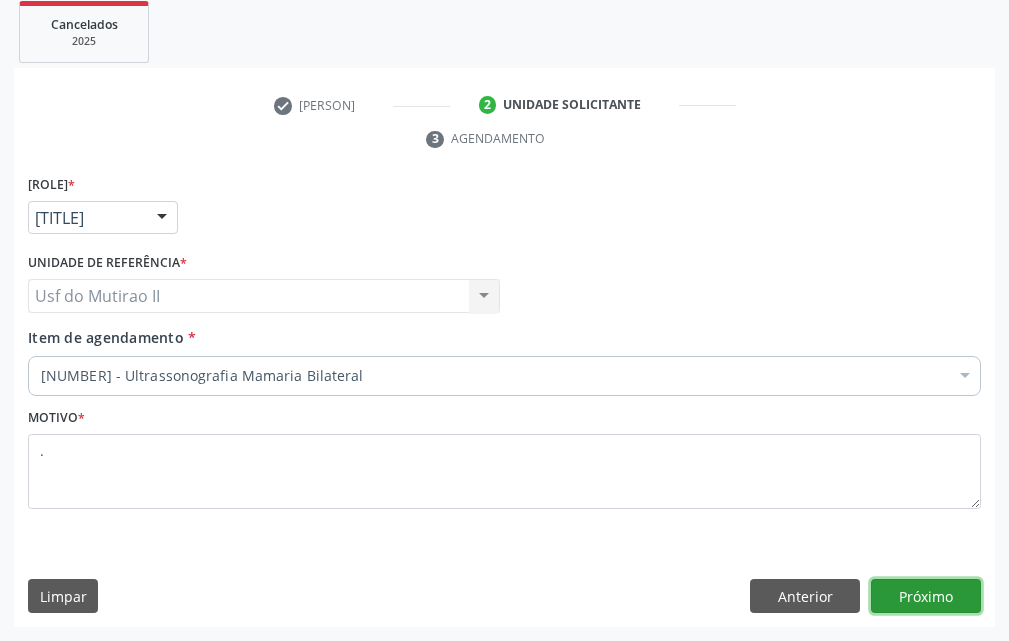 click on "Próximo" at bounding box center [926, 596] 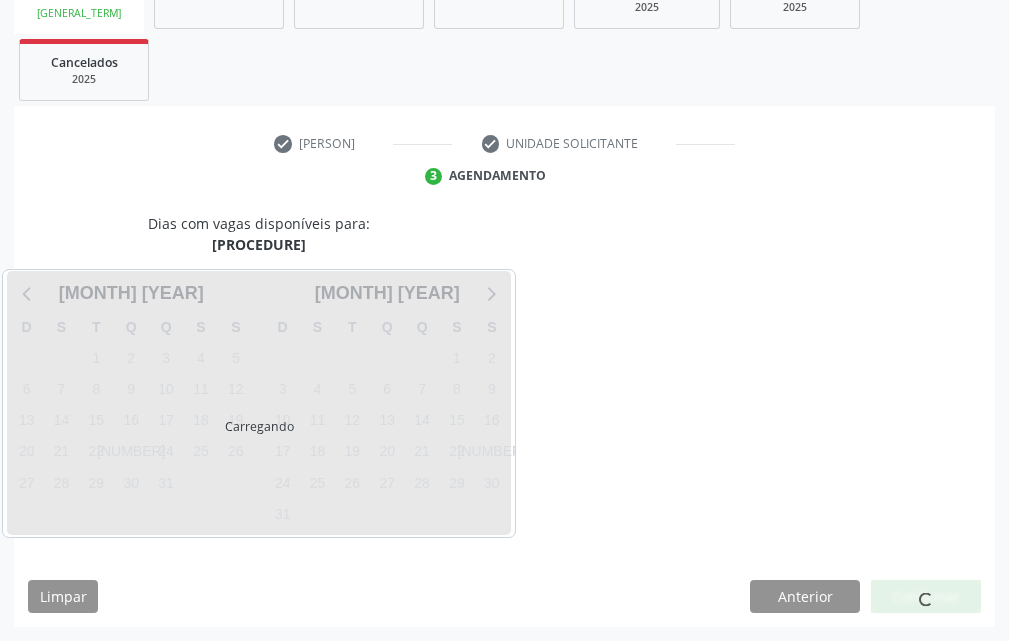 scroll, scrollTop: 332, scrollLeft: 0, axis: vertical 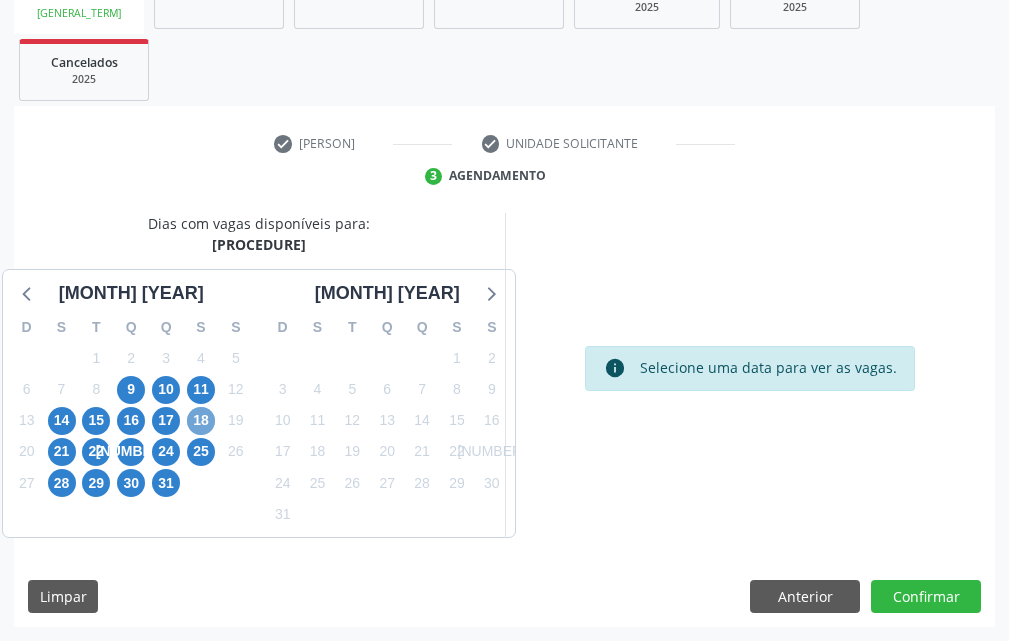 click on "18" at bounding box center (201, 421) 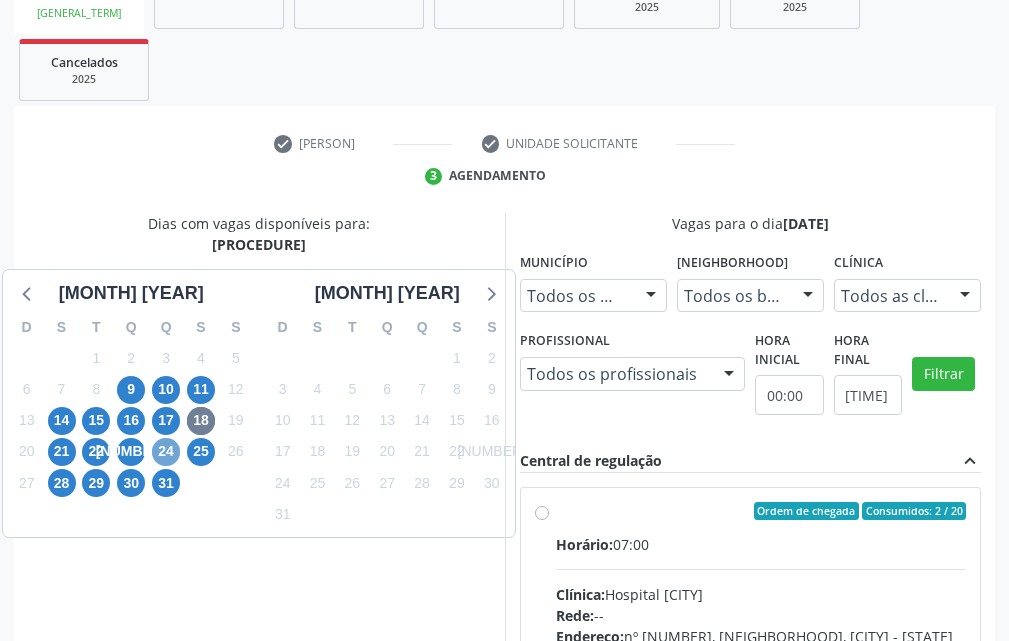click on "24" at bounding box center [166, 452] 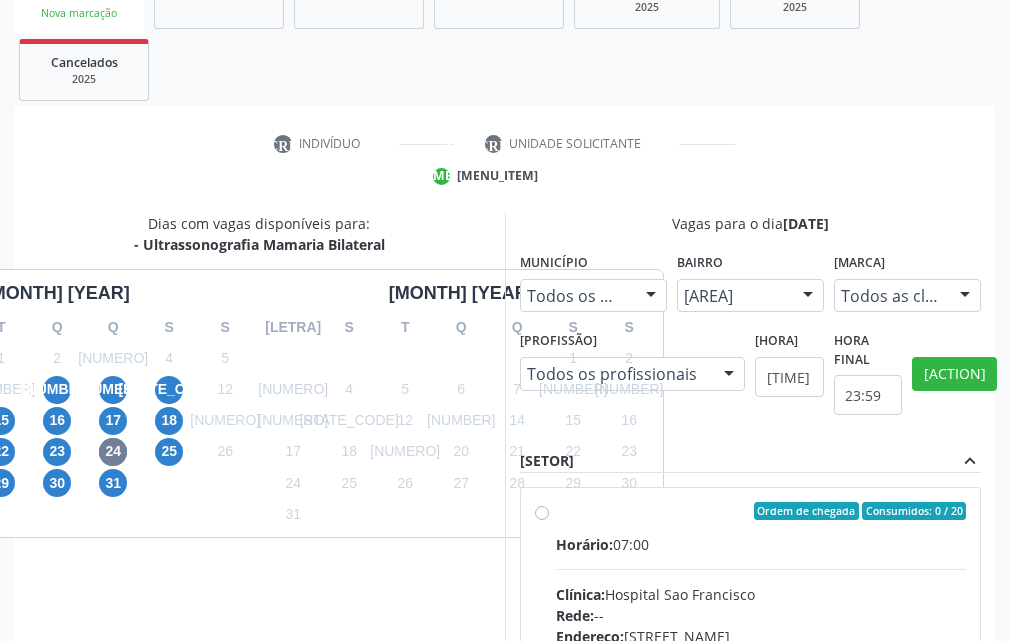 click on "Horário: [TIME]" at bounding box center (761, 544) 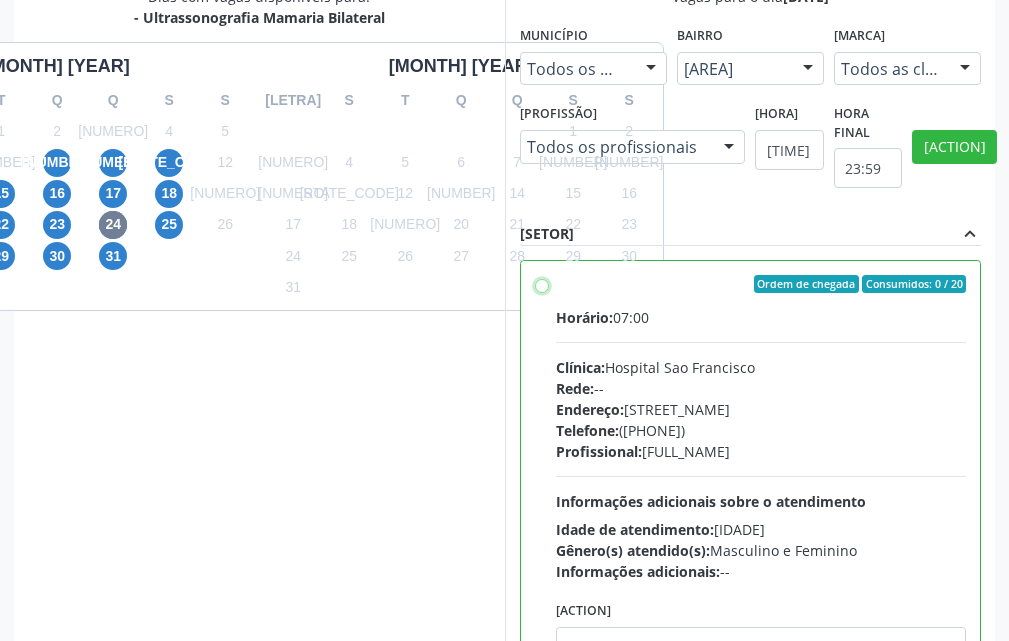 scroll, scrollTop: 668, scrollLeft: 0, axis: vertical 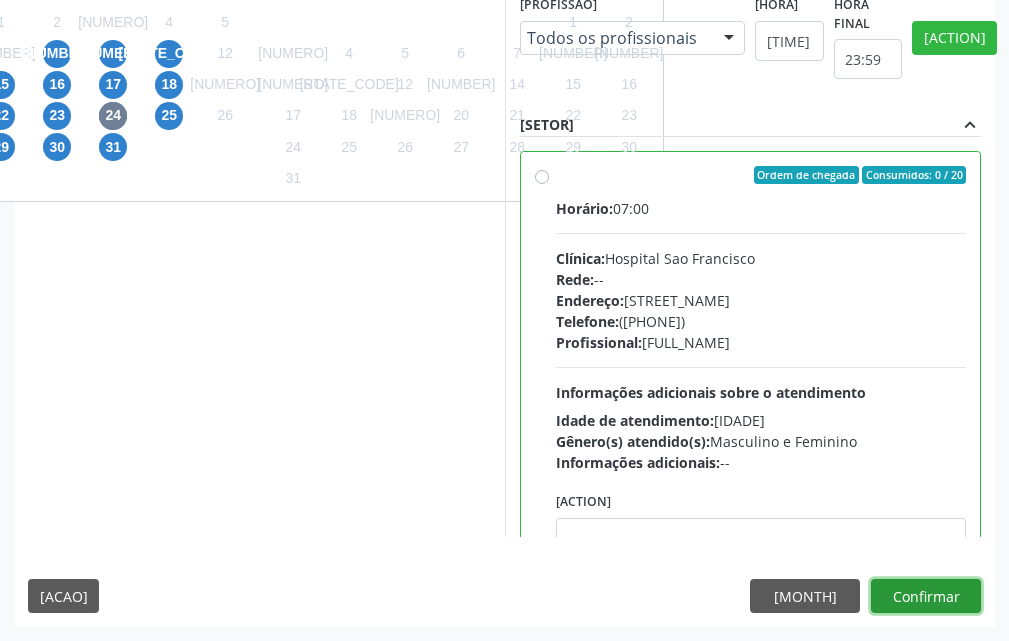click on "Confirmar" at bounding box center (926, 596) 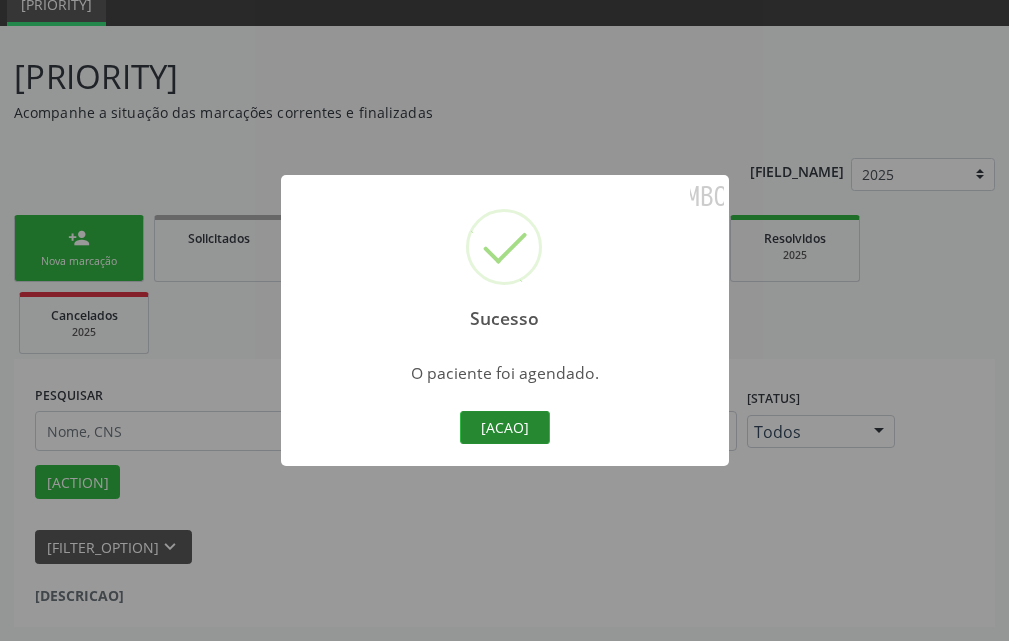 scroll, scrollTop: 34, scrollLeft: 0, axis: vertical 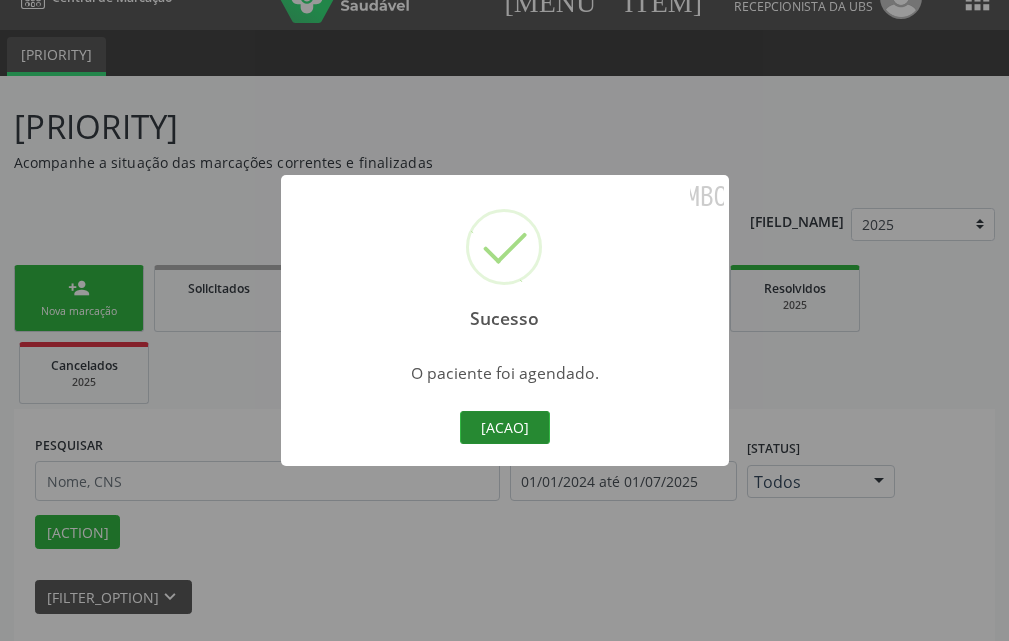 click on "Imprimir comprovante" at bounding box center (505, 428) 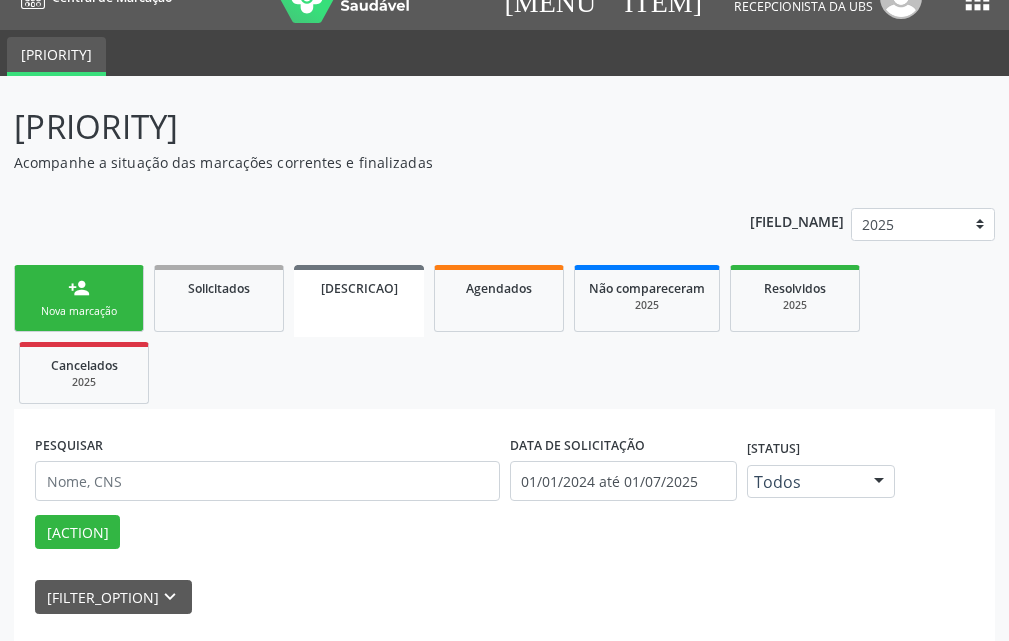 click on "person_add
Nova marcação" at bounding box center (79, 298) 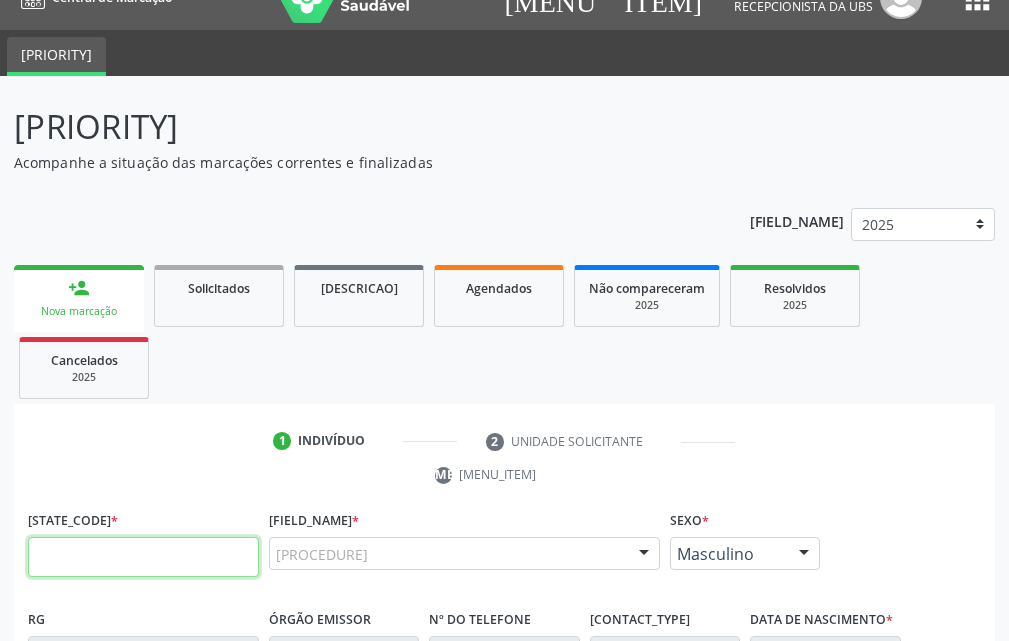 click at bounding box center [143, 557] 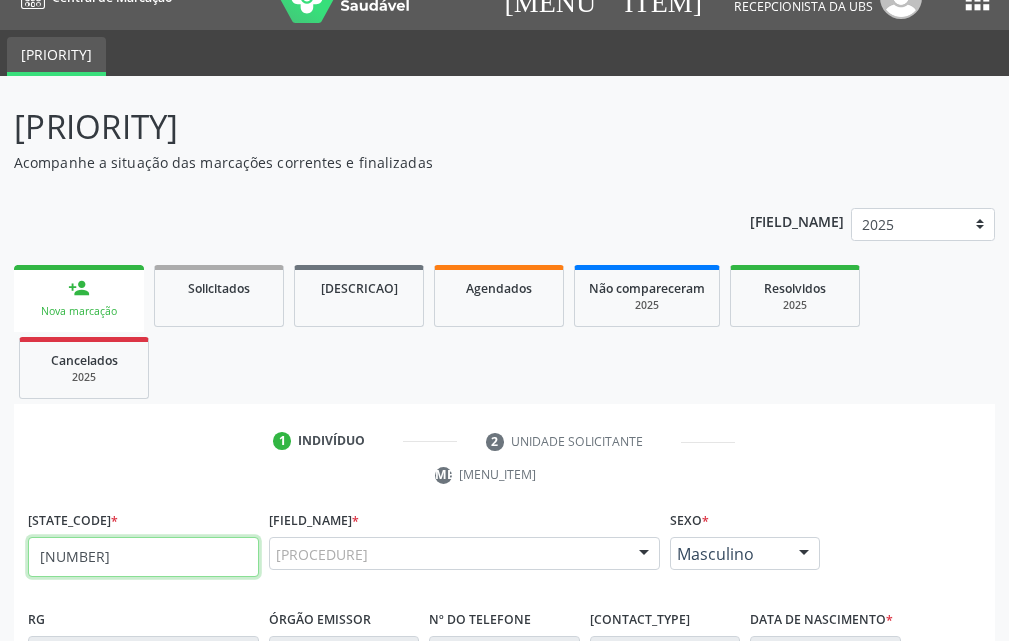 type on "[CREDIT_CARD_NUMBER]" 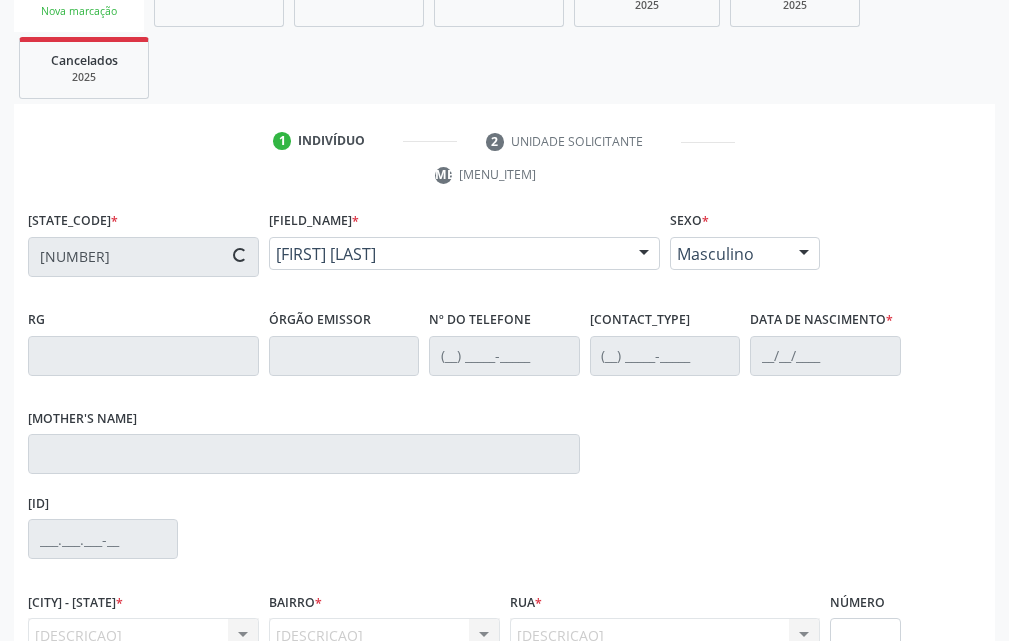scroll, scrollTop: 434, scrollLeft: 0, axis: vertical 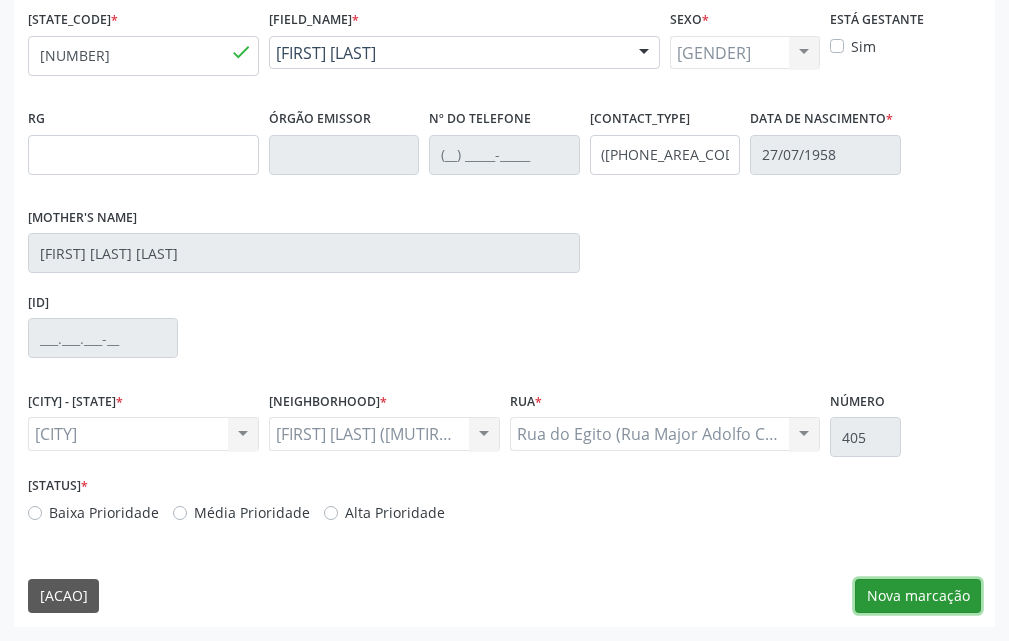 click on "[GENERAL_TERM]" at bounding box center (911, 596) 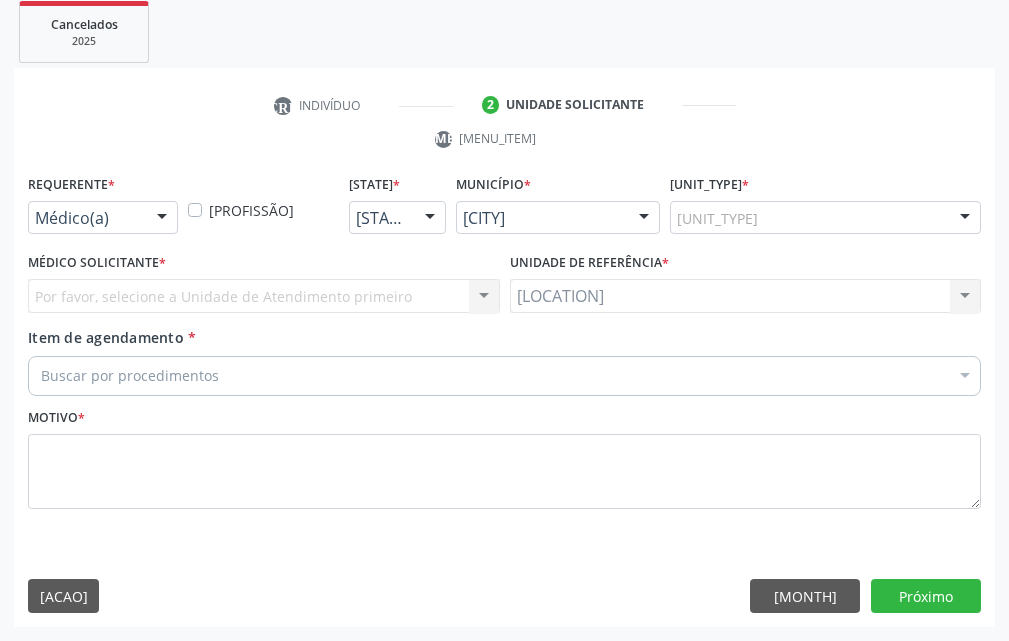 scroll, scrollTop: 370, scrollLeft: 0, axis: vertical 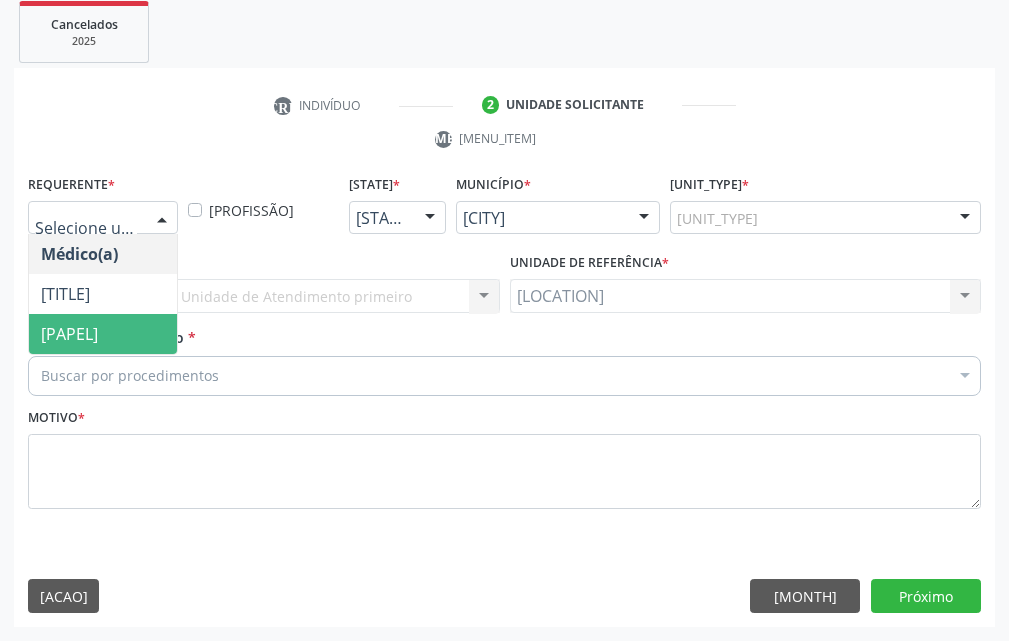 drag, startPoint x: 119, startPoint y: 322, endPoint x: 121, endPoint y: 337, distance: 15.132746 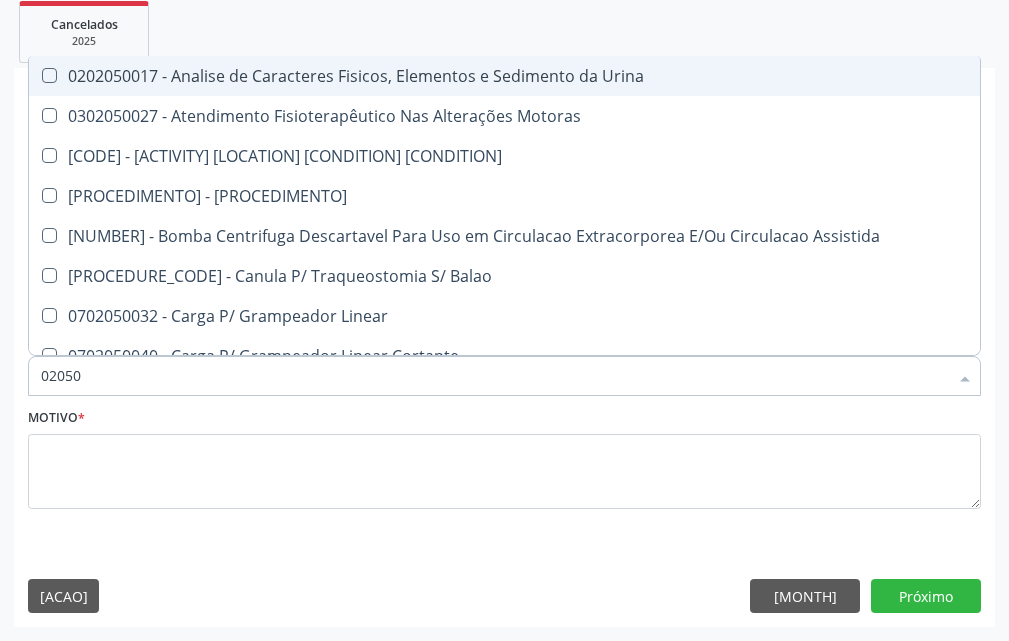 type on "020502" 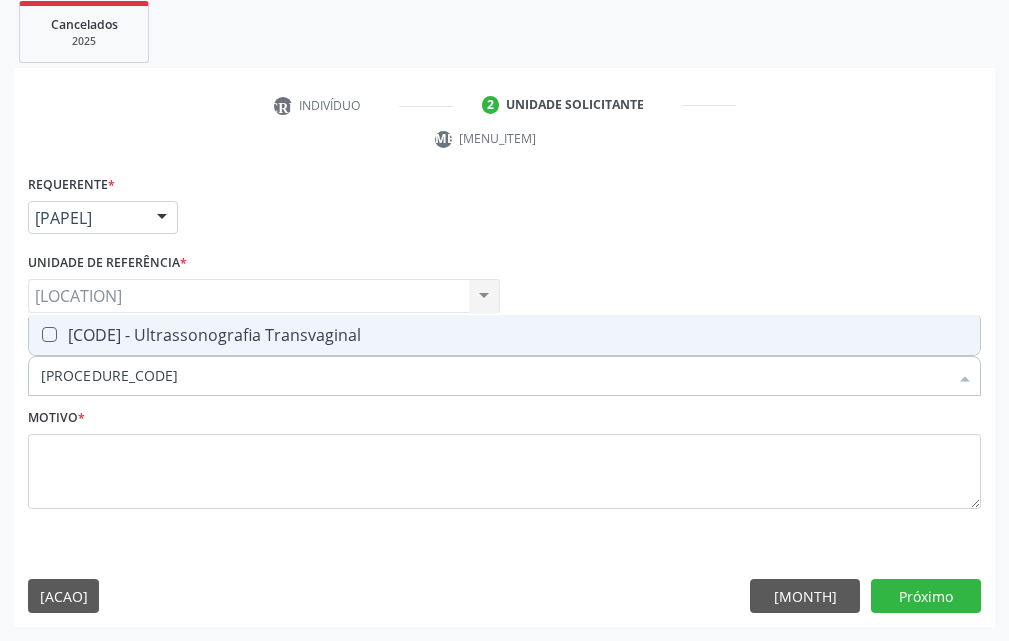 click on "[NUMBER] - Ultrassonografia Transvaginal" at bounding box center (504, 335) 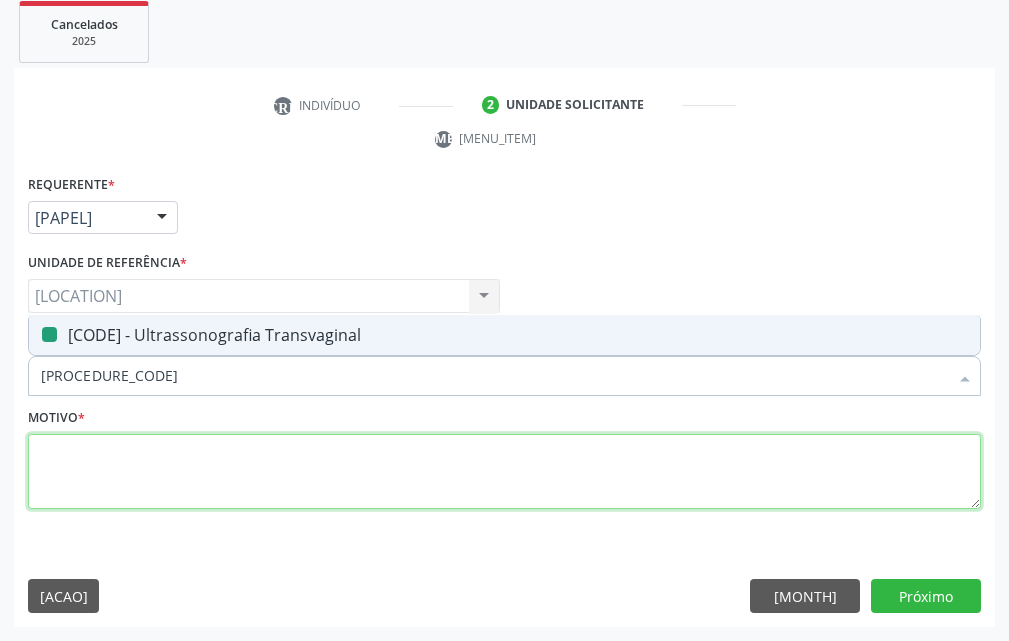 click at bounding box center (504, 472) 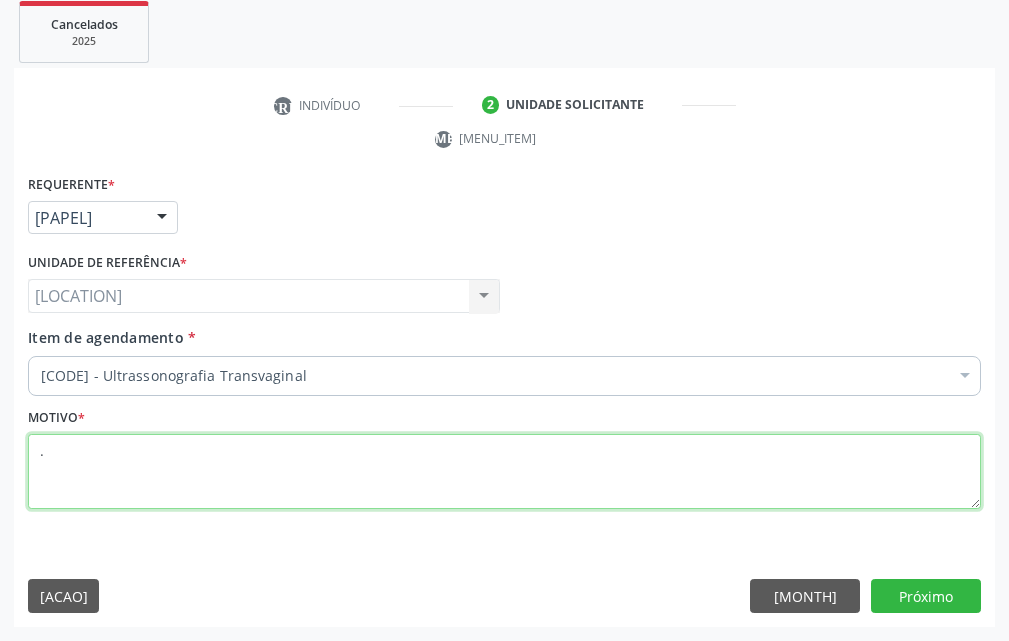 type on "." 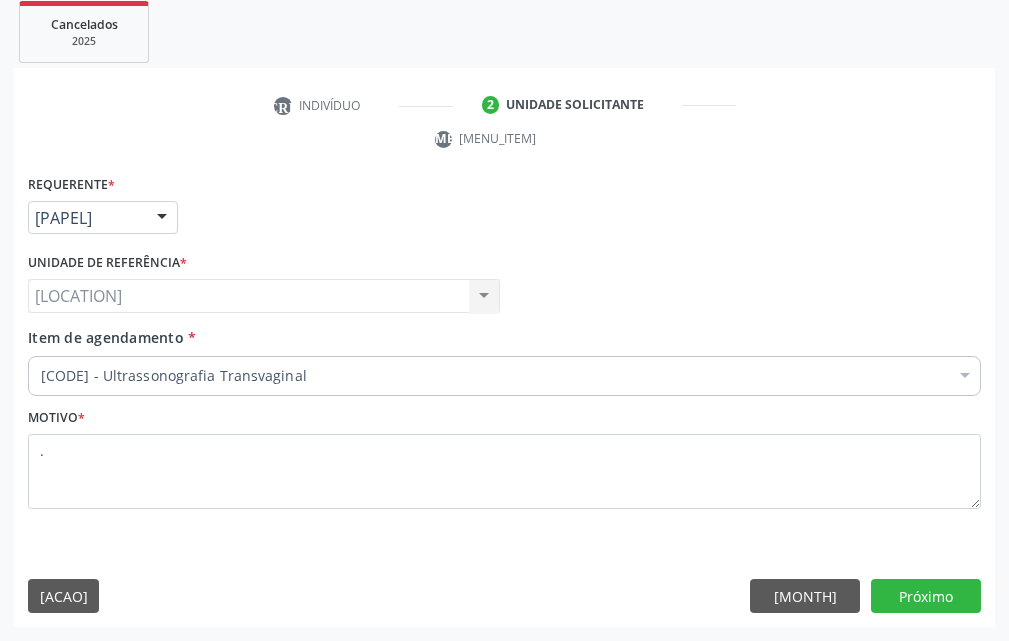 click on "Requerente
*
Paciente         Médico(a)   Enfermeiro(a)   Paciente
Nenhum resultado encontrado para: "   "
Não há nenhuma opção para ser exibida.
UF
[STATE]         Abreu e Lima   Afogados da Ingazeira   Afrânio   Agrestina   Água Preta   Águas Belas   Alagoinha   Aliança   Altinho   Amaraji   Angelim   Araçoiaba   Araripina   Arcoverde   Barra de Guabiraba   Barreiros   Belém de Maria   Belém do São Francisco   Belo Jardim   Betânia   Bezerros   Bodocó   Bom Conselho   Bom Jardim   Bonito   Brejão   Brejinho   Brejo da Madre de Deus   Buenos Aires   Buíque   Cabo de Santo Agostinho   Cabrobó   Cachoeirinha
Nenhum resultado encontrado para: "   "
Não há nenhuma opção para ser exibida.
Município
Serra Talhada         Abreu e Lima   Afogados da Ingazeira   Afrânio   Agrestina   Água Preta   Águas Belas   Alagoinha   Aliança   Altinho   Amaraji   Angelim   Araçoiaba   Araripina   Arcoverde   Barra de Guabiraba   Barreiros   Belém de Maria   Belém do São Francisco   Belo Jardim   Betânia   Bezerros   Bodocó   Bom Conselho   Bom Jardim   Bonito   Brejão   Brejinho   Brejo da Madre de Deus   Buenos Aires   Buíque   Cabo de Santo Agostinho   Cabrobó   Cachoeirinha" at bounding box center (504, 398) 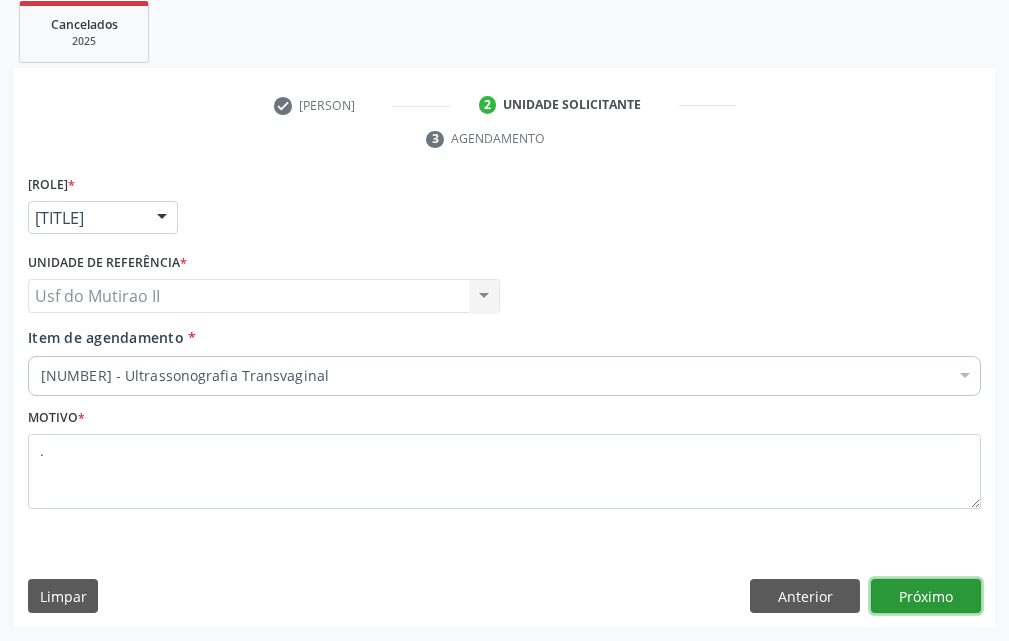 click on "Próximo" at bounding box center [926, 596] 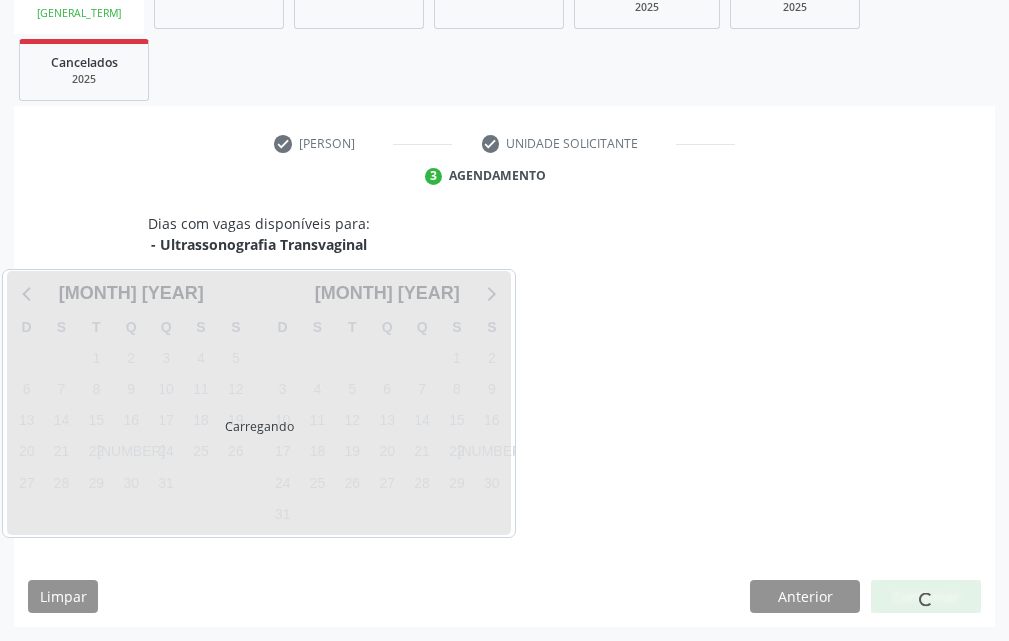 scroll, scrollTop: 332, scrollLeft: 0, axis: vertical 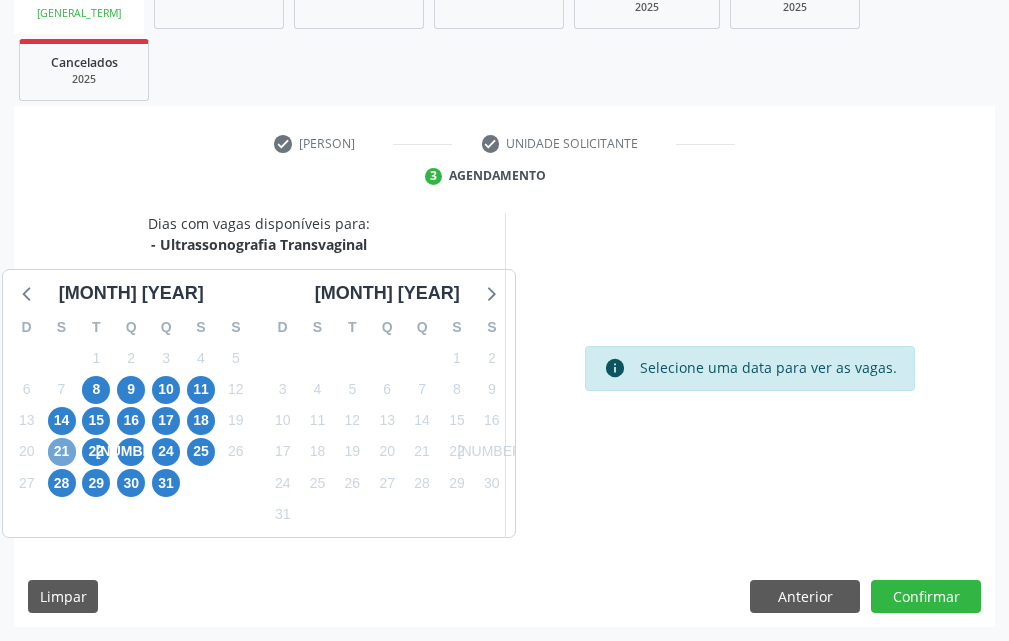 click on "21" at bounding box center [62, 452] 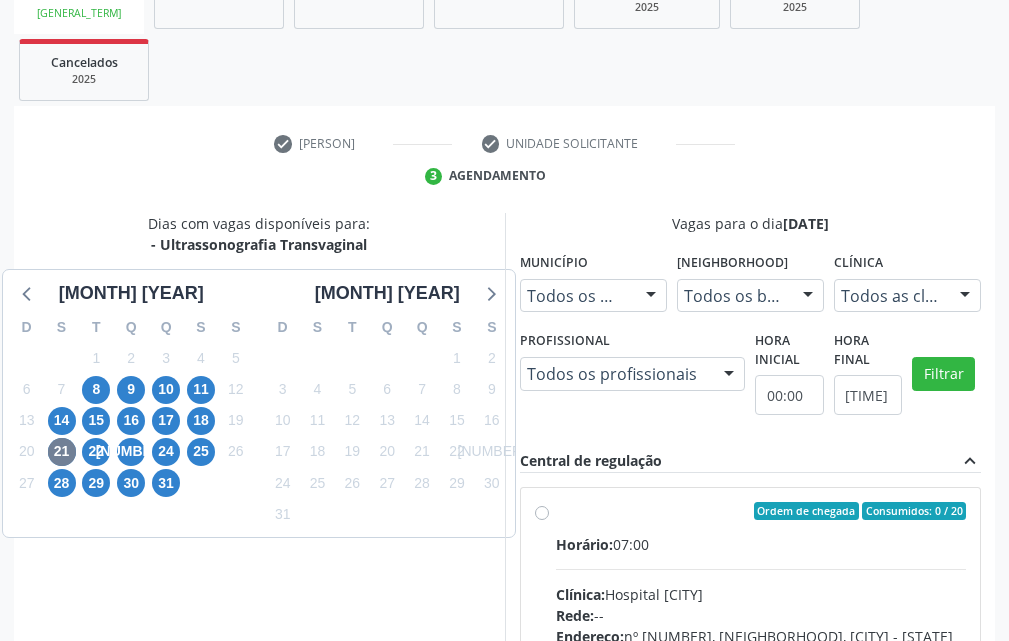 click on "Horário:" at bounding box center [584, 544] 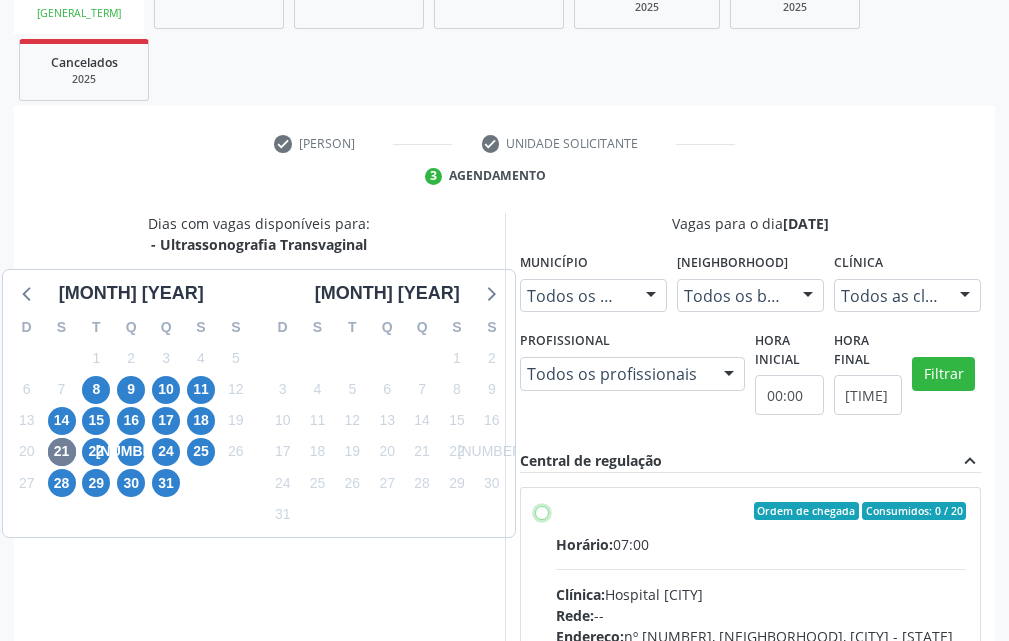 click on "Ordem de chegada
Consumidos: 0 / 20
Horário:   07:00
Clínica:  [CLINIC]
Rede:
--
Endereço:   nº 384, [NEIGHBORHOOD], [CITY] - [STATE]
Telefone:   [PHONE]
Profissional:
[FIRST] [LAST]
Informações adicionais sobre o atendimento
Idade de atendimento:
de 0 a 120 anos
Gênero(s) atendido(s):
Masculino e Feminino
Informações adicionais:
--" at bounding box center (542, 511) 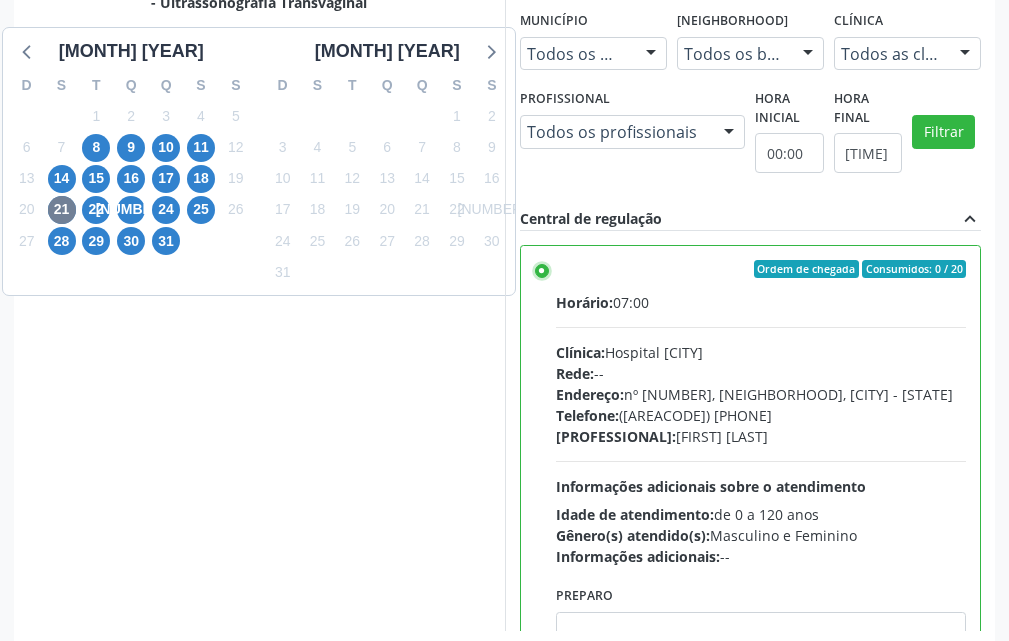 scroll, scrollTop: 668, scrollLeft: 0, axis: vertical 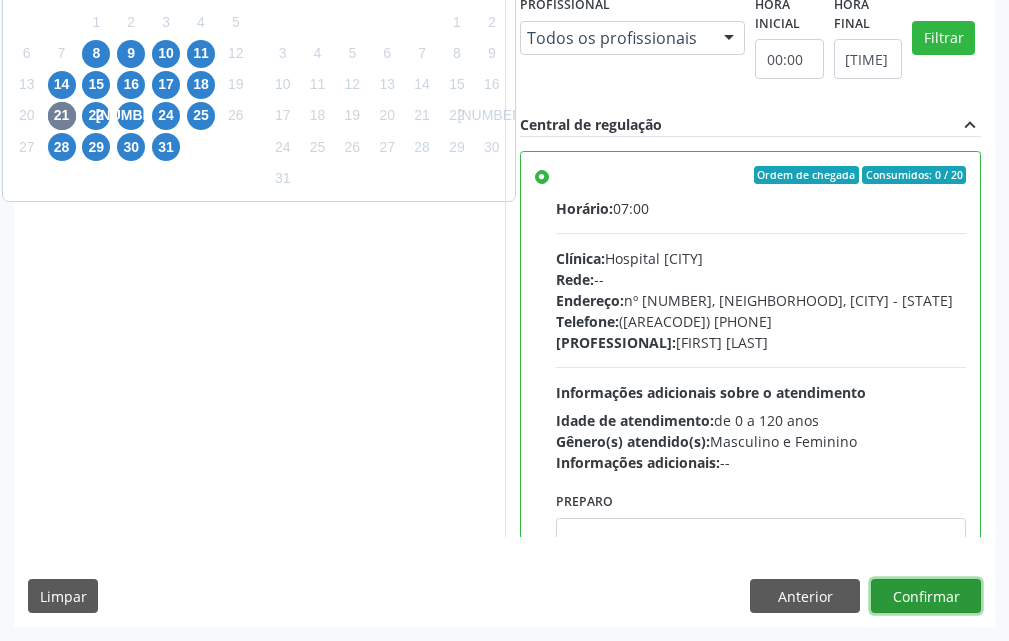 click on "Confirmar" at bounding box center [926, 596] 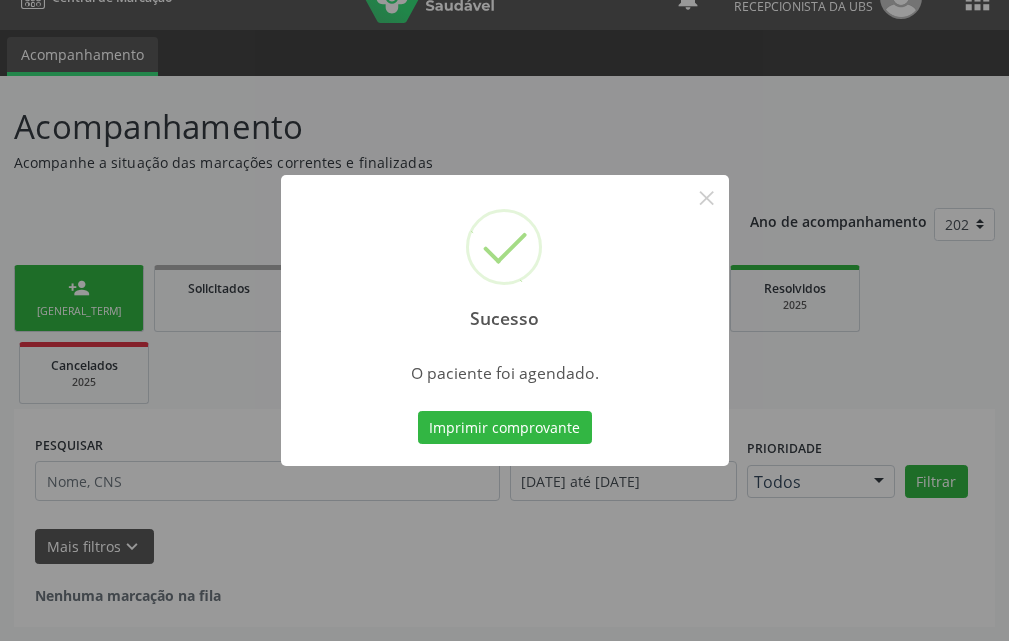 scroll, scrollTop: 34, scrollLeft: 0, axis: vertical 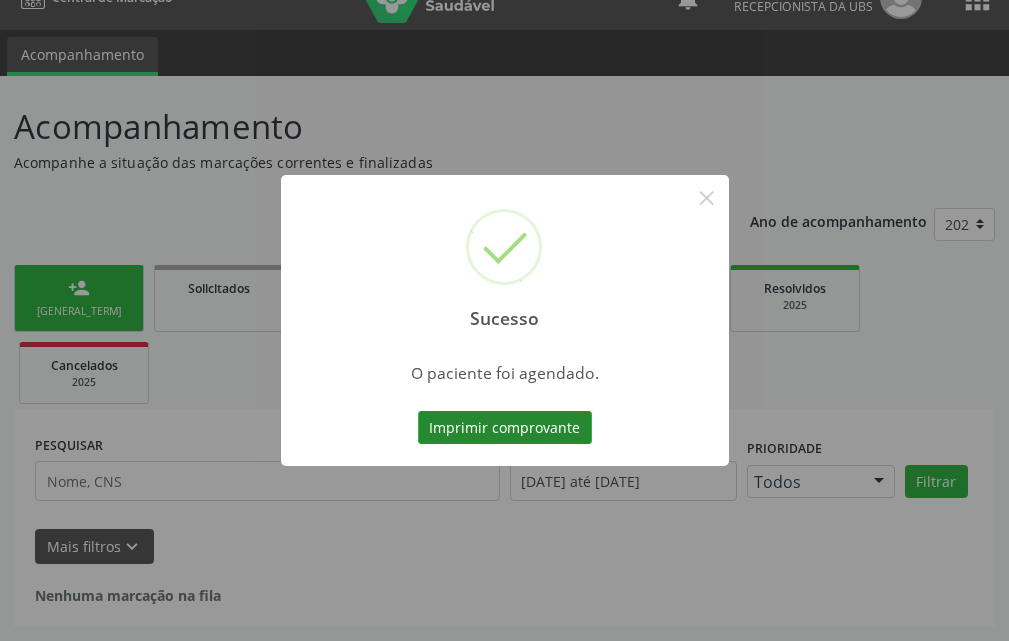 click on "Imprimir comprovante" at bounding box center [505, 428] 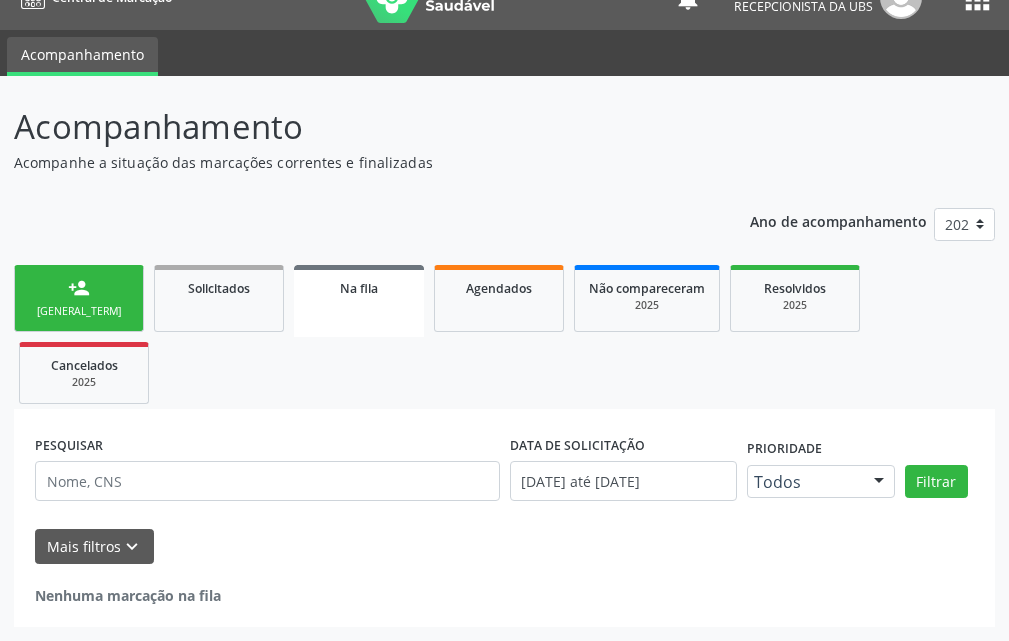 click on "[GENERAL_TERM]" at bounding box center [79, 311] 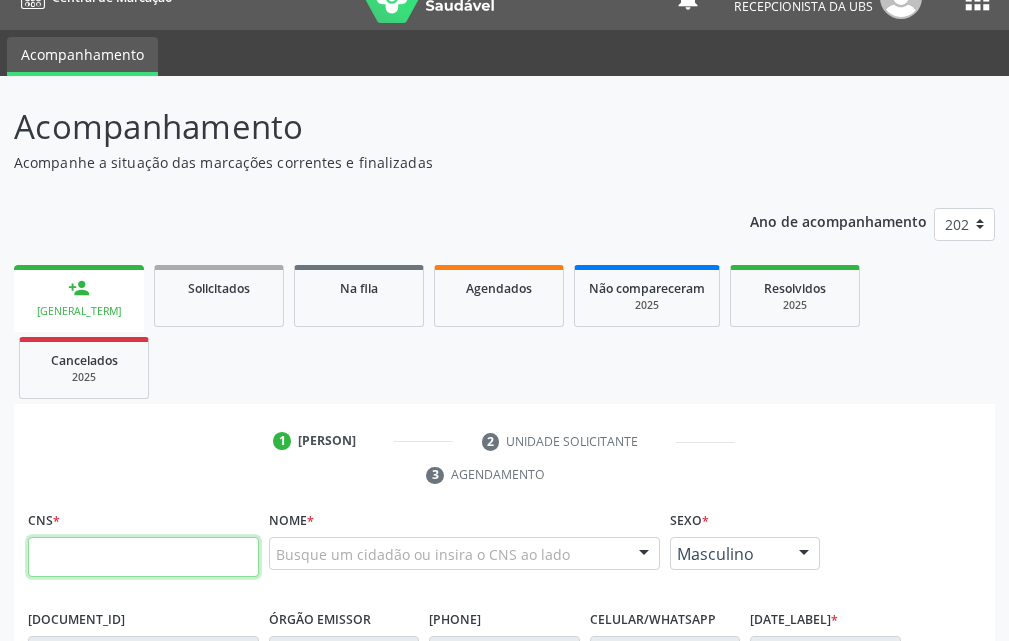click at bounding box center [143, 557] 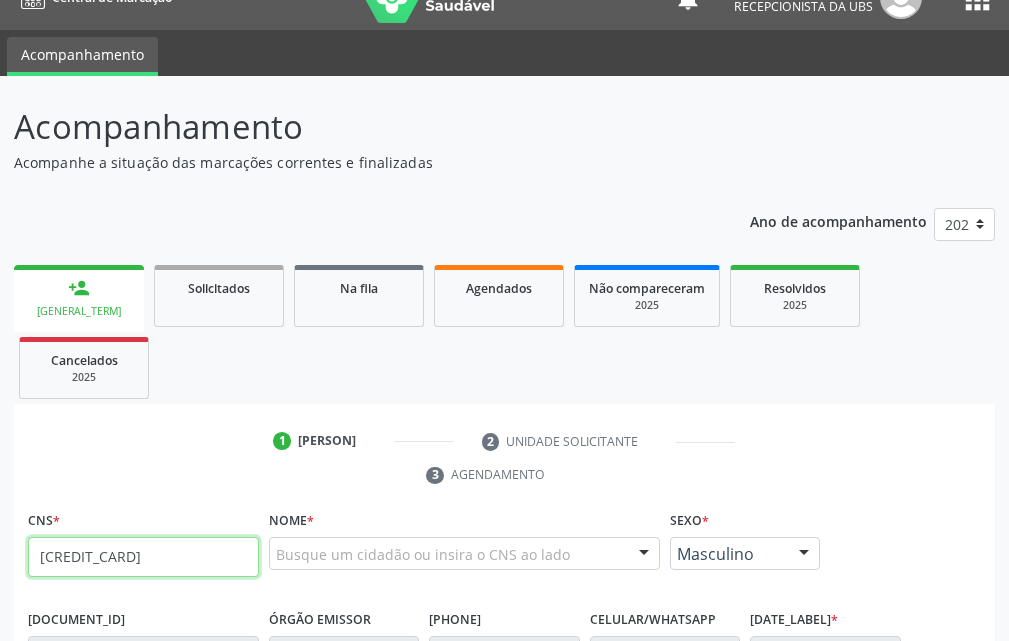 type on "[CREDIT_CARD]" 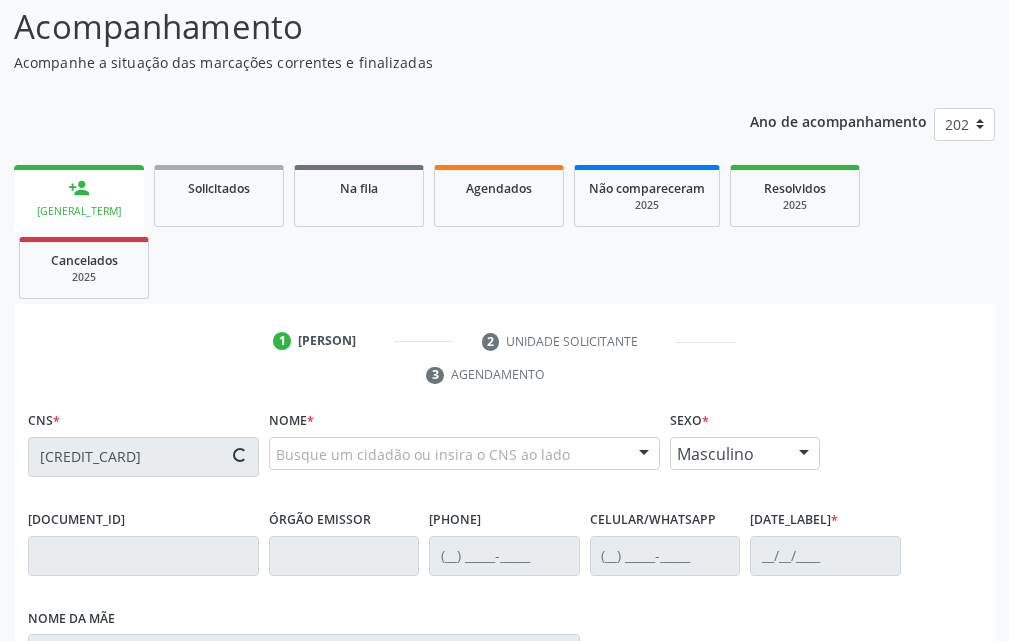scroll, scrollTop: 234, scrollLeft: 0, axis: vertical 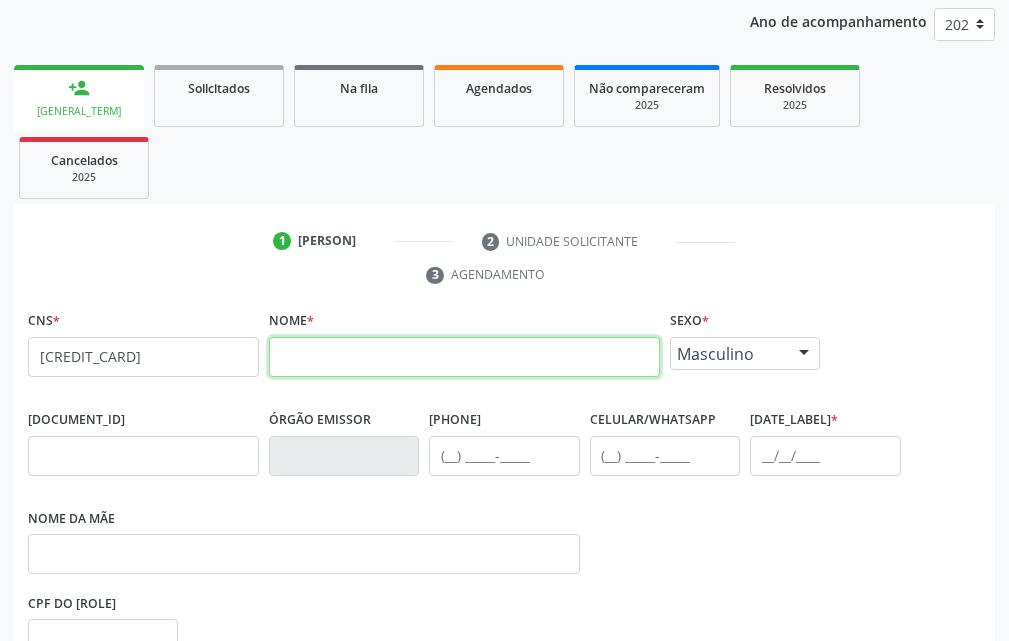 click at bounding box center (464, 357) 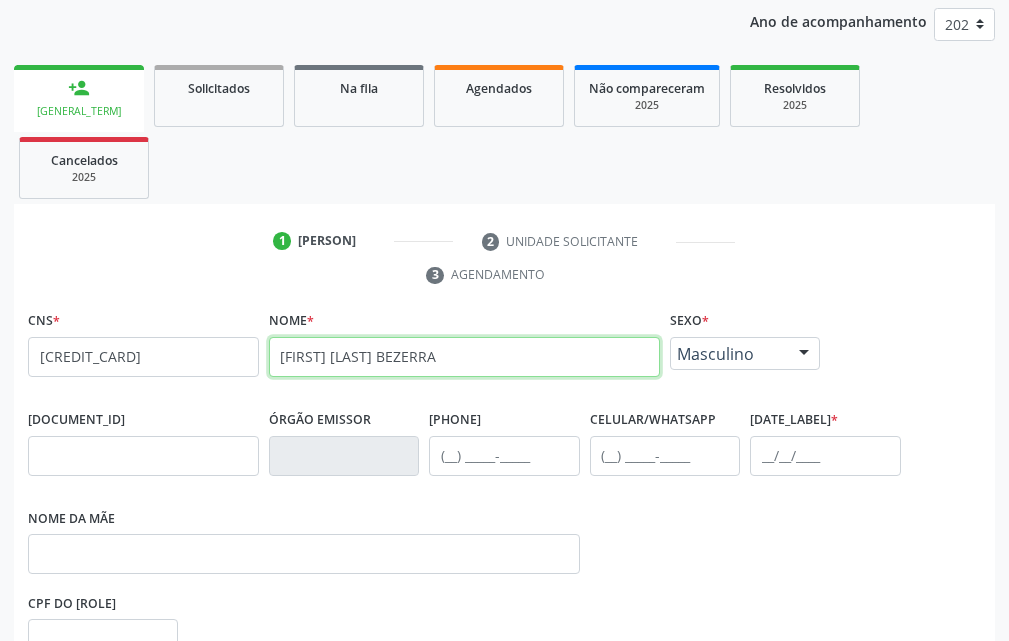 type on "[FIRST] [LAST] BEZERRA" 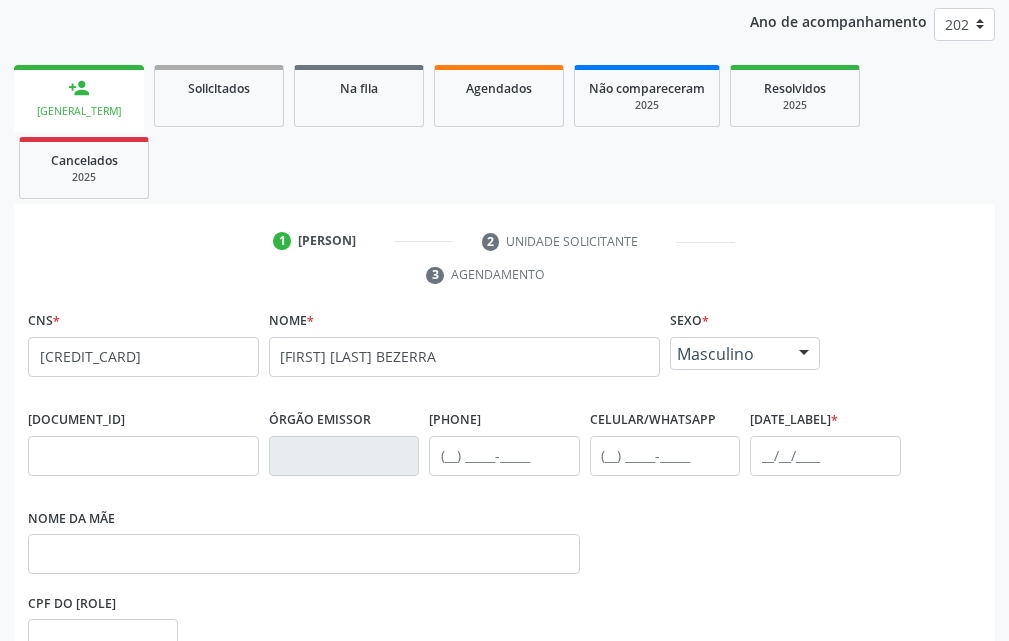 click on "Masculino" at bounding box center [728, 354] 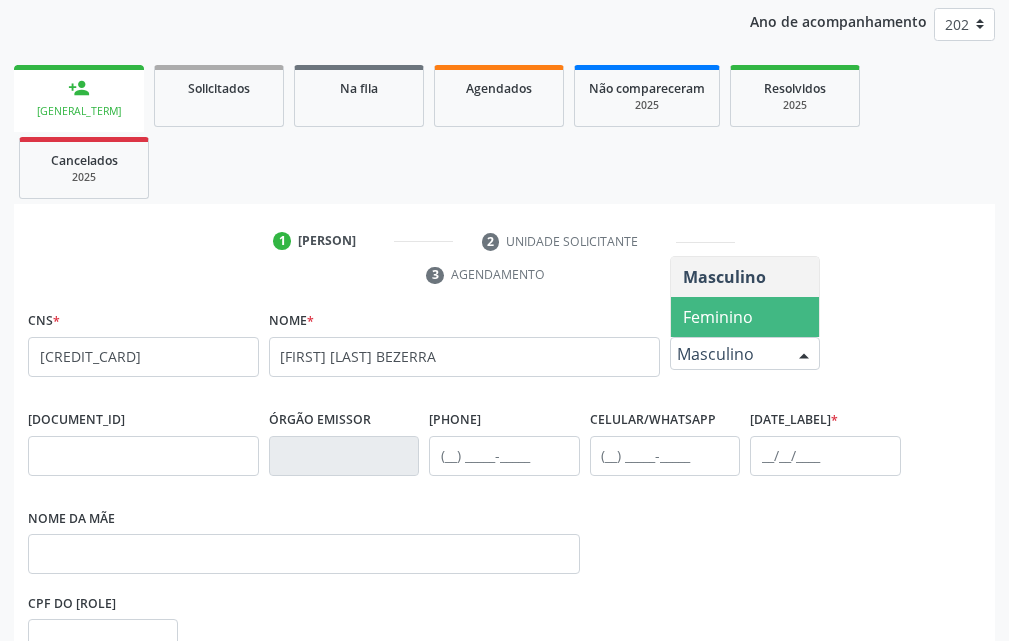 click on "Feminino" at bounding box center [718, 317] 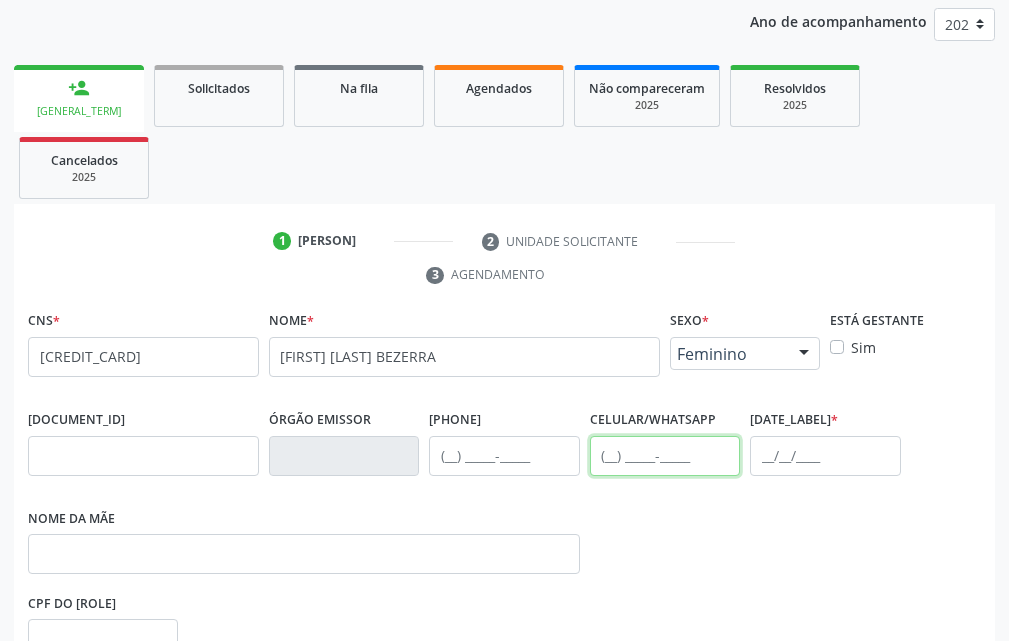 click at bounding box center (665, 456) 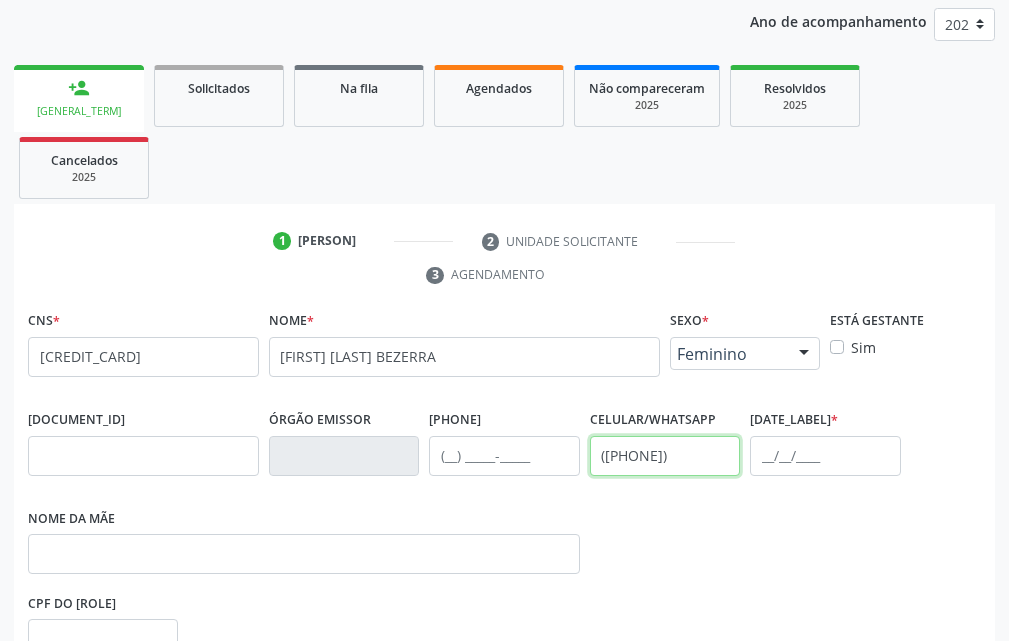 scroll, scrollTop: 334, scrollLeft: 0, axis: vertical 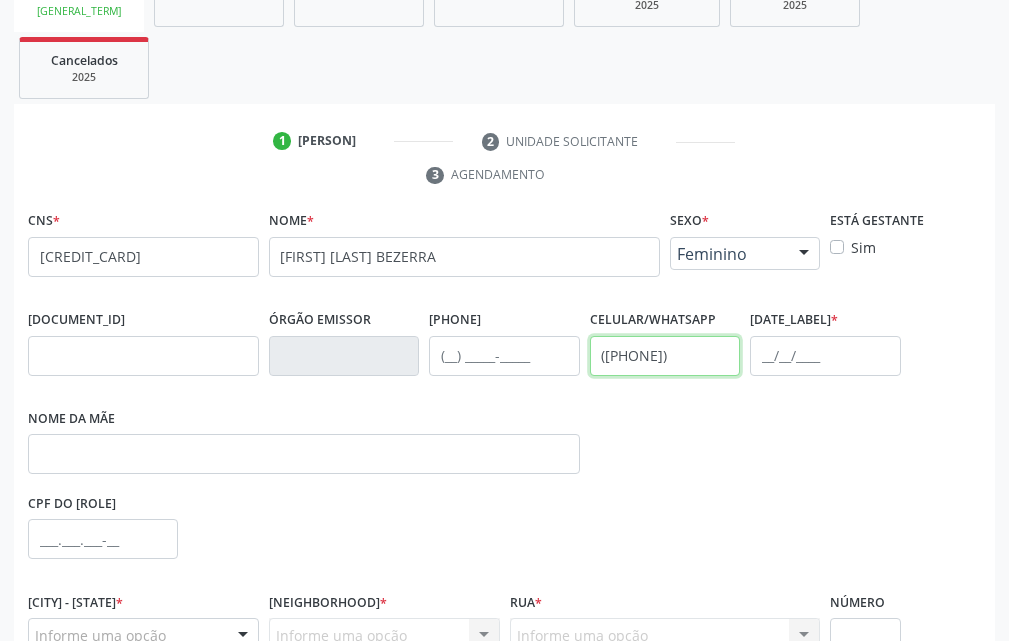 type on "([PHONE])" 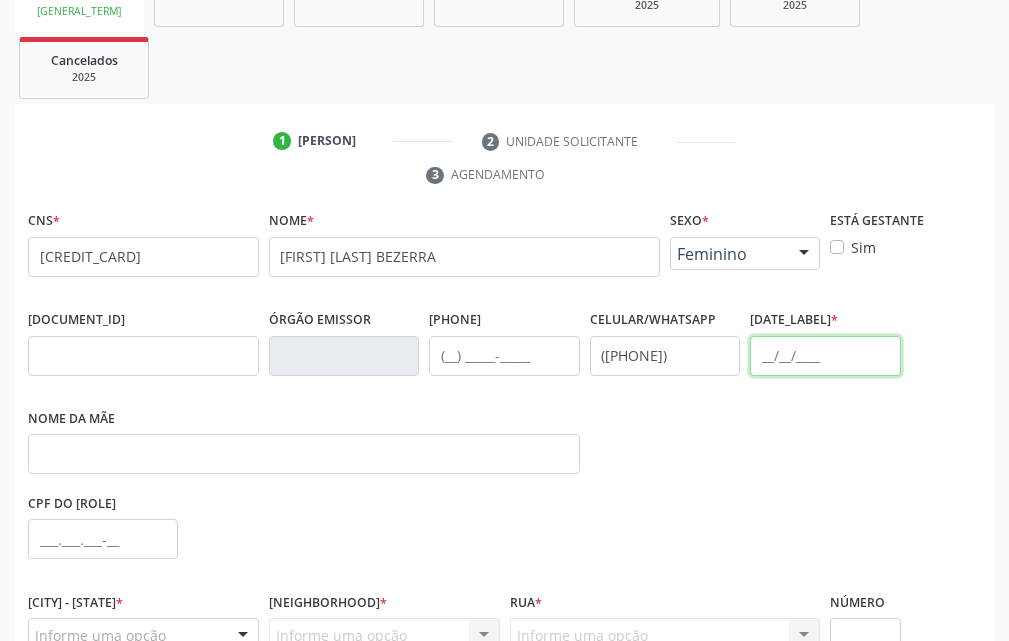 click at bounding box center (825, 356) 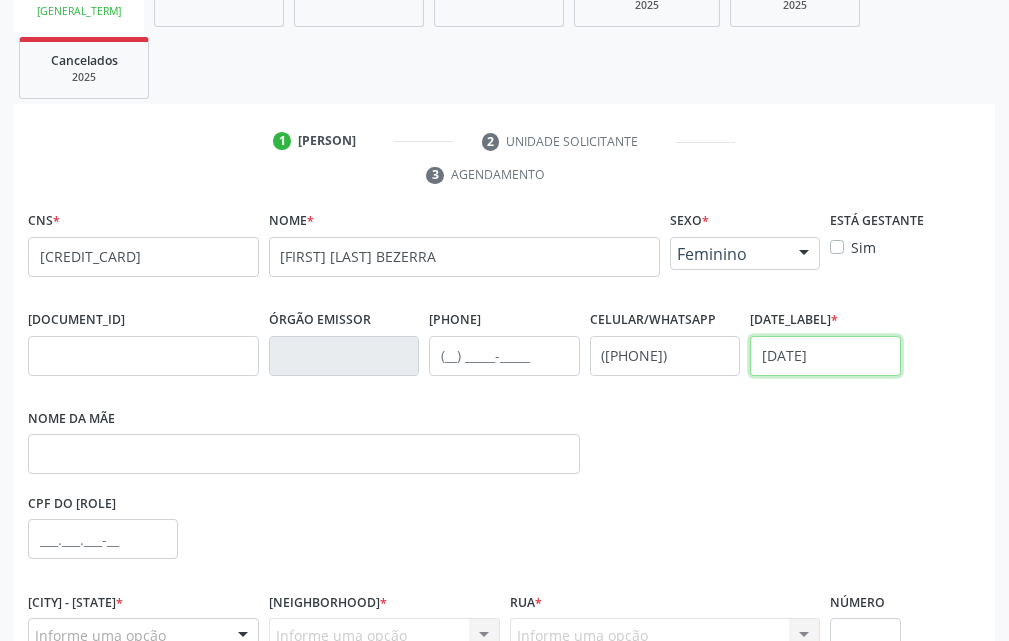 type on "[DATE]" 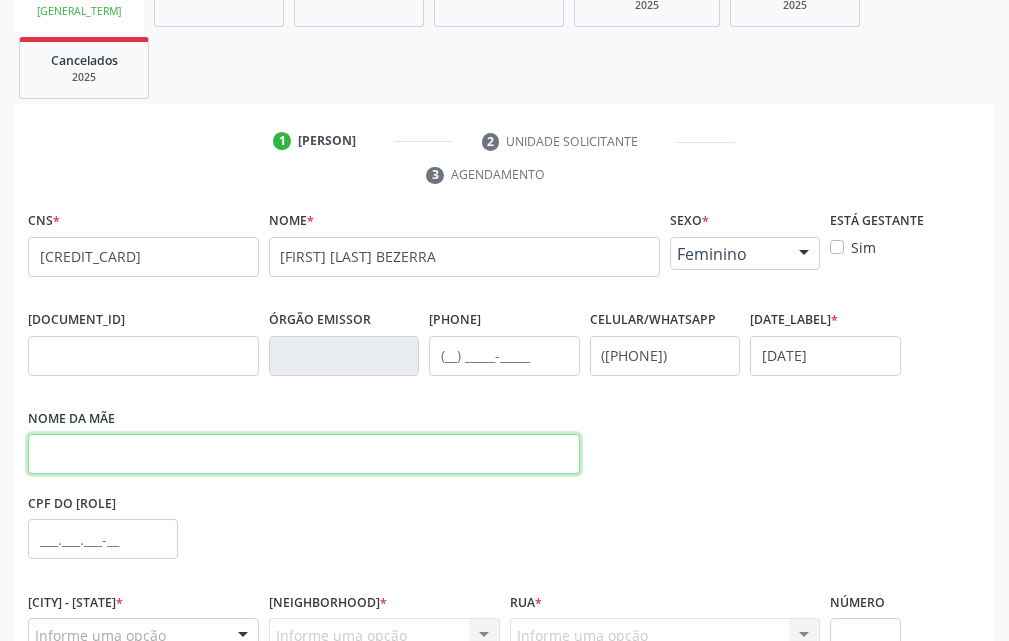 click at bounding box center (304, 454) 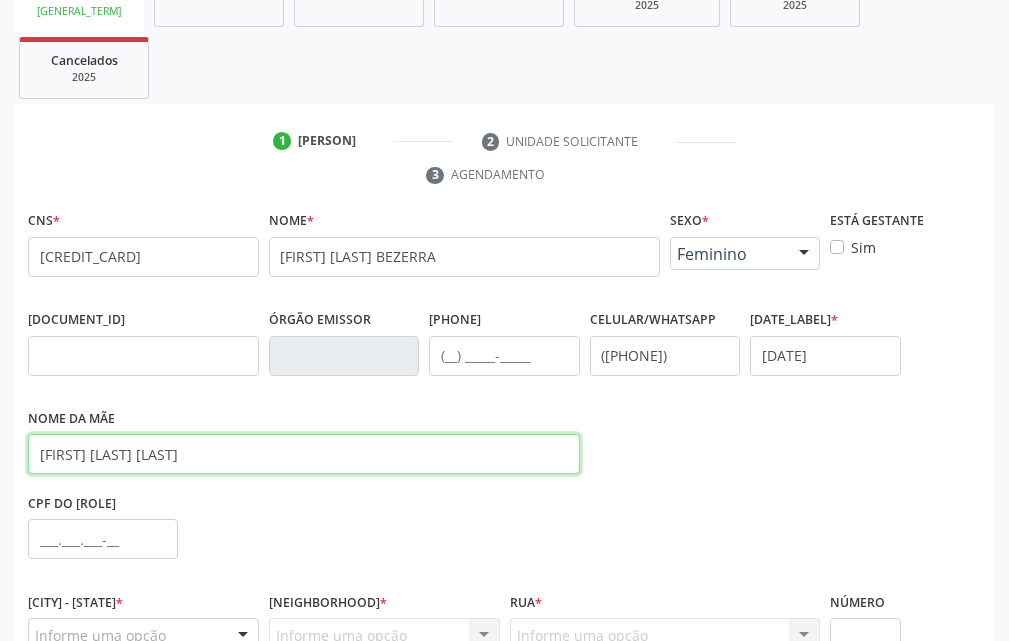 scroll, scrollTop: 534, scrollLeft: 0, axis: vertical 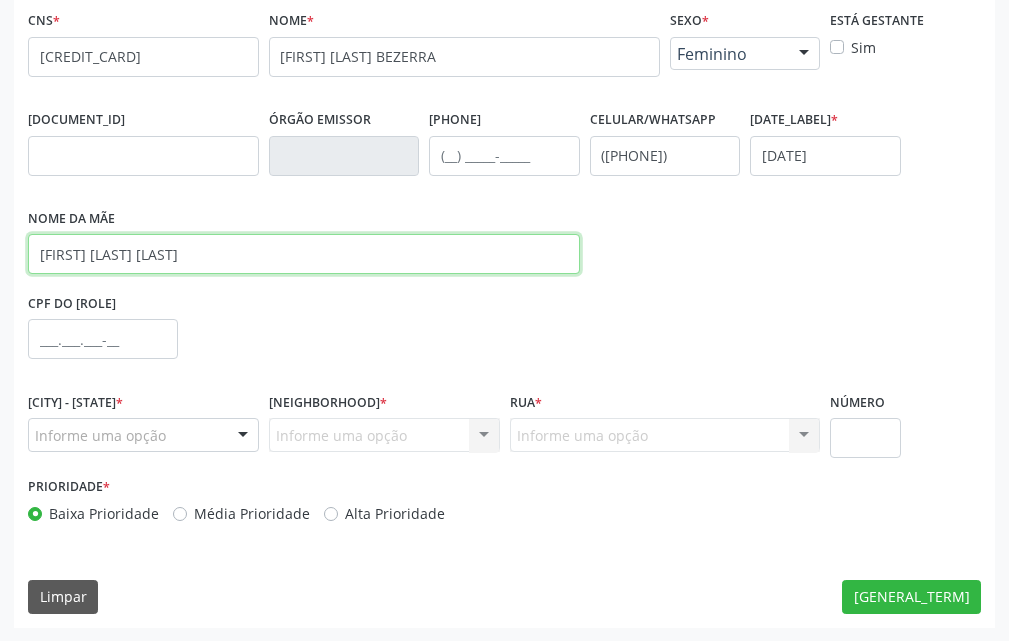 type on "[FIRST] [LAST] [LAST]" 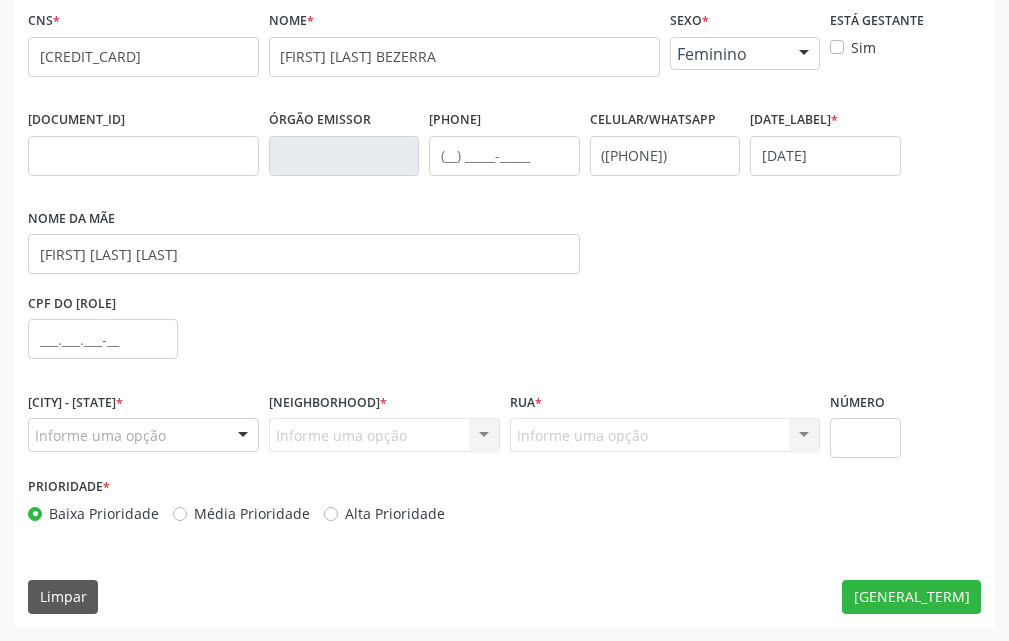 click at bounding box center [243, 436] 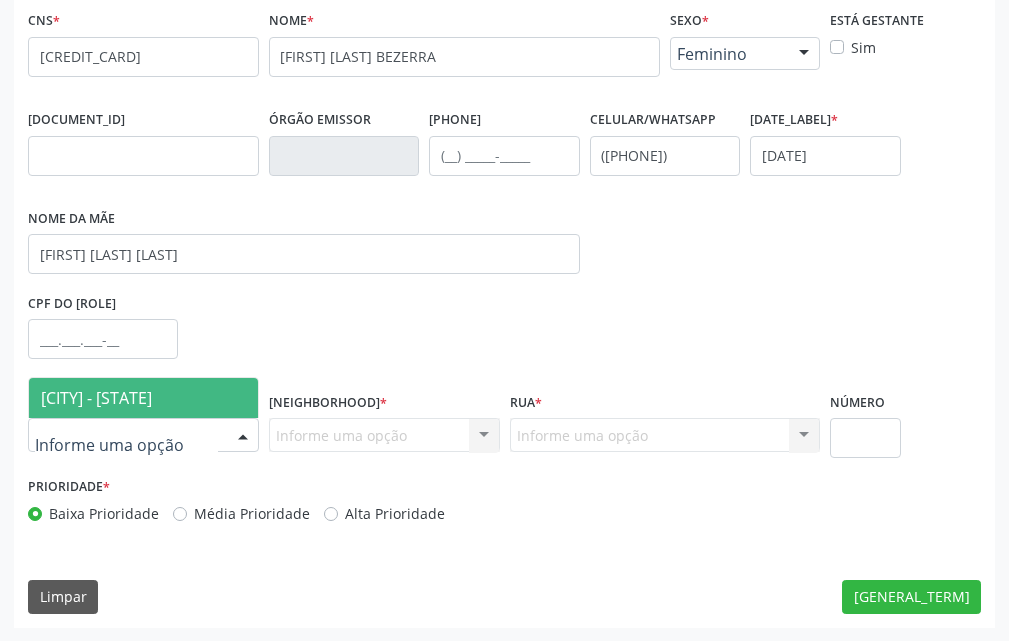 click on "[CITY] - [STATE]" at bounding box center (96, 398) 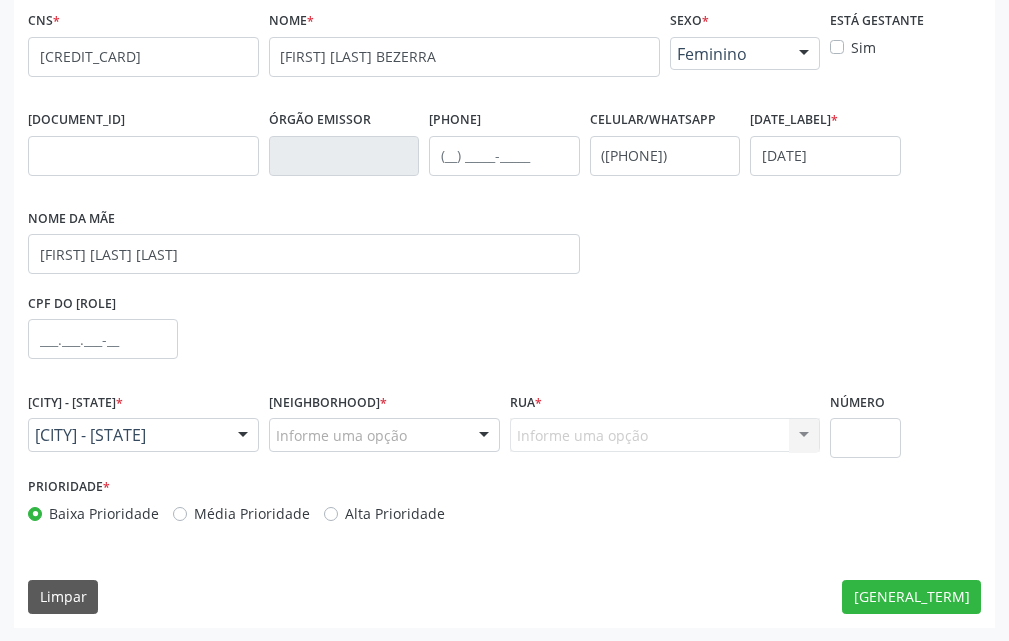 click at bounding box center (484, 436) 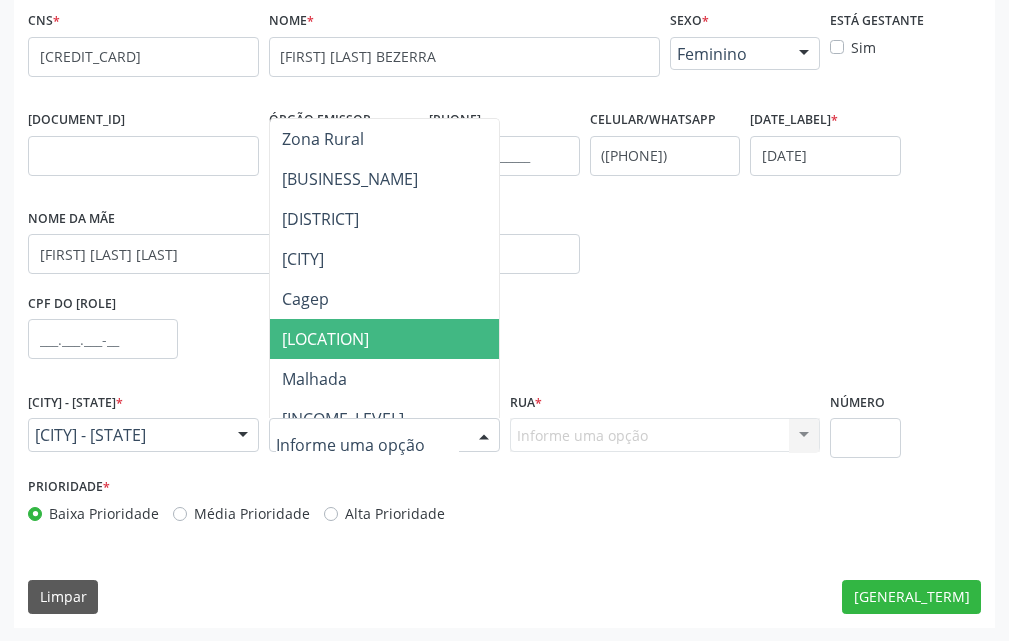 drag, startPoint x: 316, startPoint y: 338, endPoint x: 479, endPoint y: 349, distance: 163.37074 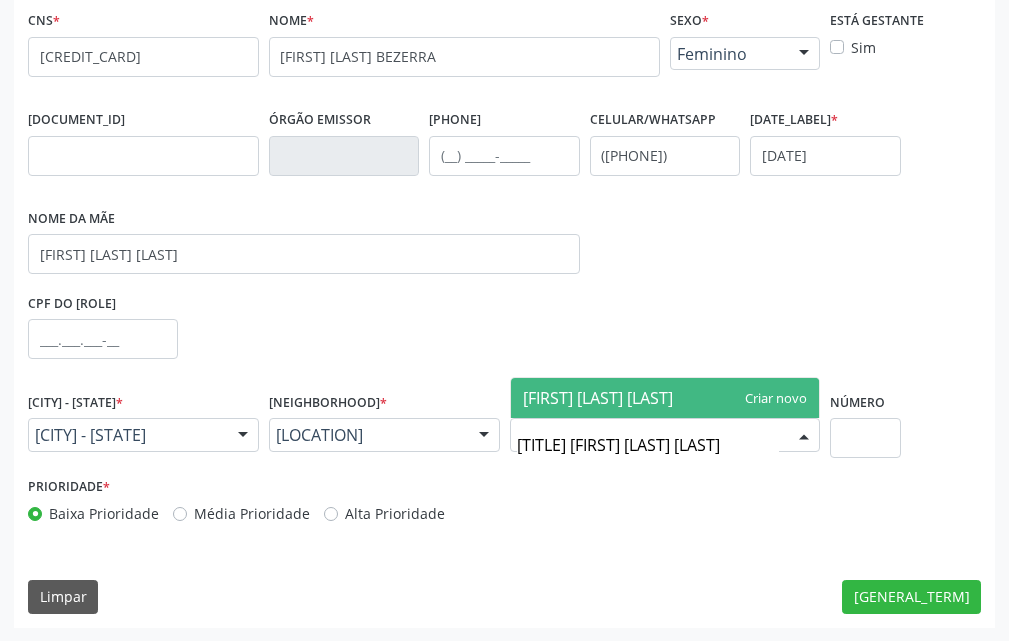 scroll, scrollTop: 0, scrollLeft: 25, axis: horizontal 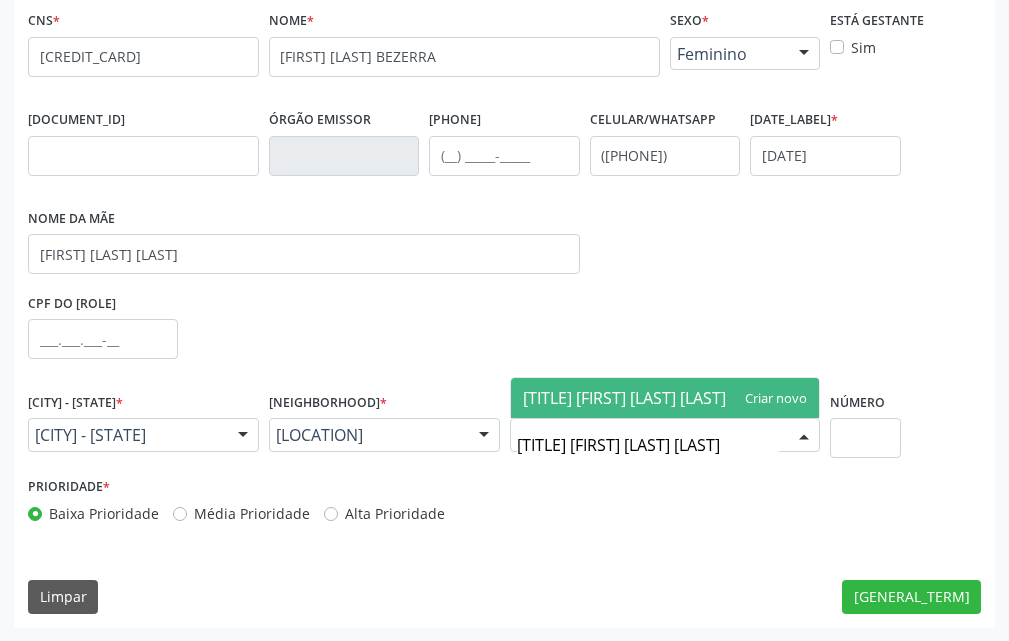 type on "[TITLE] [FIRST] [LAST] [LAST]" 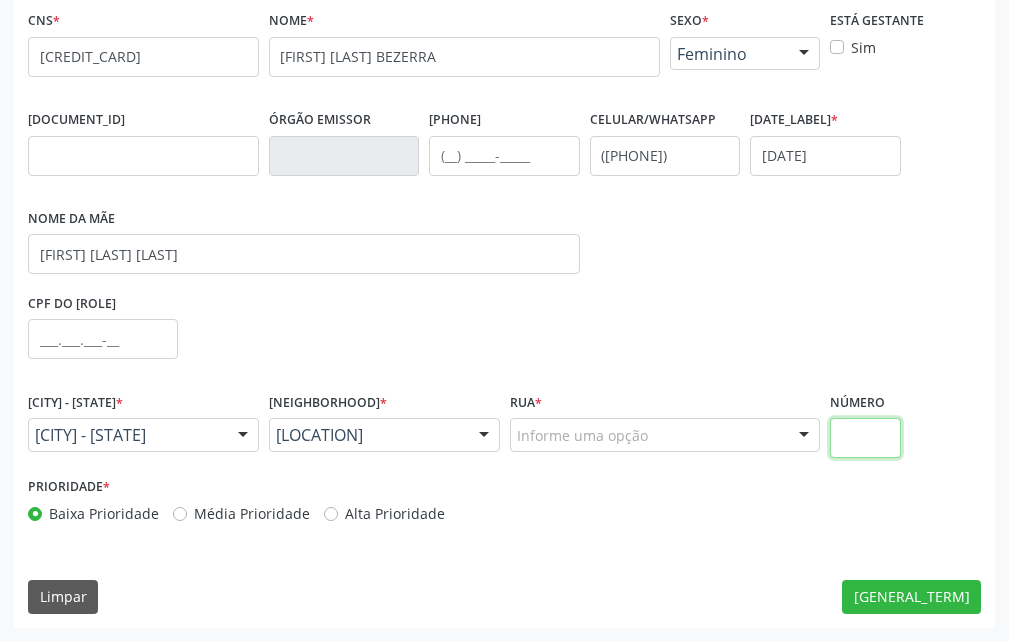scroll, scrollTop: 0, scrollLeft: 0, axis: both 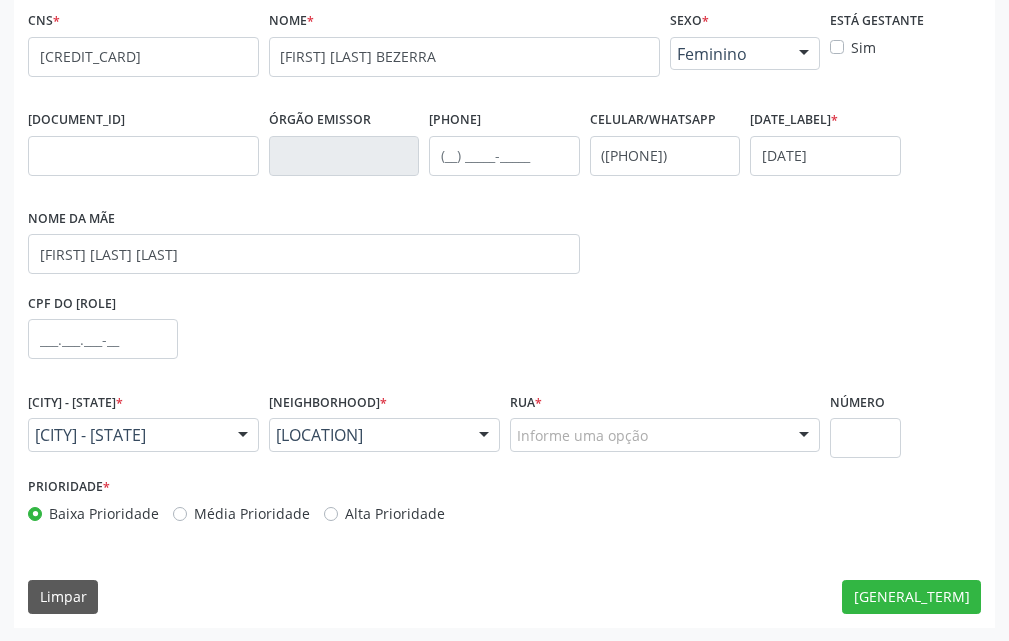 click on "Informe uma opção" at bounding box center (665, 435) 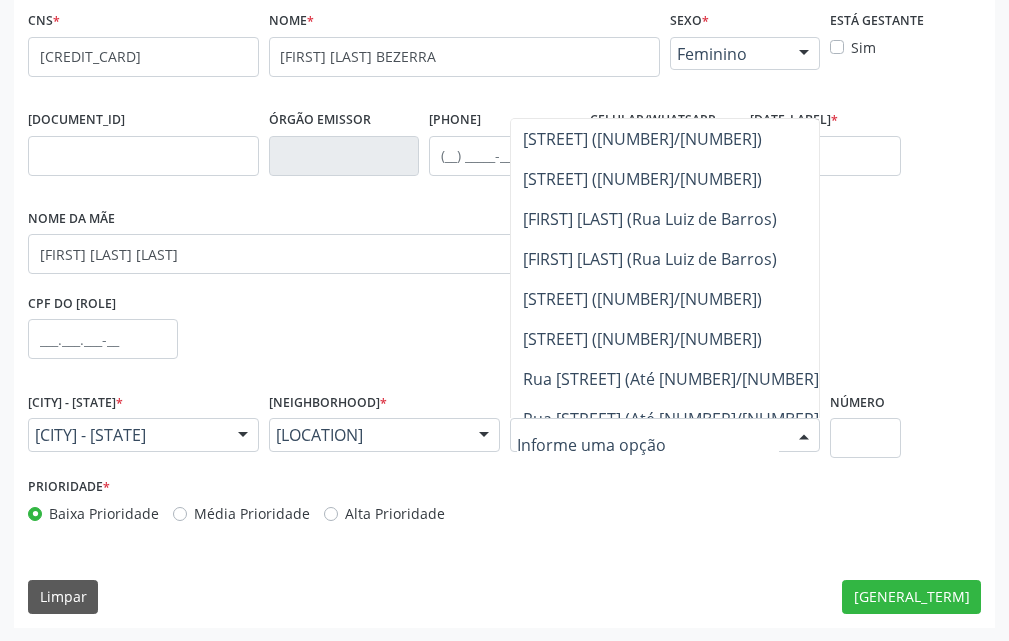 scroll, scrollTop: 2556, scrollLeft: 0, axis: vertical 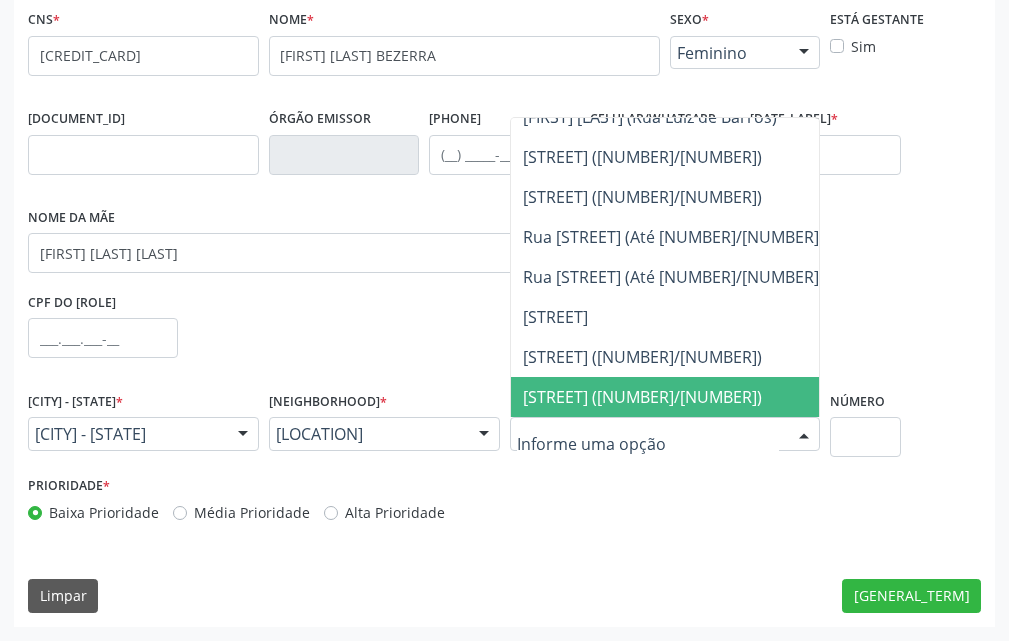 click at bounding box center [648, 444] 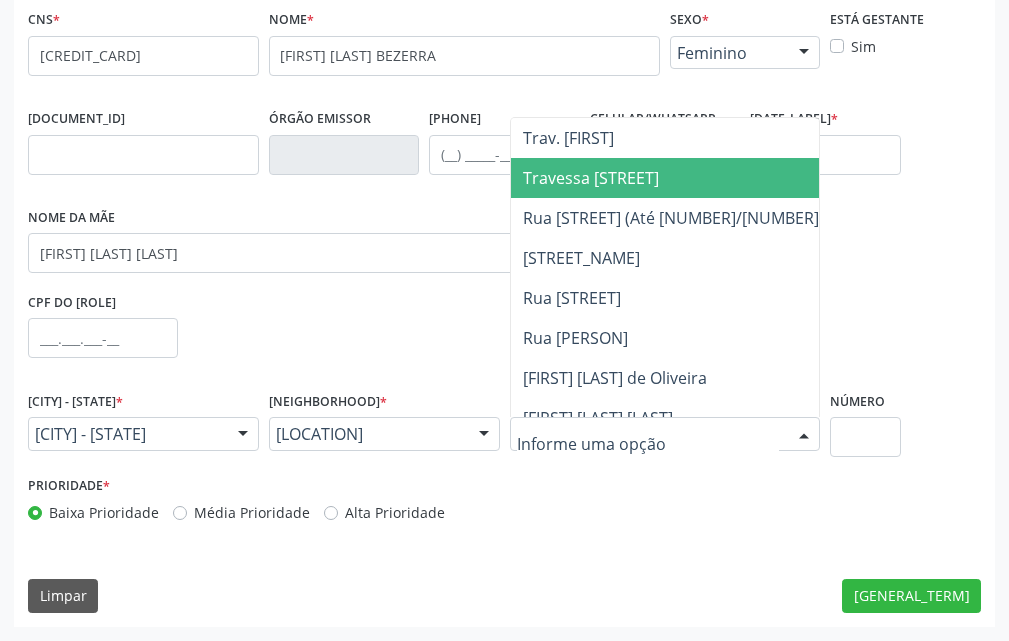 scroll, scrollTop: 500, scrollLeft: 0, axis: vertical 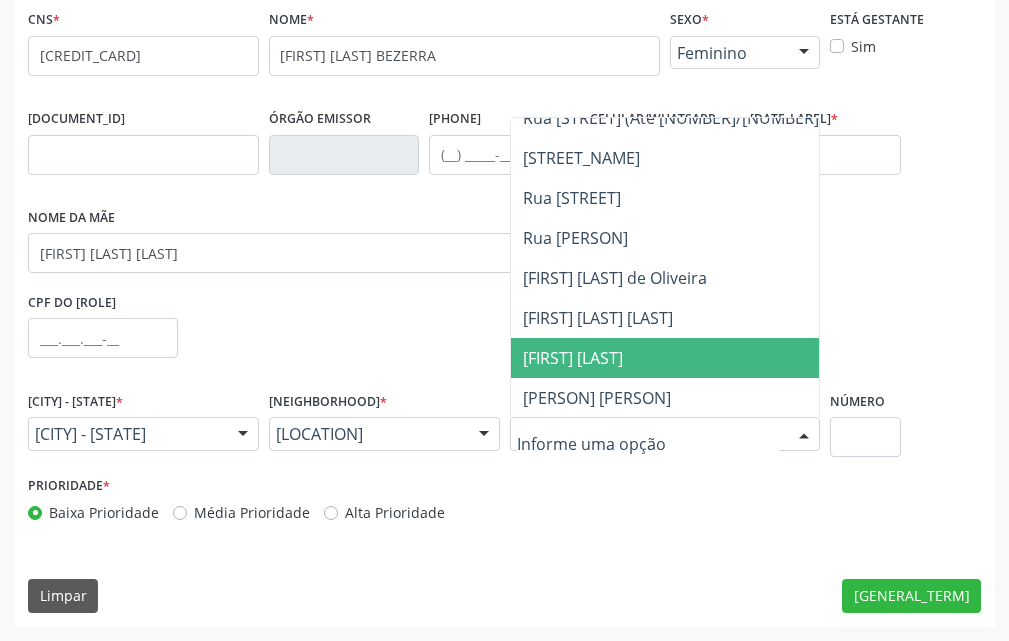 click on "[FIRST] [LAST]" at bounding box center [573, 358] 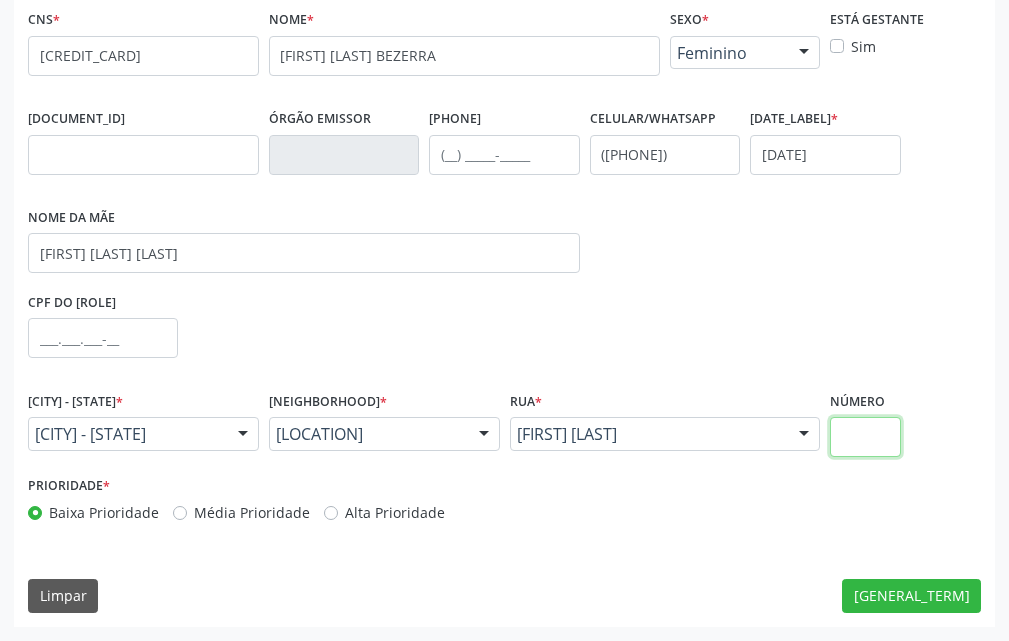click at bounding box center [865, 437] 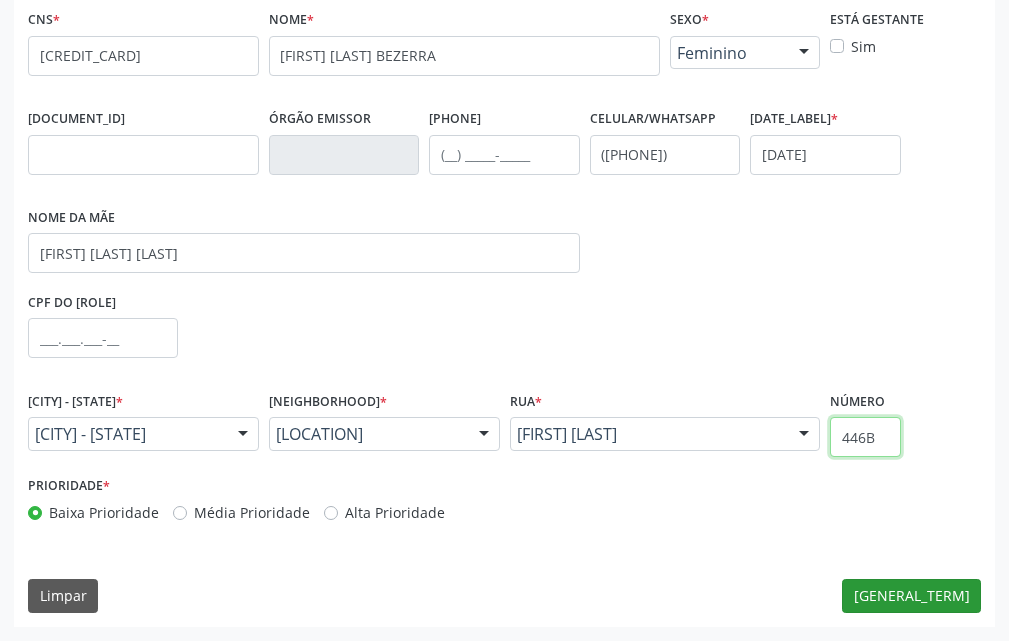 type on "446B" 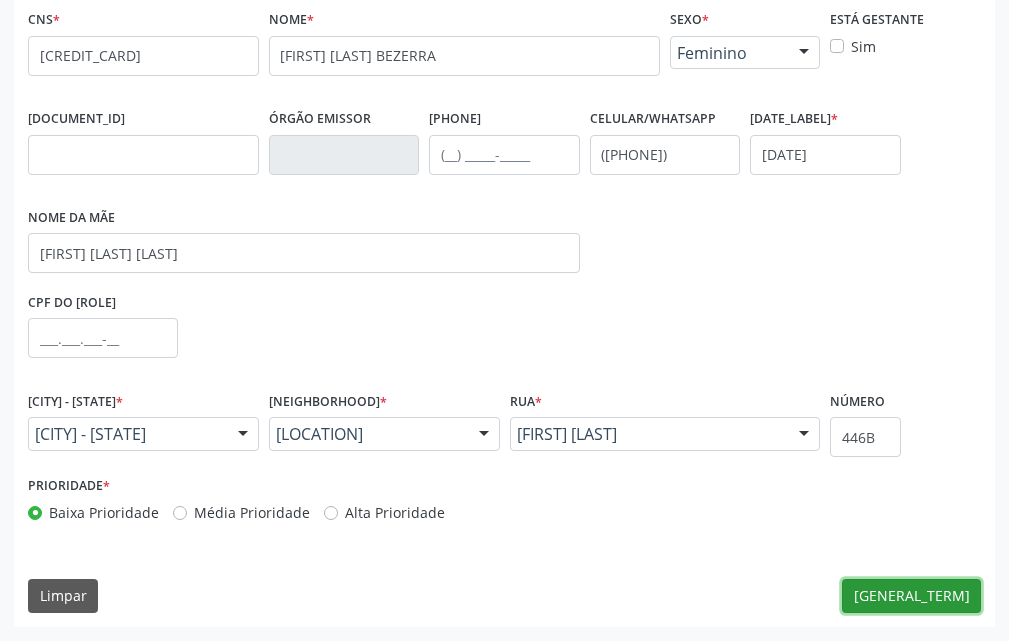 click on "[GENERAL_TERM]" at bounding box center [911, 596] 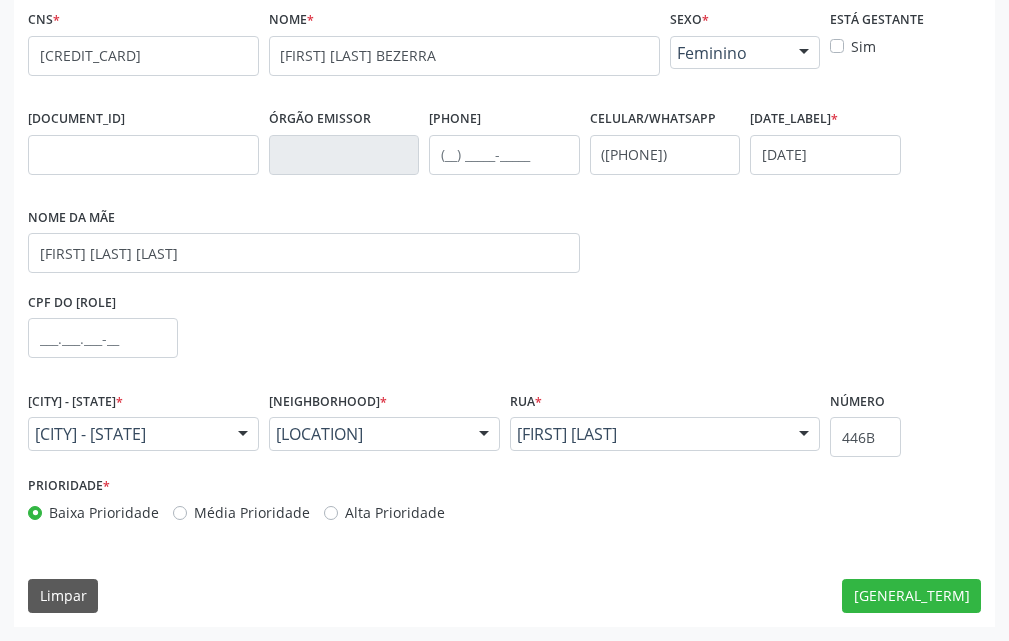 scroll, scrollTop: 370, scrollLeft: 0, axis: vertical 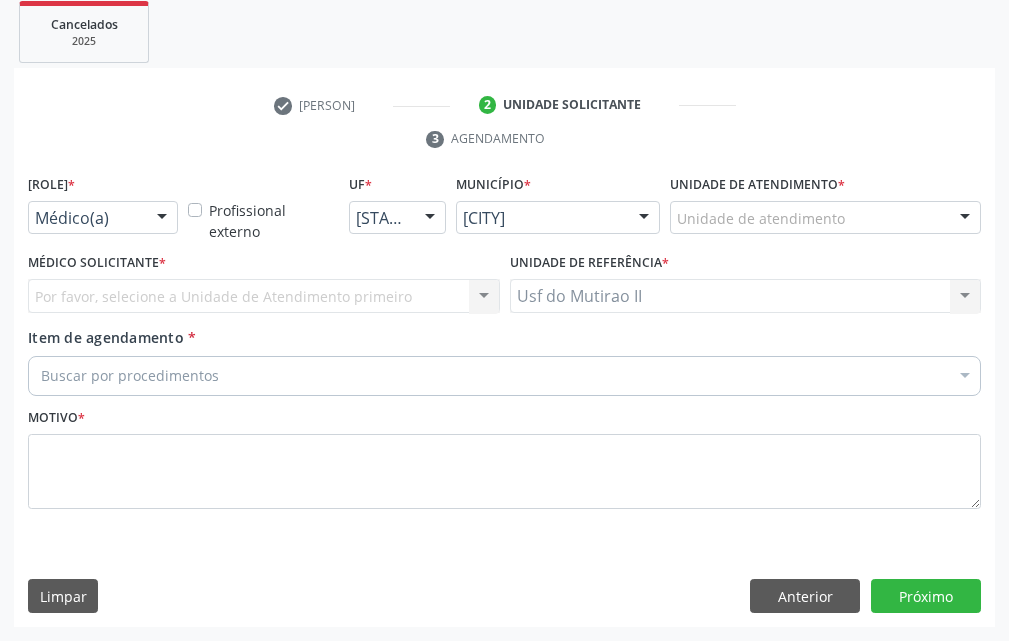 click on "Médico(a)" at bounding box center [103, 218] 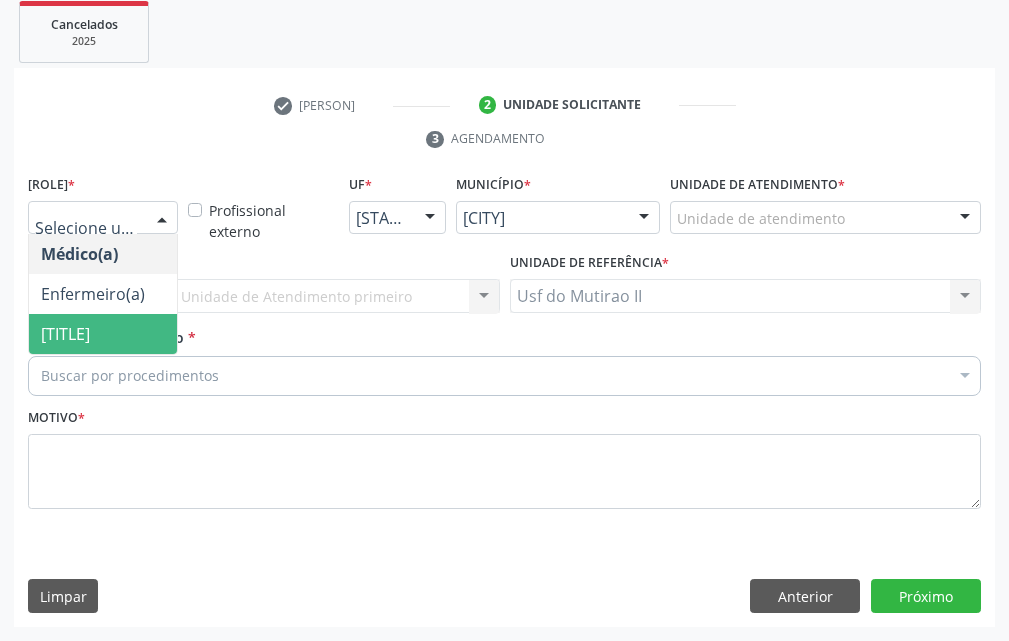 click on "[TITLE]" at bounding box center (65, 334) 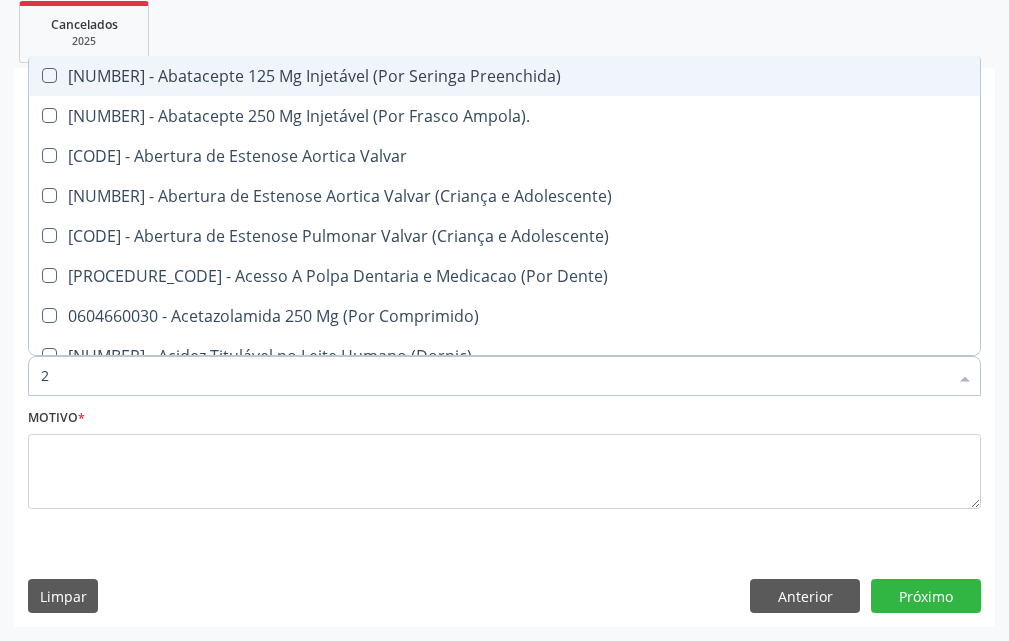 type on "22" 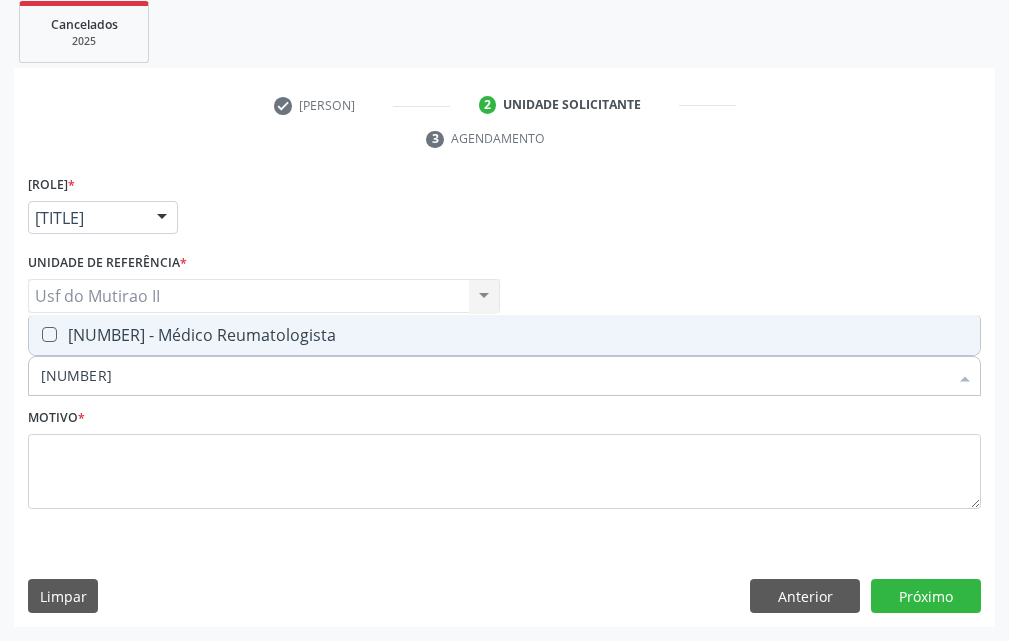 click on "[NUMBER] - Médico Reumatologista" at bounding box center [504, 335] 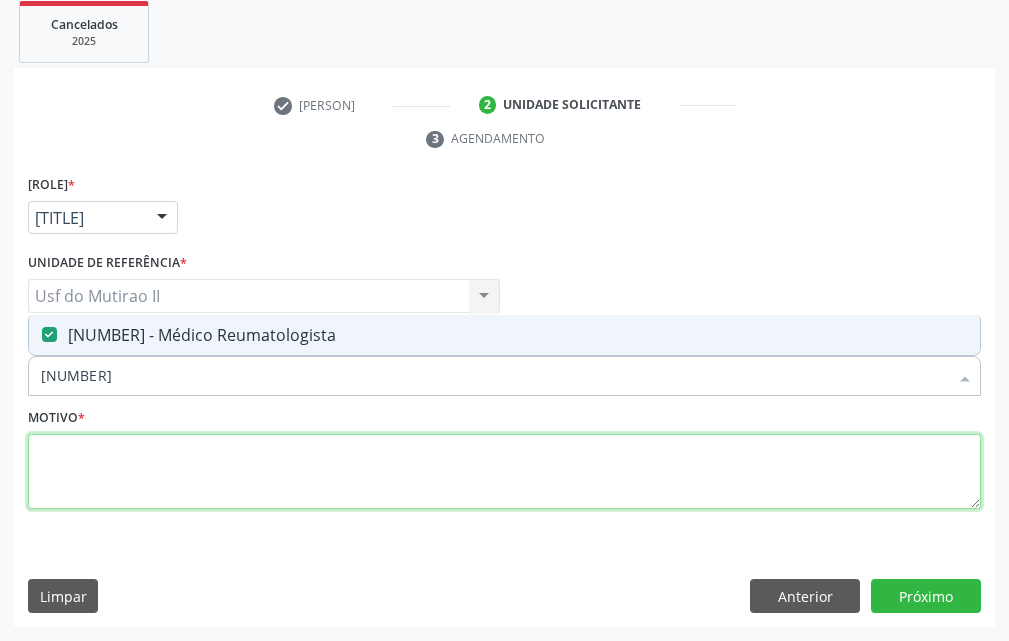 click at bounding box center [504, 472] 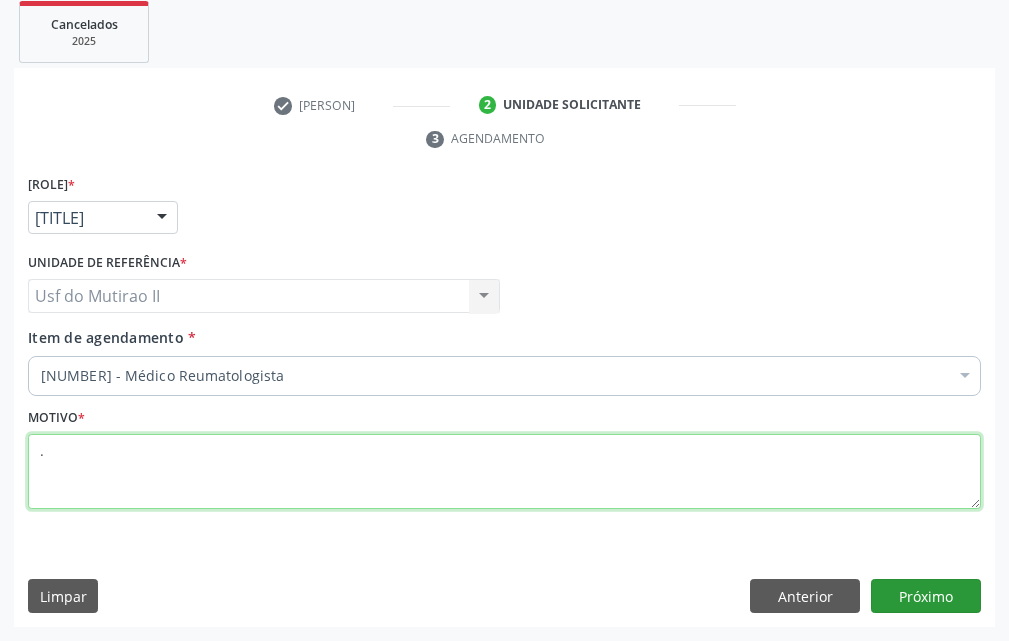 type on "." 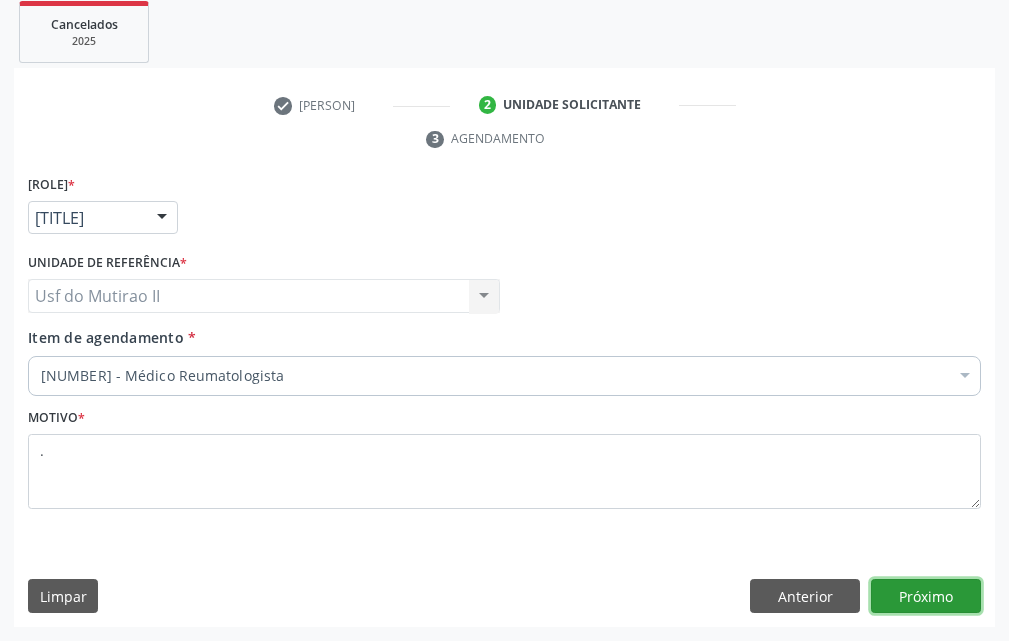 click on "Próximo" at bounding box center (926, 596) 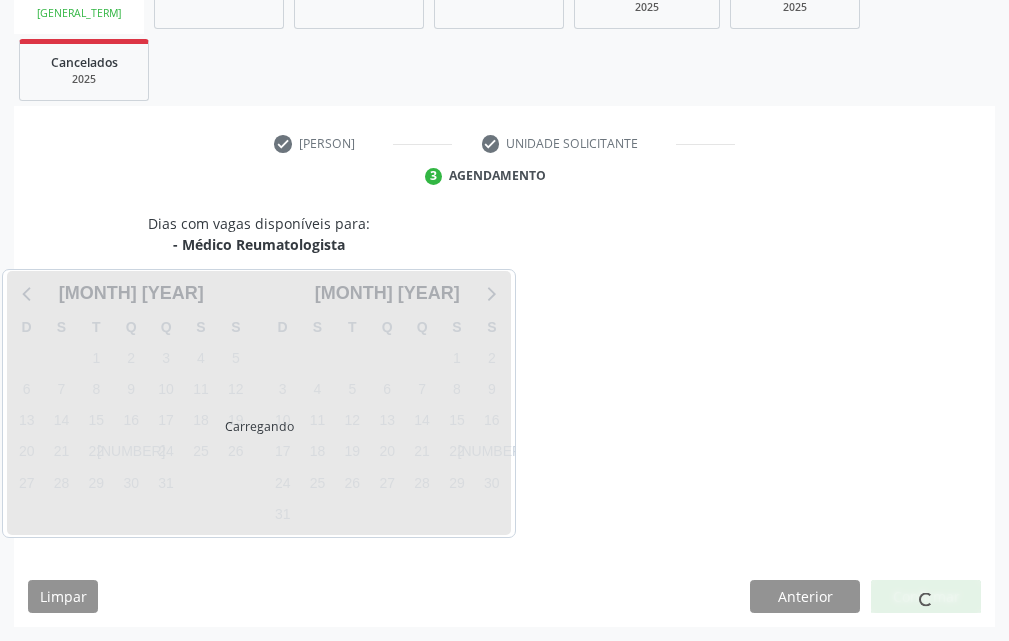 scroll, scrollTop: 332, scrollLeft: 0, axis: vertical 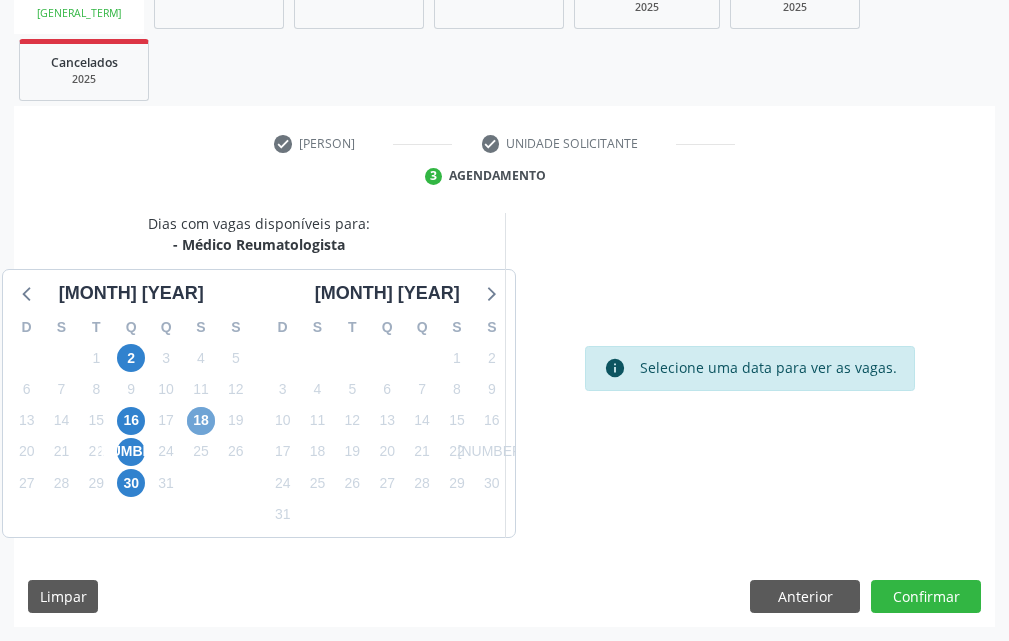 click on "18" at bounding box center [201, 421] 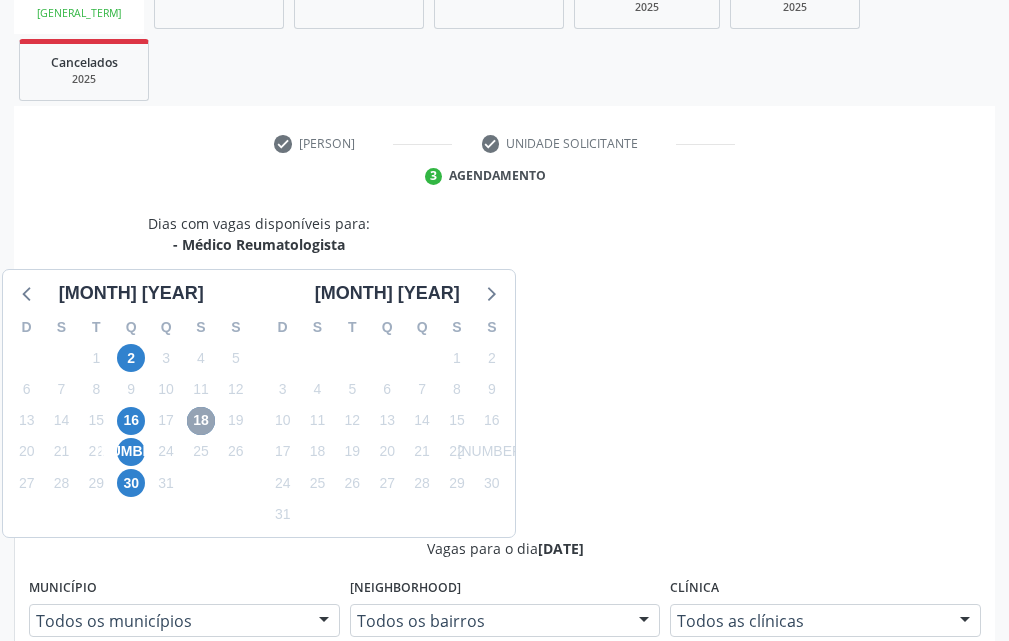 scroll, scrollTop: 432, scrollLeft: 0, axis: vertical 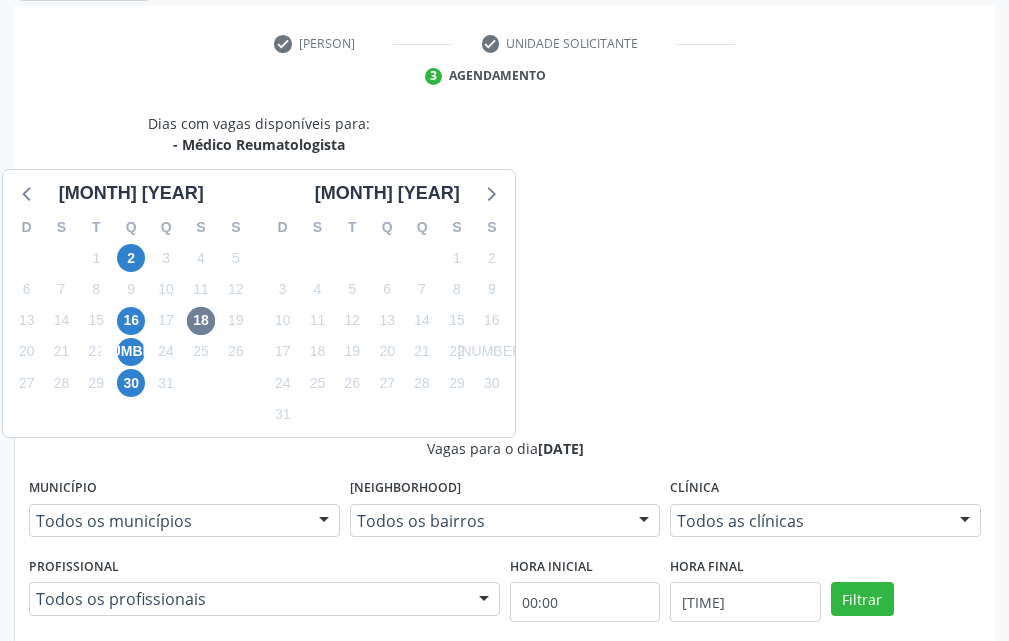 click on "Ordem de chegada
Consumidos: 1 / 20
Horário:   14:00
Clínica:  [CLINIC]
Rede:
--
Endereço:   Predio, nº S/N, [NEIGHBORHOOD], [CITY] - [STATE]
Telefone:   --
Profissional:
[FIRST] [LAST]
Informações adicionais sobre o atendimento
Idade de atendimento:
de 0 a 120 anos
Gênero(s) atendido(s):
Masculino e Feminino
Informações adicionais:
--" at bounding box center [515, 870] 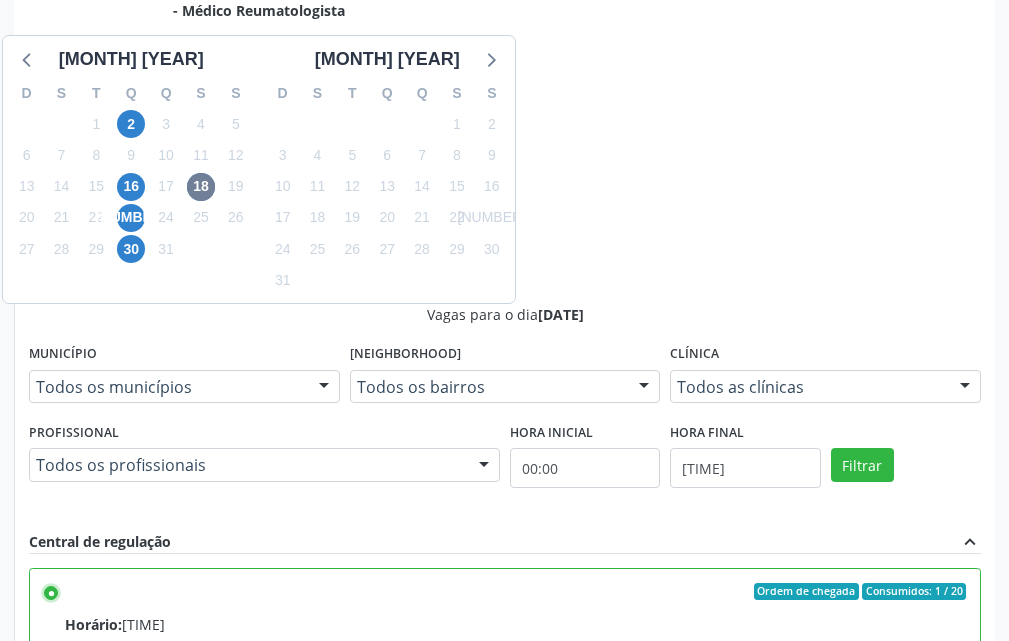 scroll, scrollTop: 668, scrollLeft: 0, axis: vertical 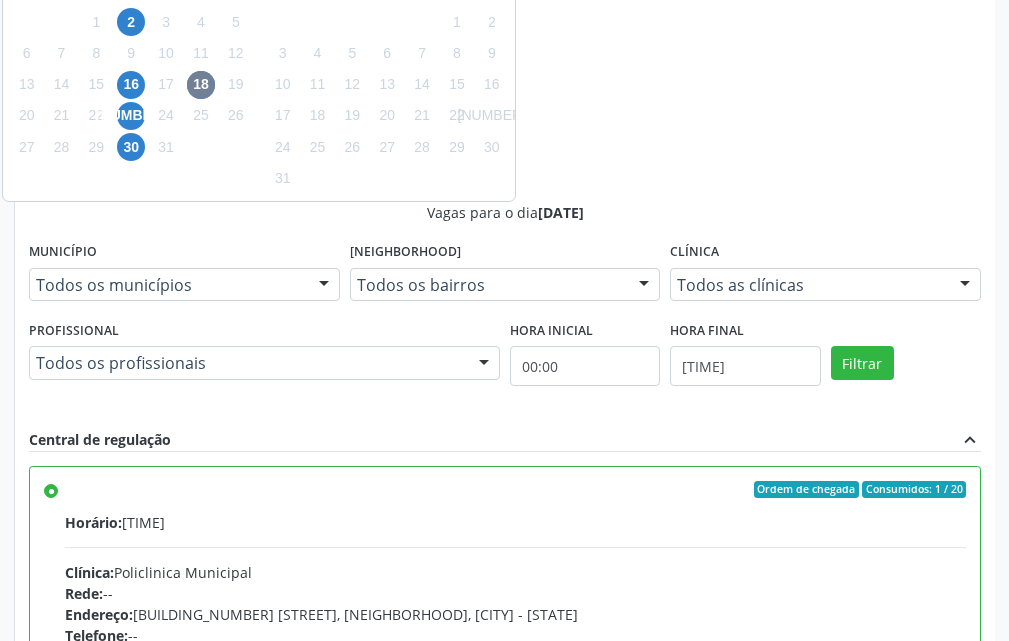 drag, startPoint x: 892, startPoint y: 595, endPoint x: 880, endPoint y: 578, distance: 20.808653 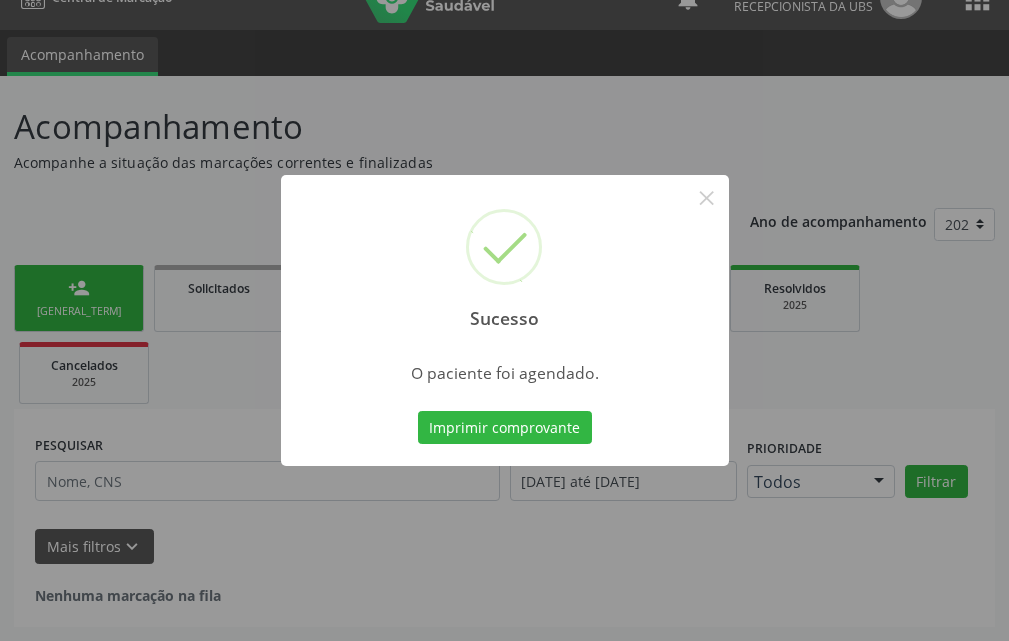 scroll, scrollTop: 34, scrollLeft: 0, axis: vertical 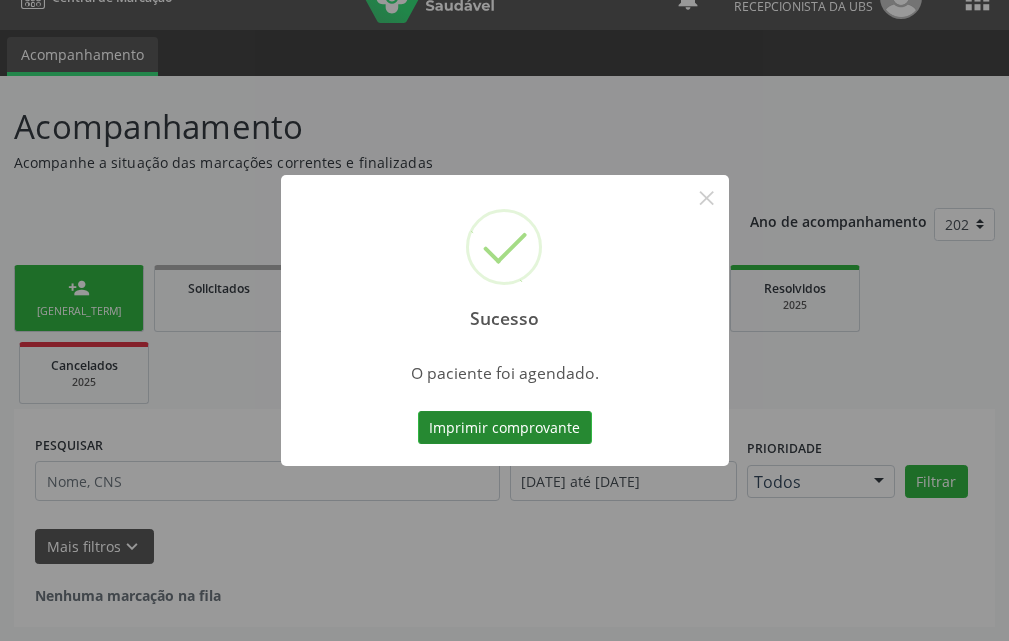click on "Imprimir comprovante" at bounding box center (505, 428) 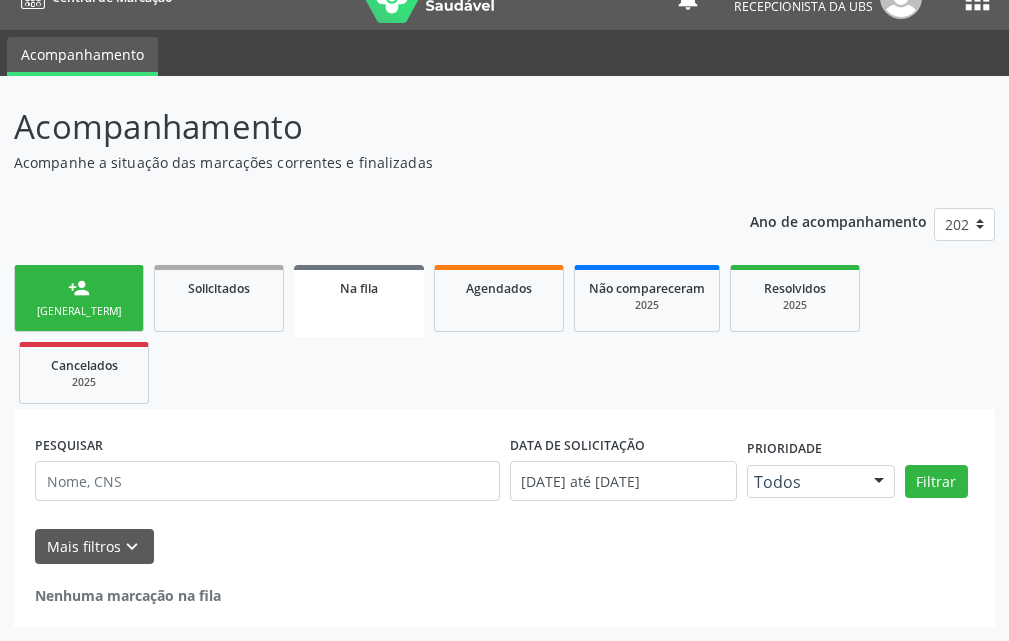 click on "person_add
Nova marcação" at bounding box center (79, 298) 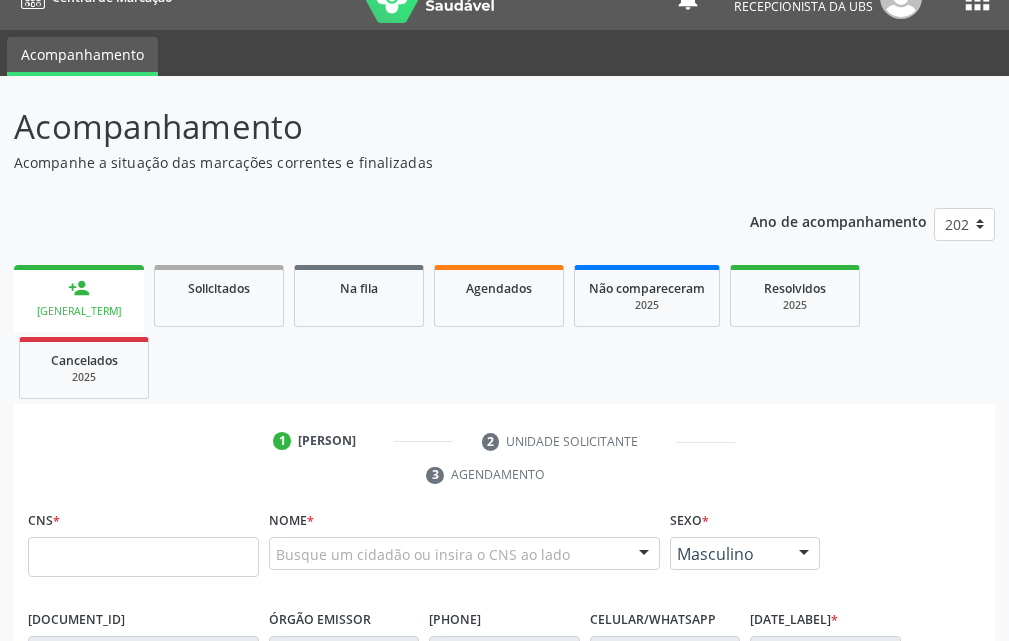 click on "person_add
Nova marcação" at bounding box center [79, 298] 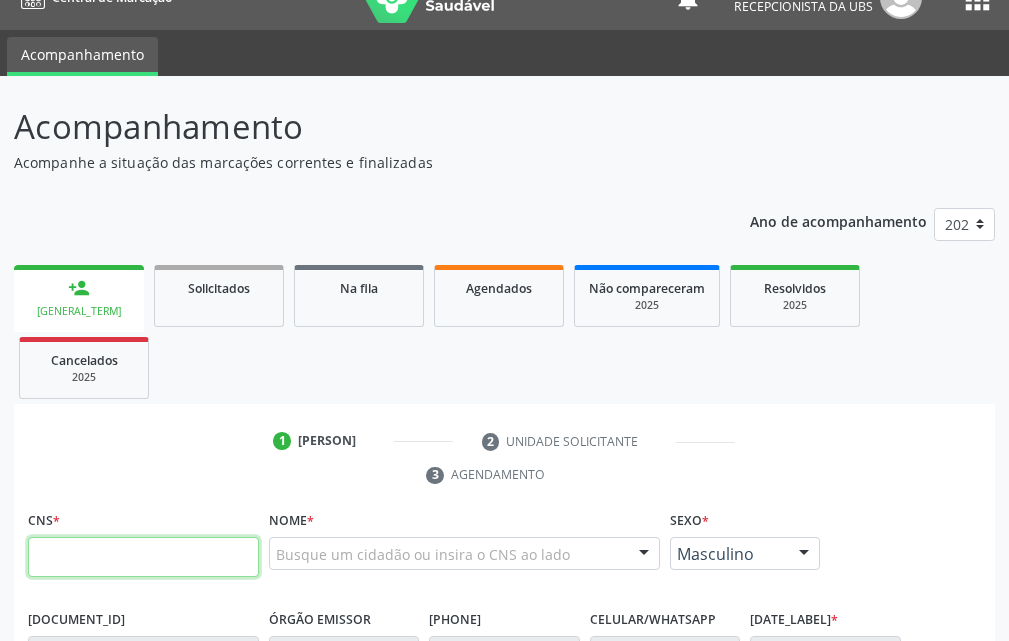 click at bounding box center (143, 557) 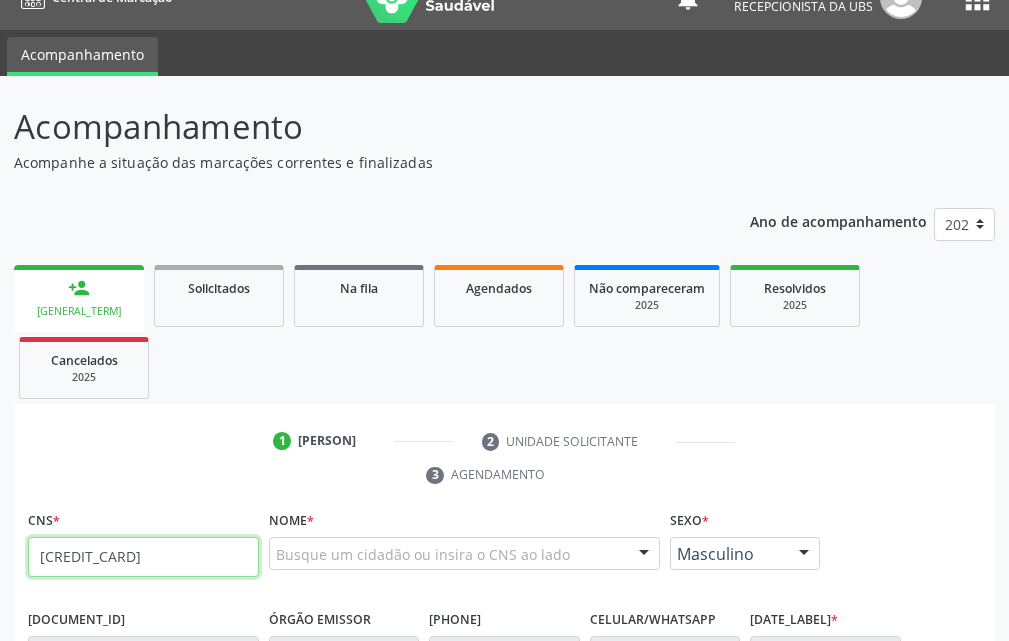 type on "[CREDIT_CARD]" 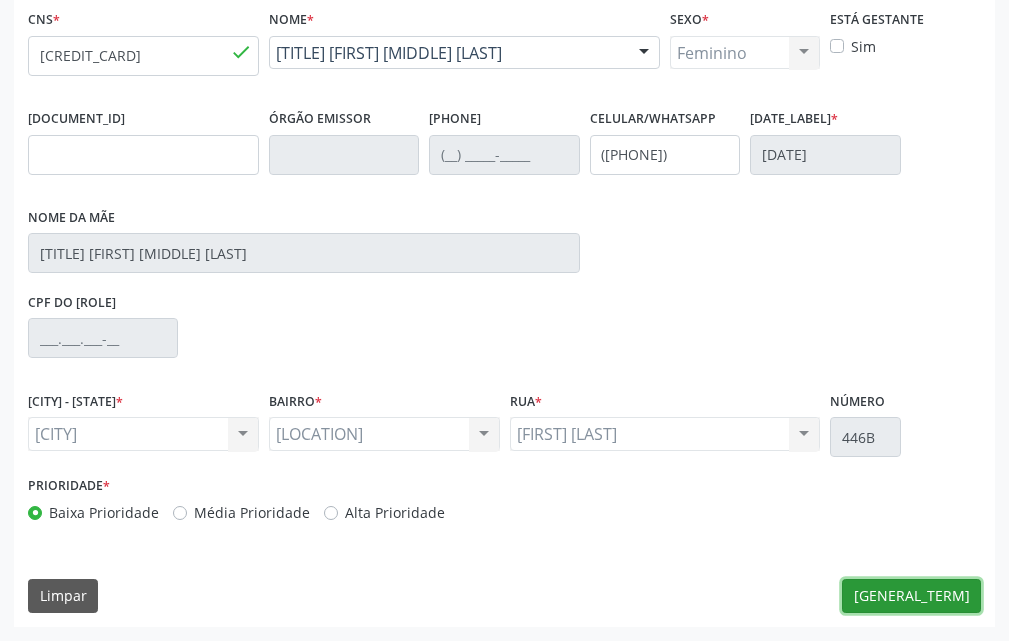 click on "[GENERAL_TERM]" at bounding box center (911, 596) 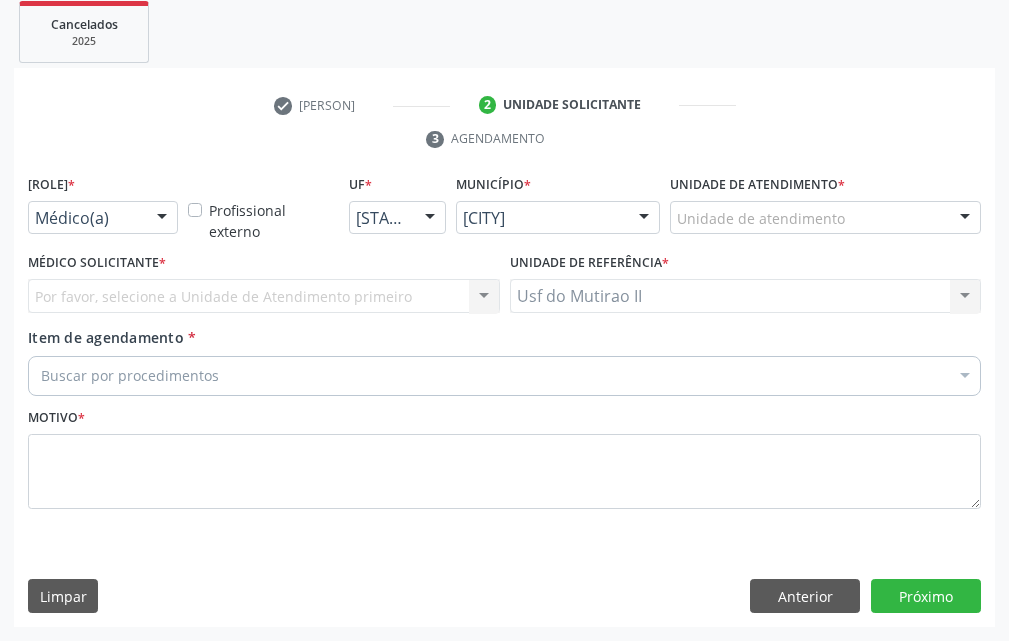 scroll, scrollTop: 370, scrollLeft: 0, axis: vertical 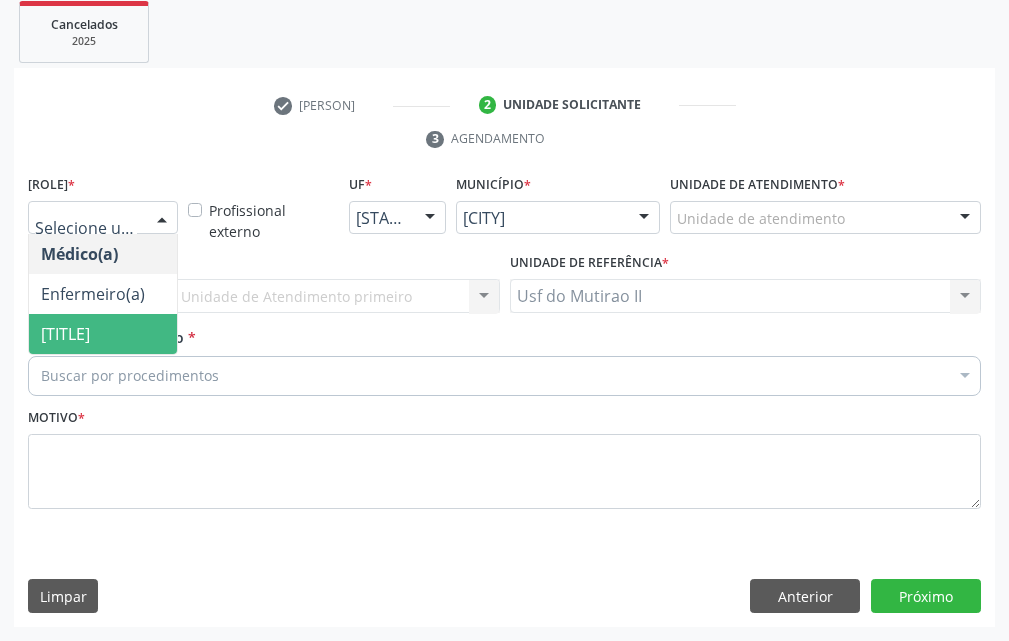 drag, startPoint x: 164, startPoint y: 340, endPoint x: 175, endPoint y: 368, distance: 30.083218 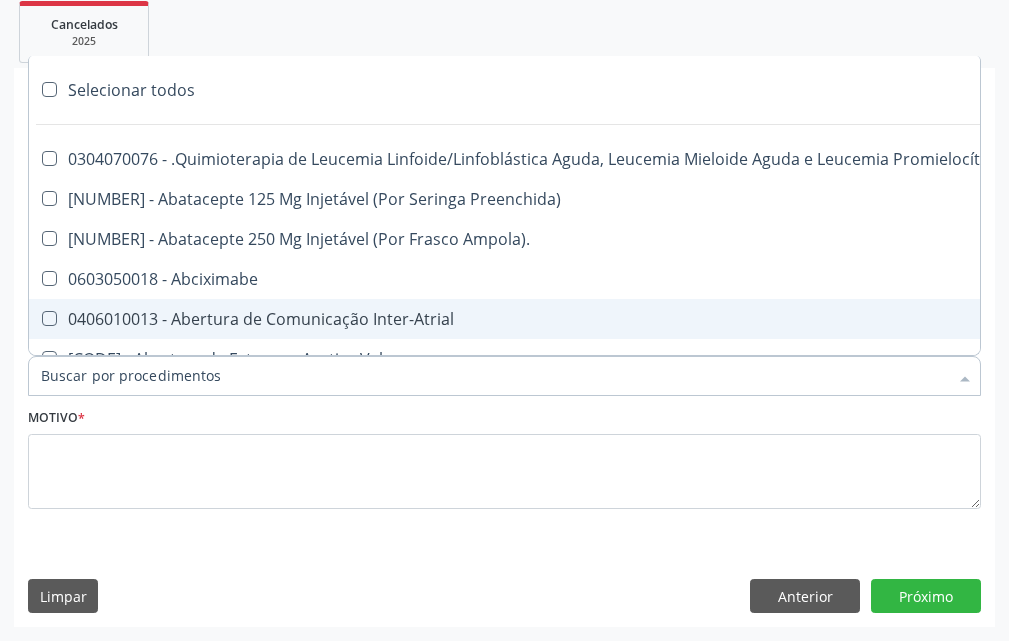 type on "2" 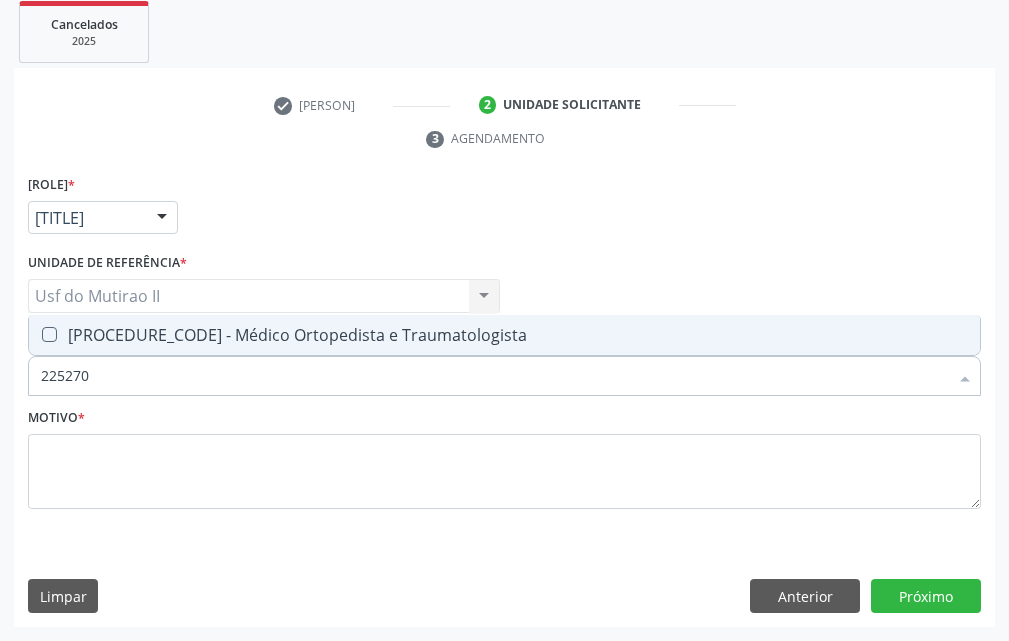 click on "[PROCEDURE_CODE] - Médico Ortopedista e Traumatologista" at bounding box center (504, 335) 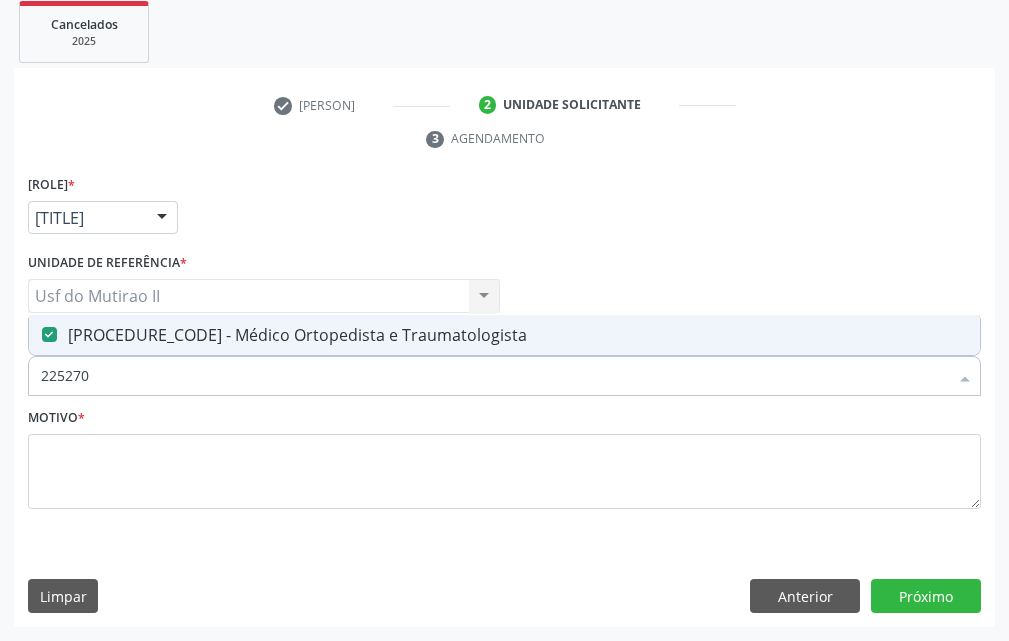 drag, startPoint x: 128, startPoint y: 422, endPoint x: 118, endPoint y: 465, distance: 44.14748 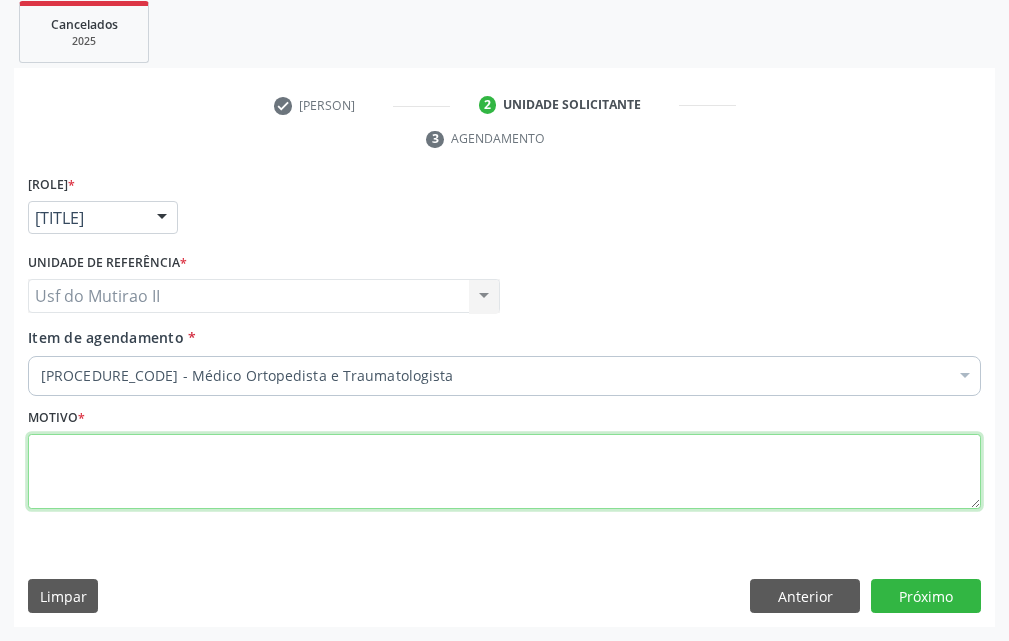 click at bounding box center (504, 472) 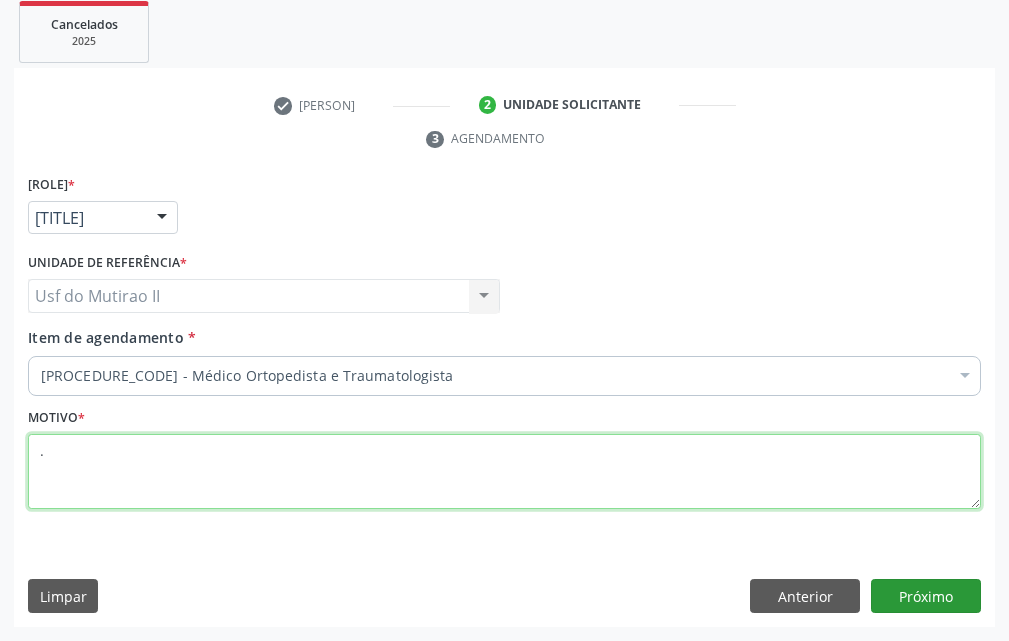 type on "." 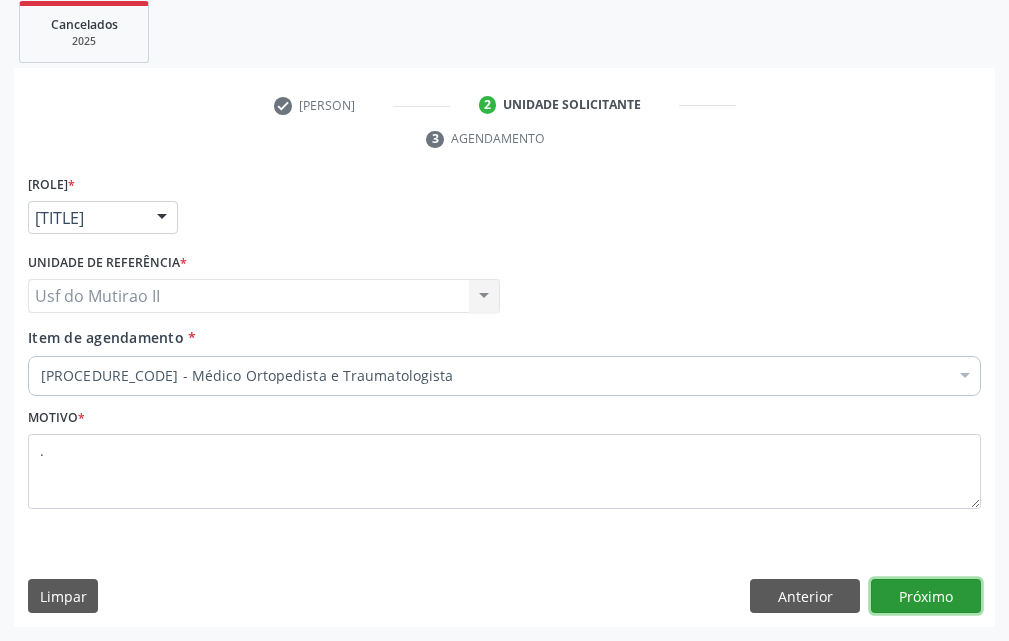click on "Próximo" at bounding box center (926, 596) 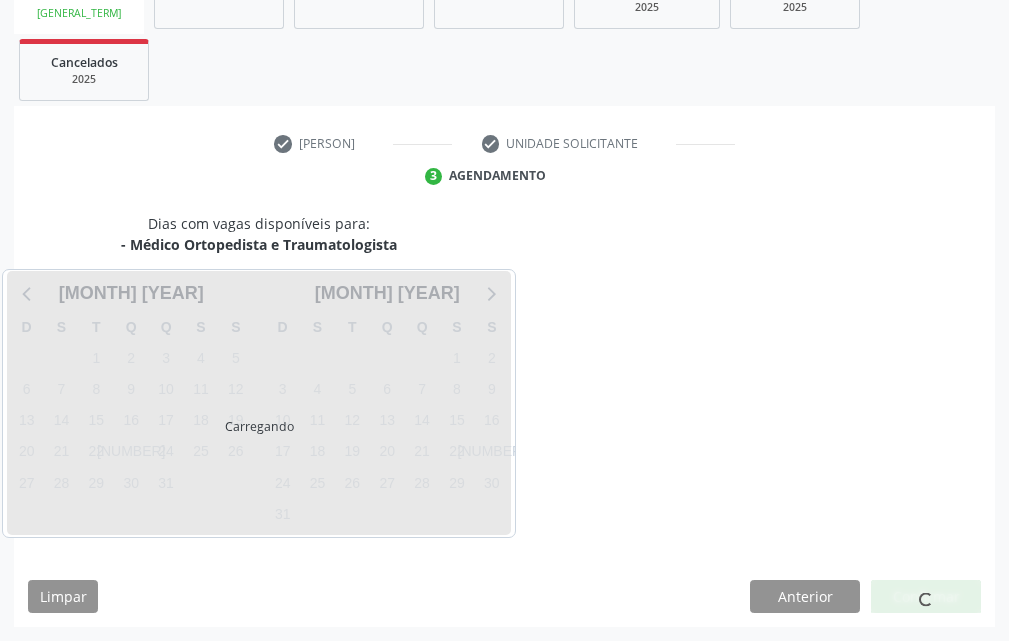 scroll, scrollTop: 332, scrollLeft: 0, axis: vertical 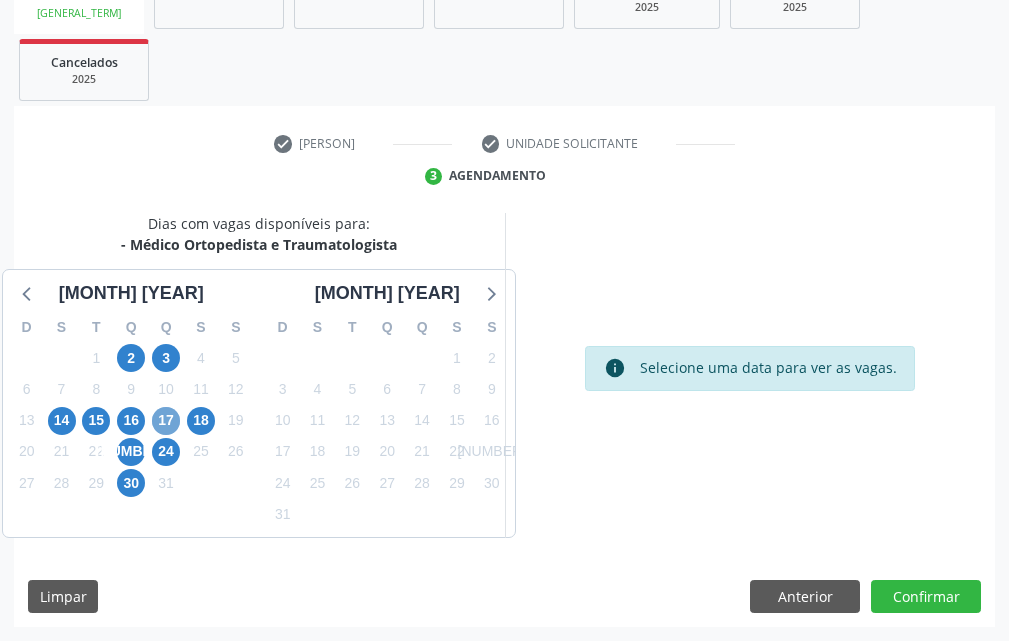 click on "17" at bounding box center [166, 421] 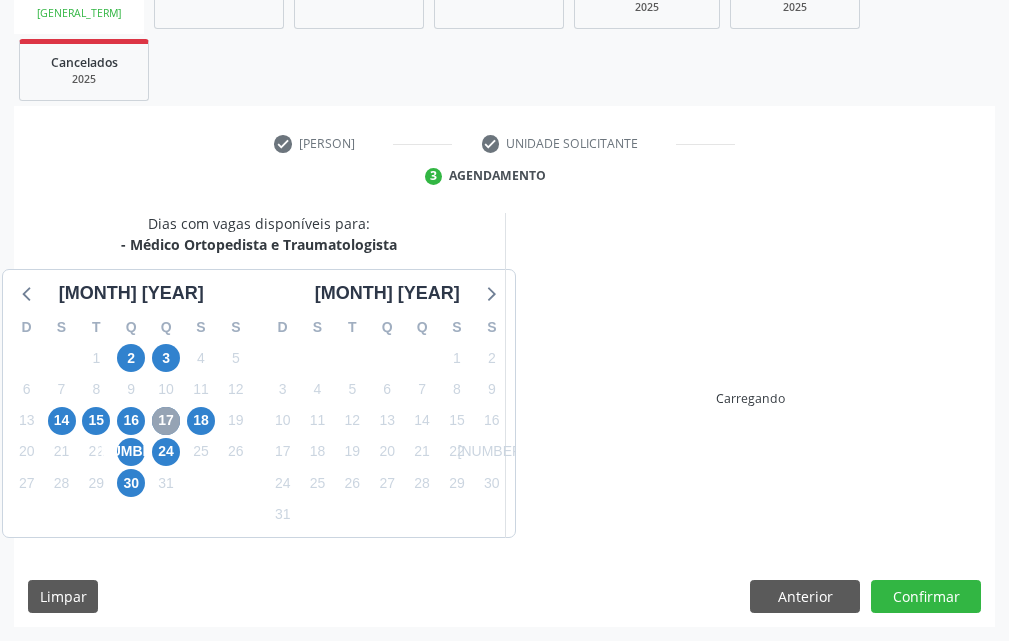 click on "17" at bounding box center (166, 421) 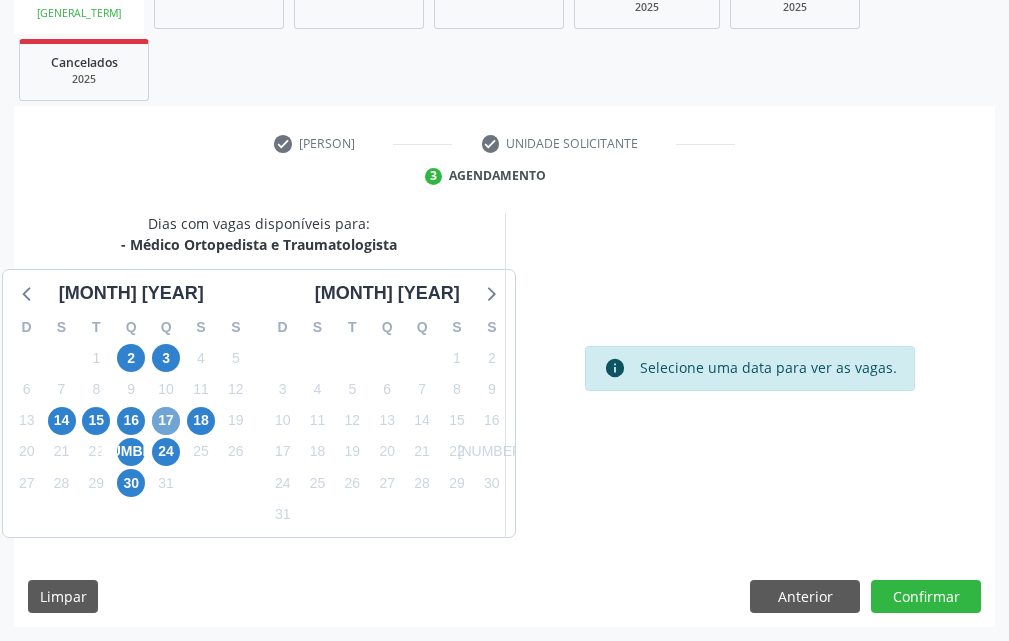 click on "17" at bounding box center (166, 421) 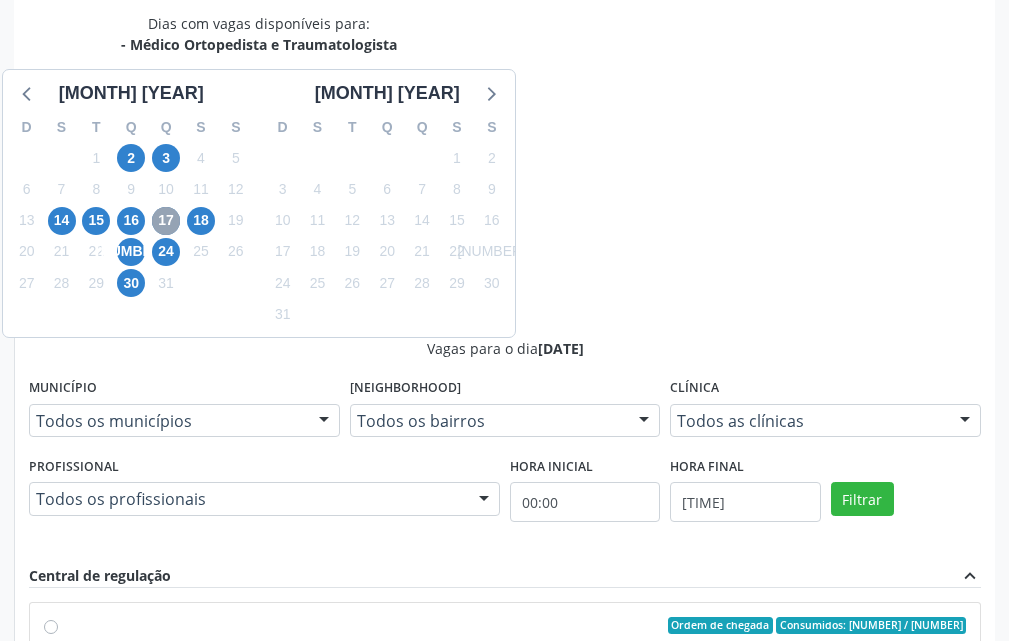 scroll, scrollTop: 432, scrollLeft: 0, axis: vertical 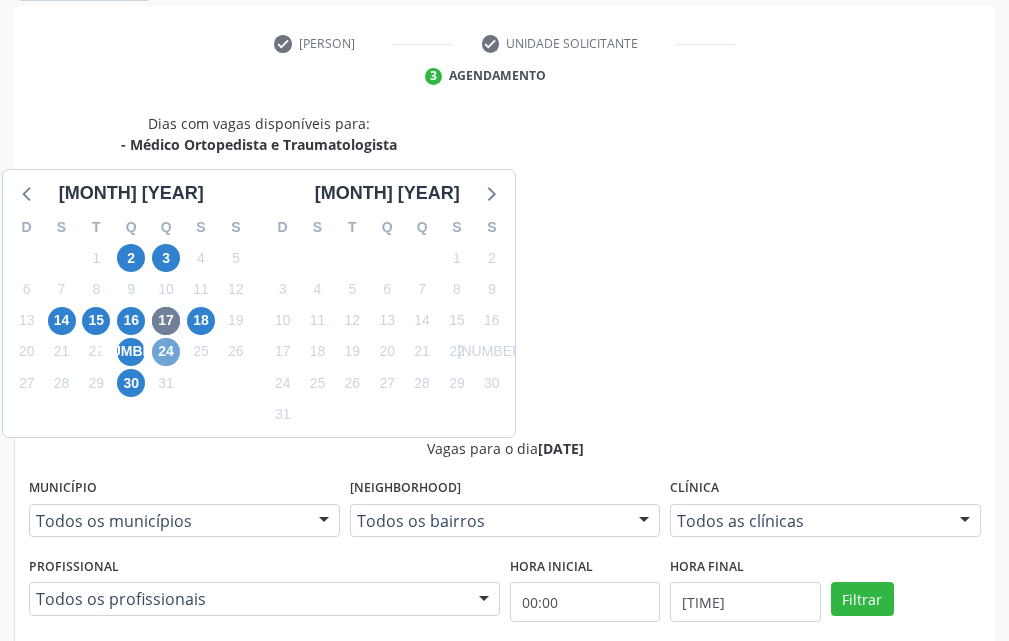click on "24" at bounding box center (166, 352) 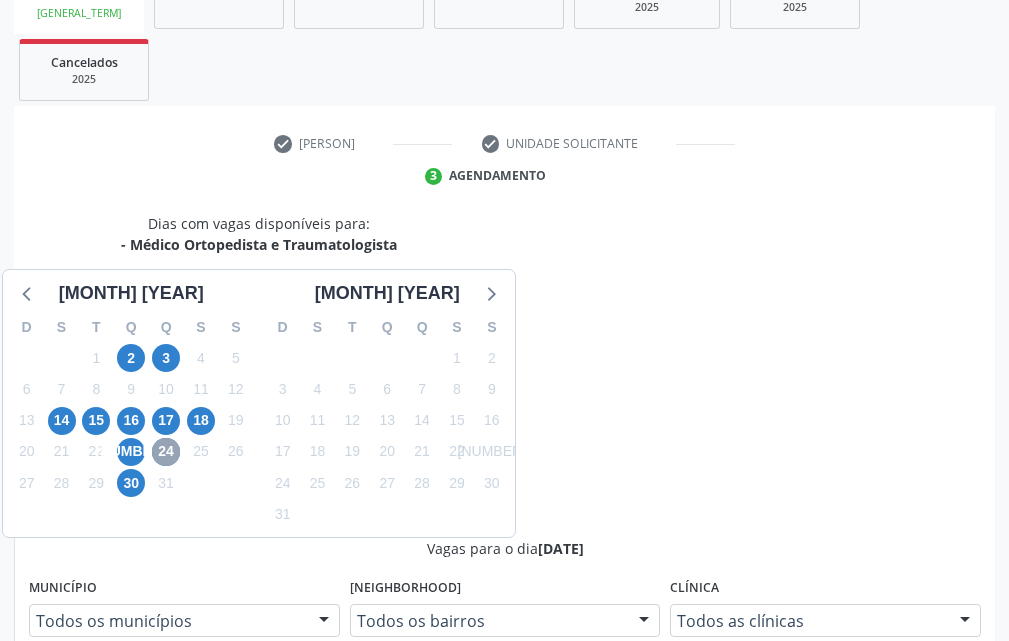 scroll, scrollTop: 432, scrollLeft: 0, axis: vertical 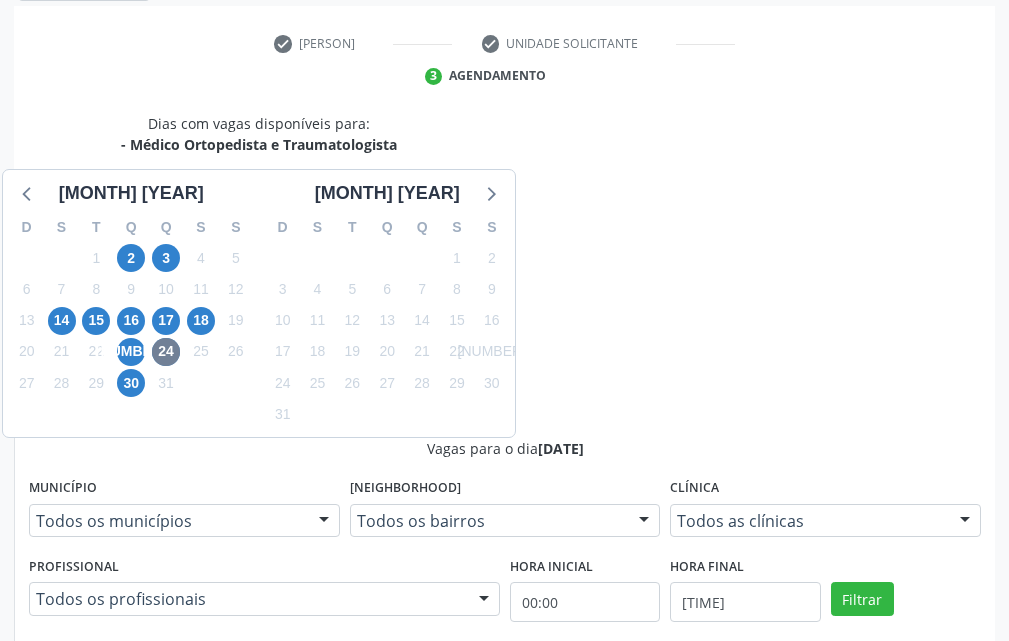 click on "Consumidos: [NUMBER] / [NUMBER]
Clínica:  [BRAND]
Rede:
--
Endereço:   Predio, nº S/N, [NEIGHBORHOOD], [CITY] - [STATE]
Telefone:   --
Profissional:
[PERSON] [PERSON] [PERSON]
Informações adicionais sobre o atendimento
Idade de atendimento:
de [NUMBER] a [NUMBER] anos
Gênero(s) atendido(s):
[GENDER] e [GENDER]
Informações adicionais:
--" at bounding box center [505, 870] 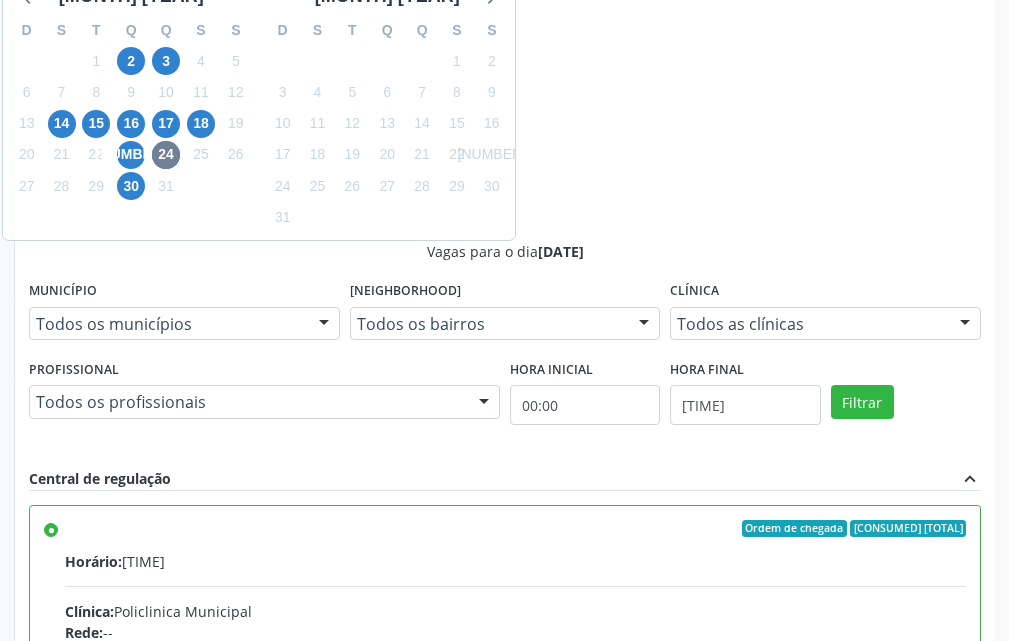 scroll, scrollTop: 668, scrollLeft: 0, axis: vertical 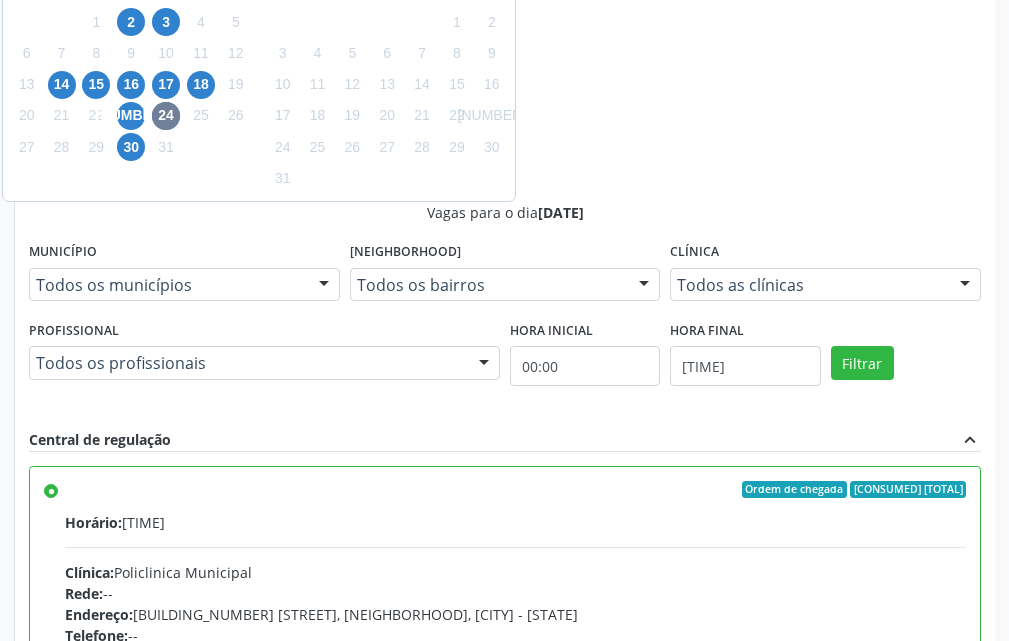 click on "Confirmar" at bounding box center (926, 911) 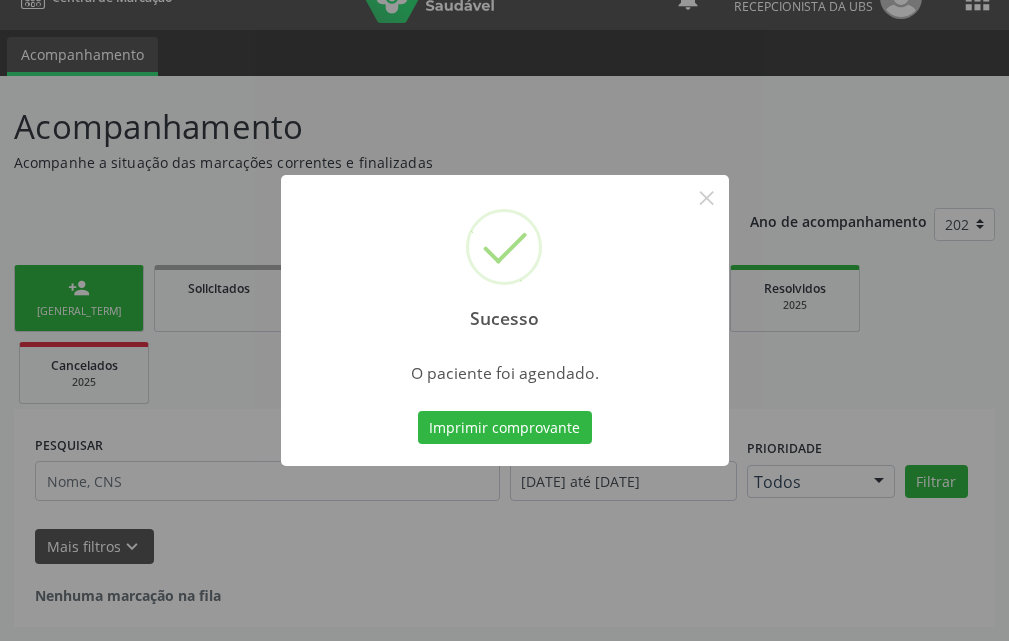 scroll, scrollTop: 34, scrollLeft: 0, axis: vertical 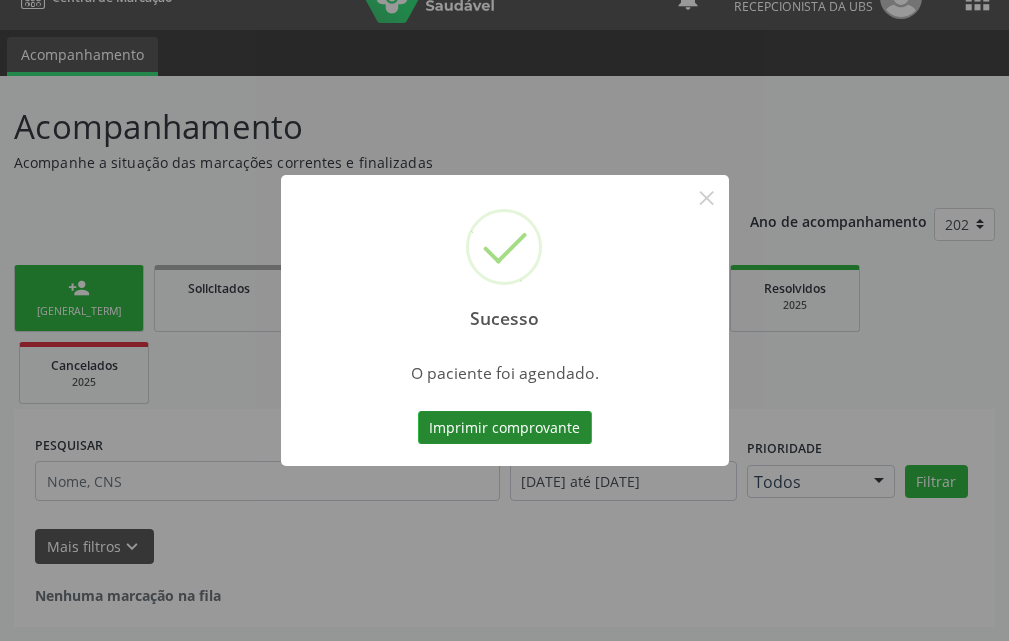 click on "Imprimir comprovante" at bounding box center (505, 428) 